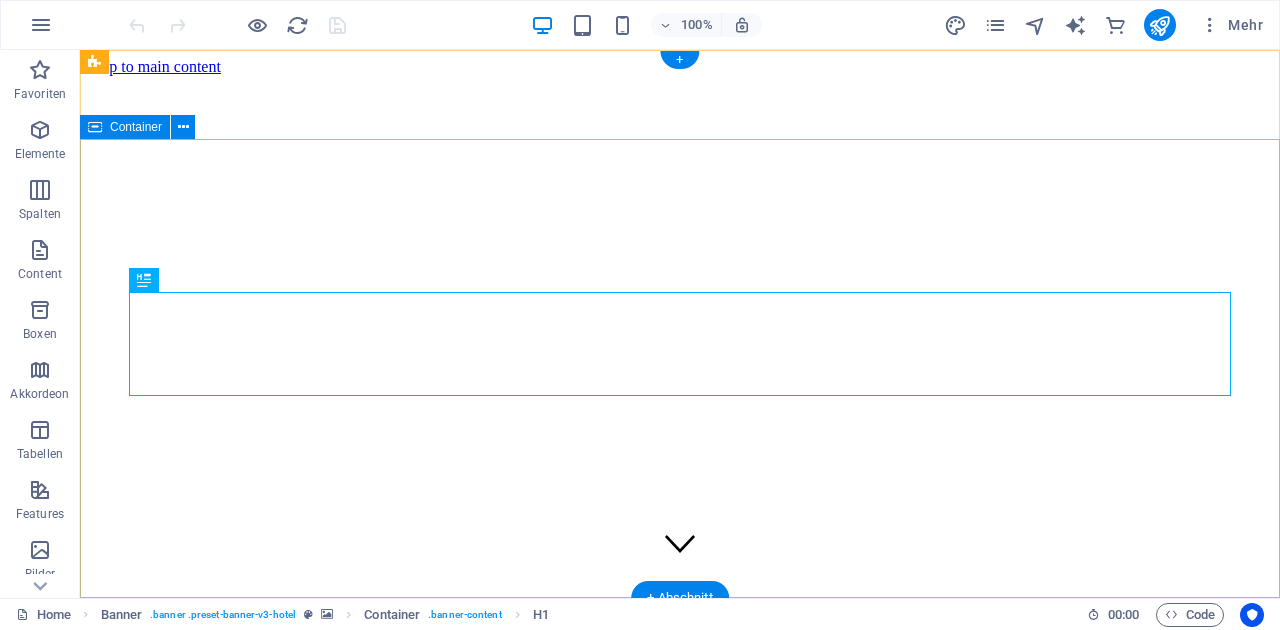 scroll, scrollTop: 0, scrollLeft: 0, axis: both 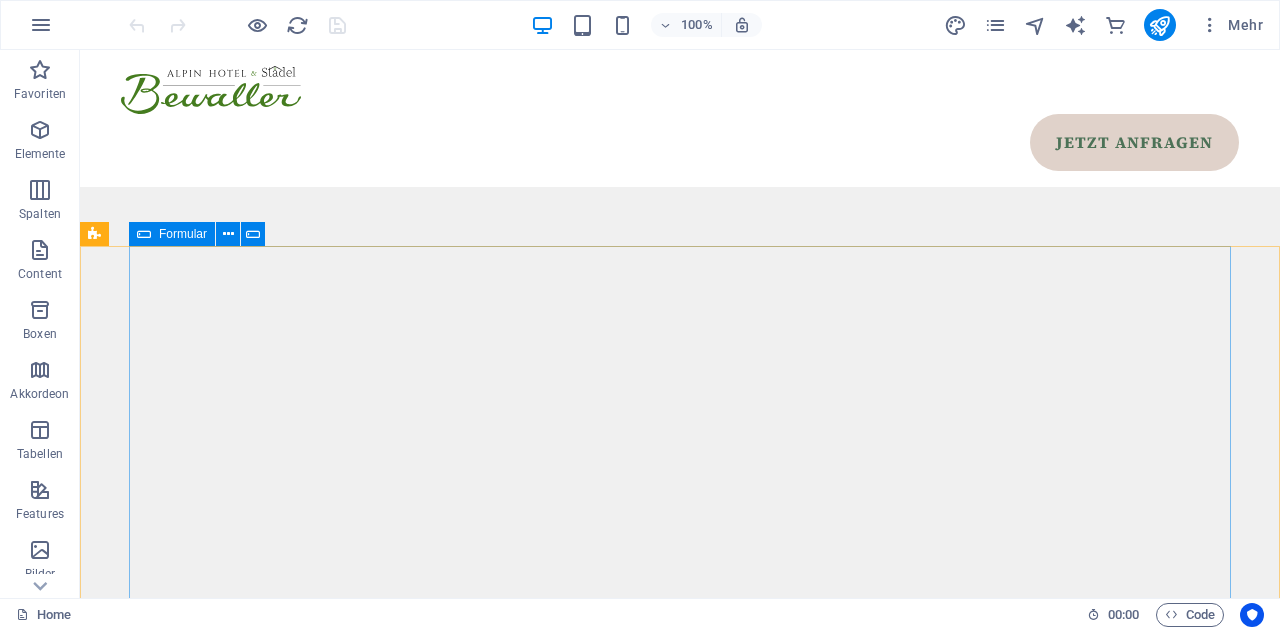 click at bounding box center (144, 234) 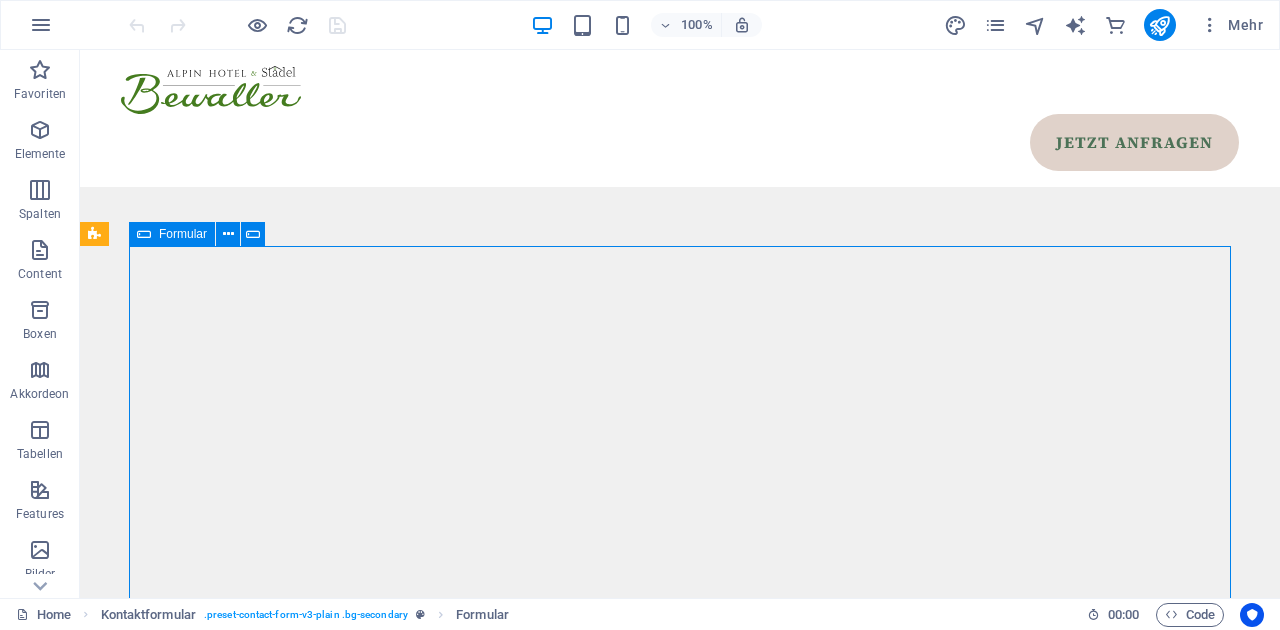 click at bounding box center (144, 234) 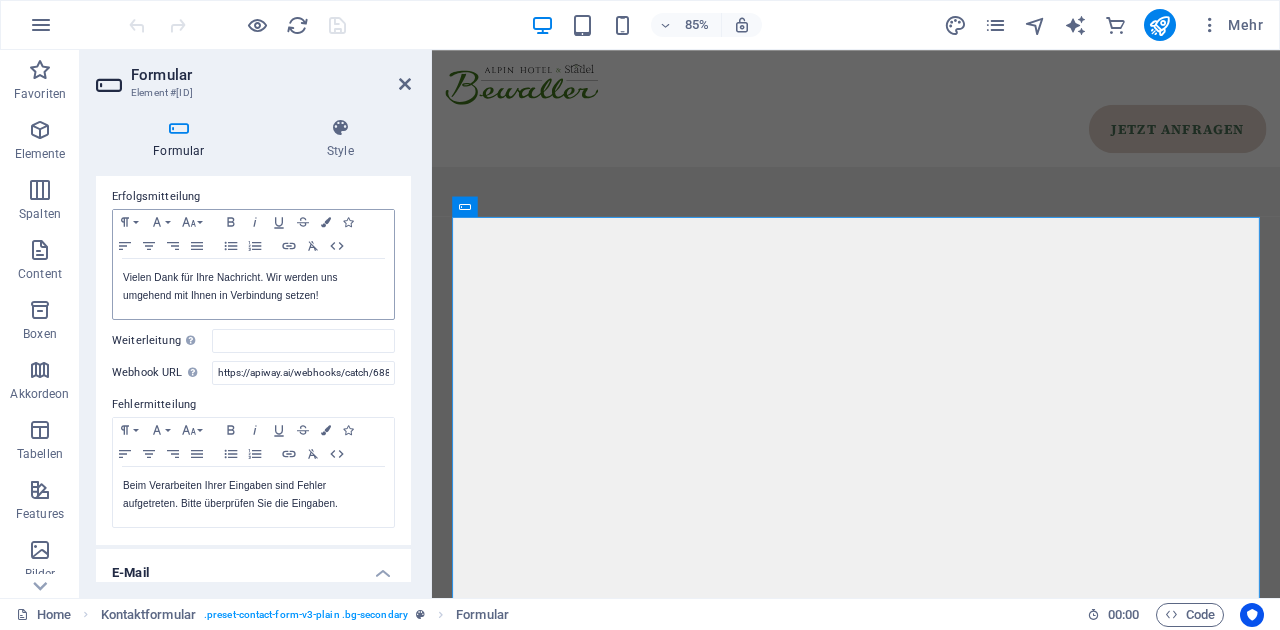 scroll, scrollTop: 151, scrollLeft: 0, axis: vertical 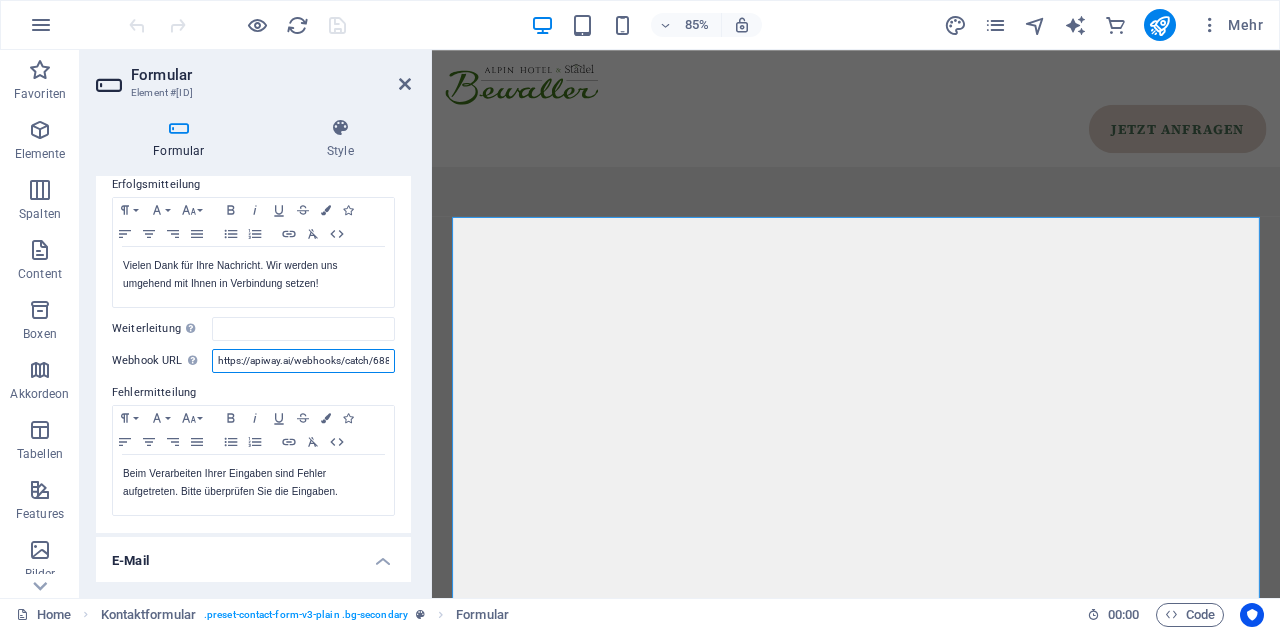 click on "https://apiway.ai/webhooks/catch/68828d503c1dd/webhooks-app" at bounding box center (303, 361) 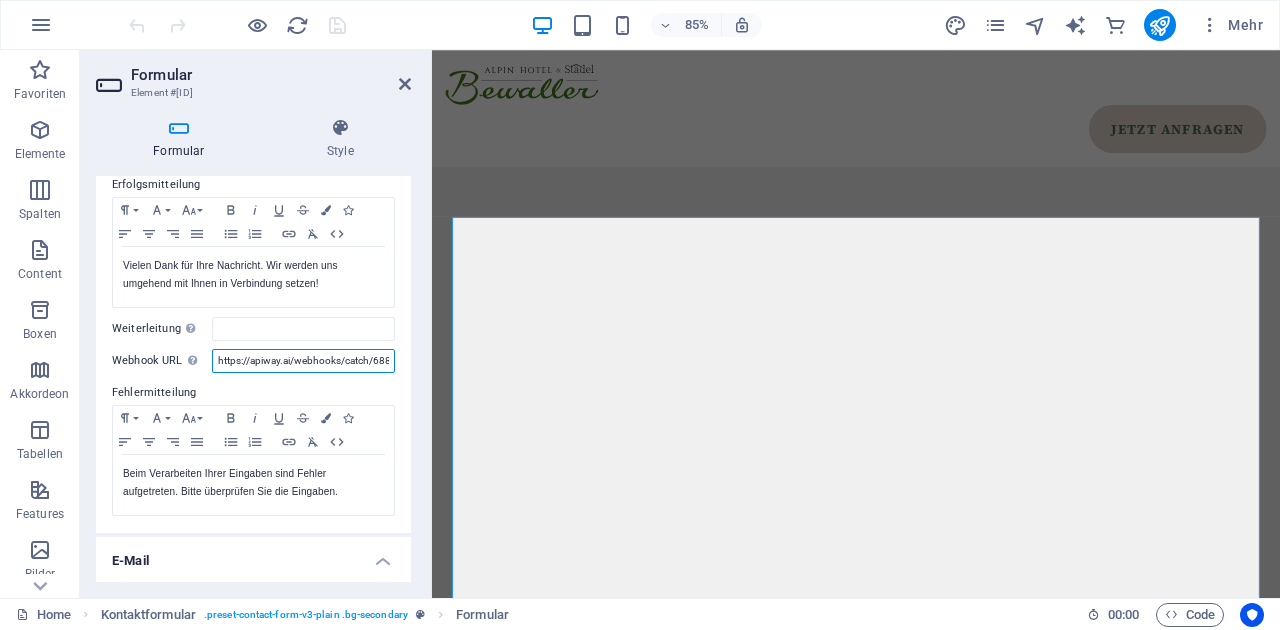 paste on "hook.eu2.make.com/qt5a0hpddkdszywk1rpr7hfkvlvqgd4l" 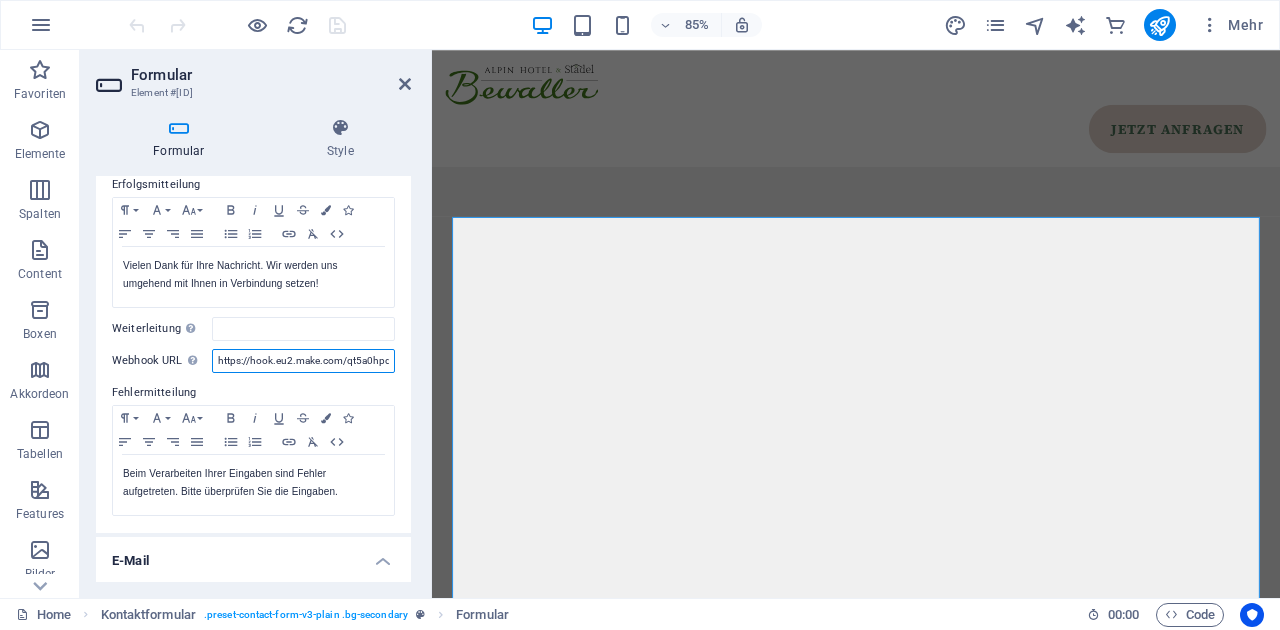scroll, scrollTop: 0, scrollLeft: 120, axis: horizontal 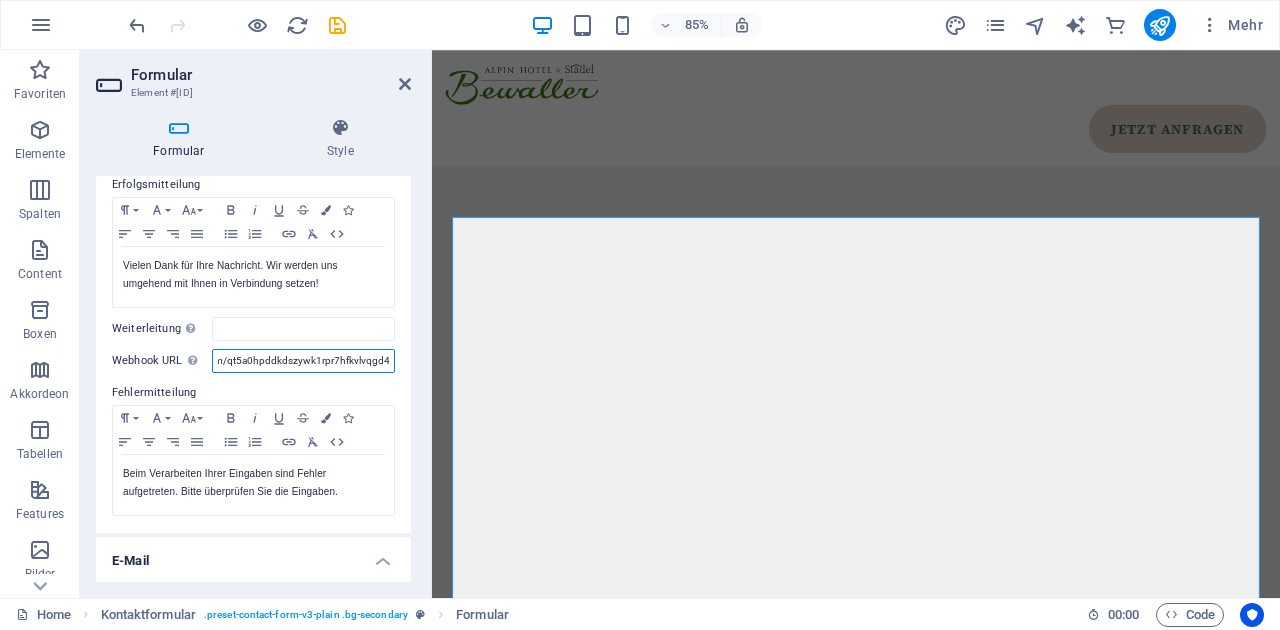 type on "https://hook.eu2.make.com/qt5a0hpddkdszywk1rpr7hfkvlvqgd4l" 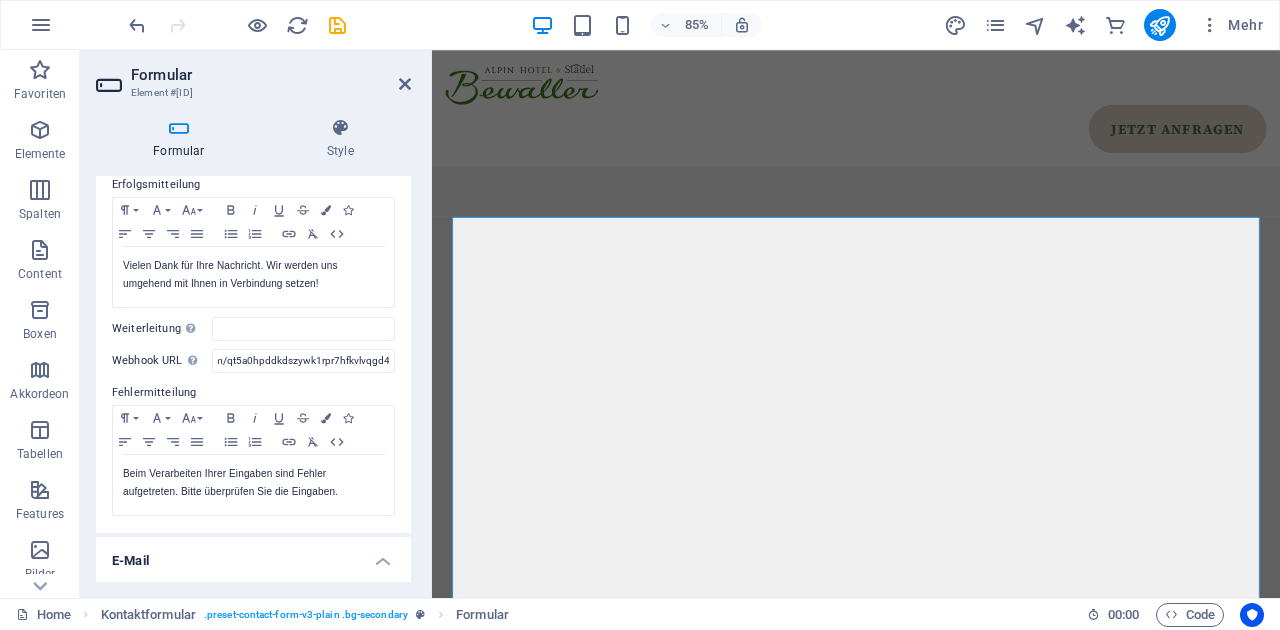 scroll, scrollTop: 0, scrollLeft: 0, axis: both 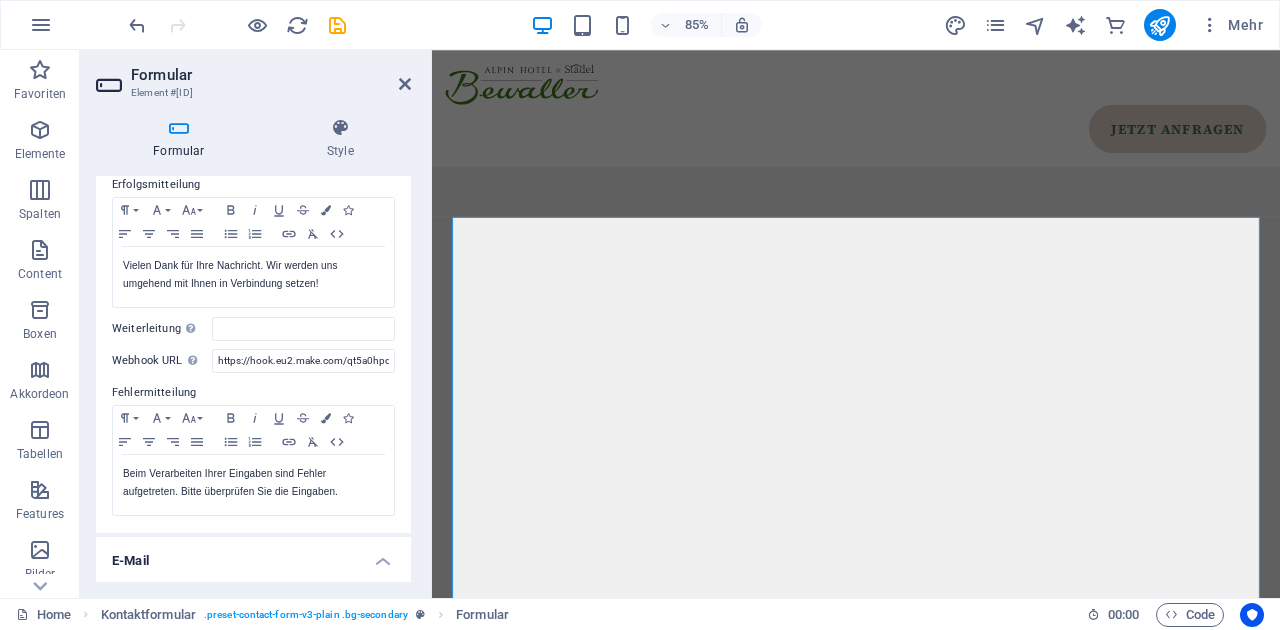 click on "Fehlermitteilung" at bounding box center [253, 393] 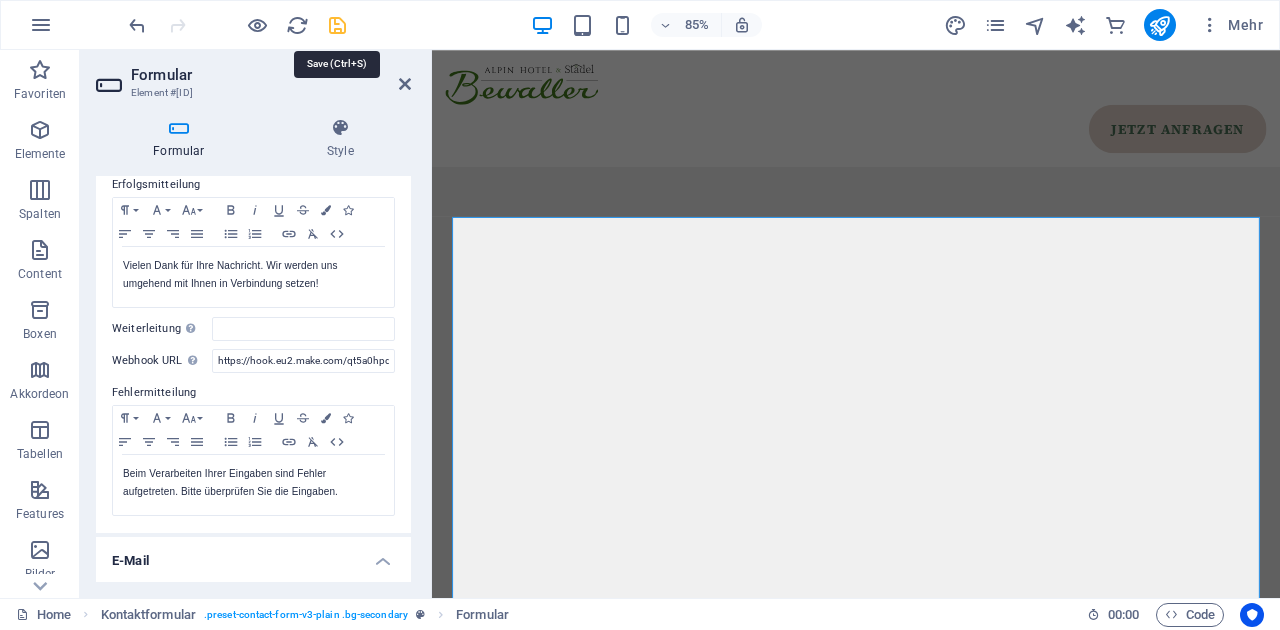 click at bounding box center [337, 25] 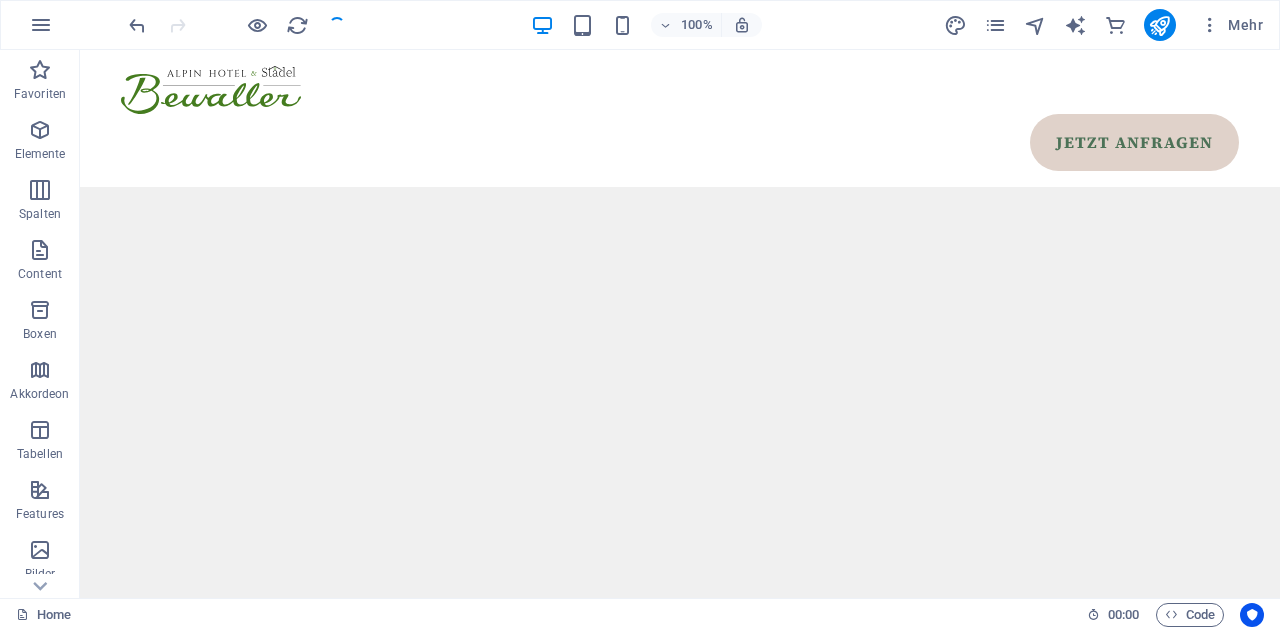 scroll, scrollTop: 8930, scrollLeft: 0, axis: vertical 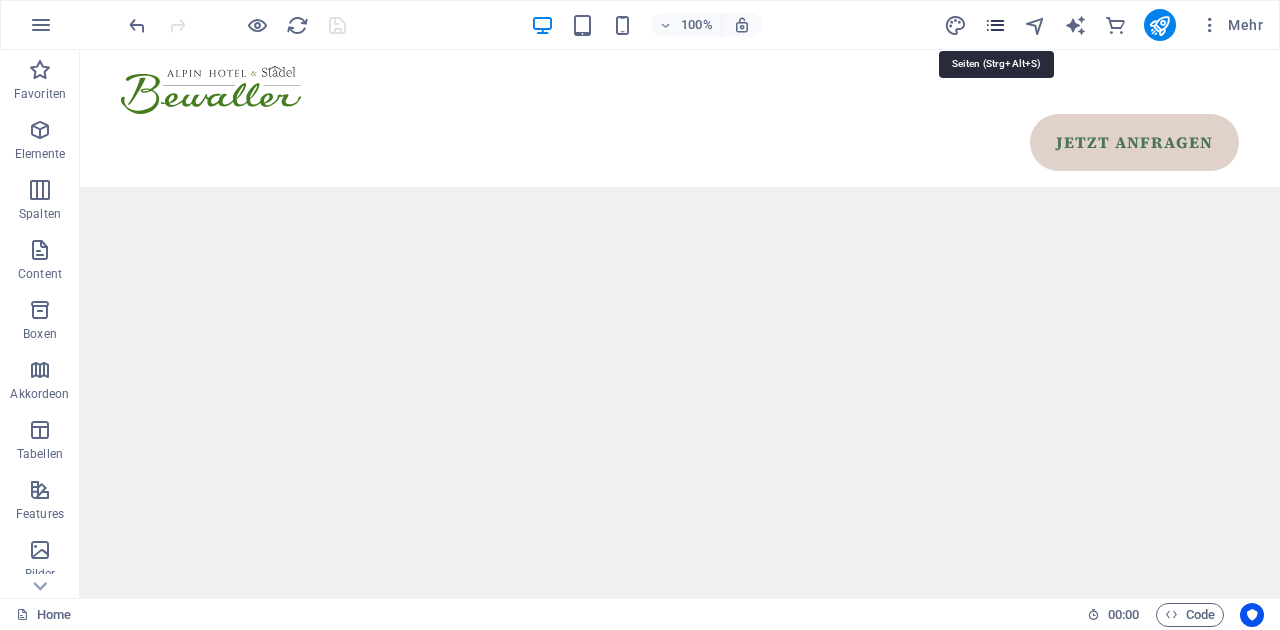 click at bounding box center [995, 25] 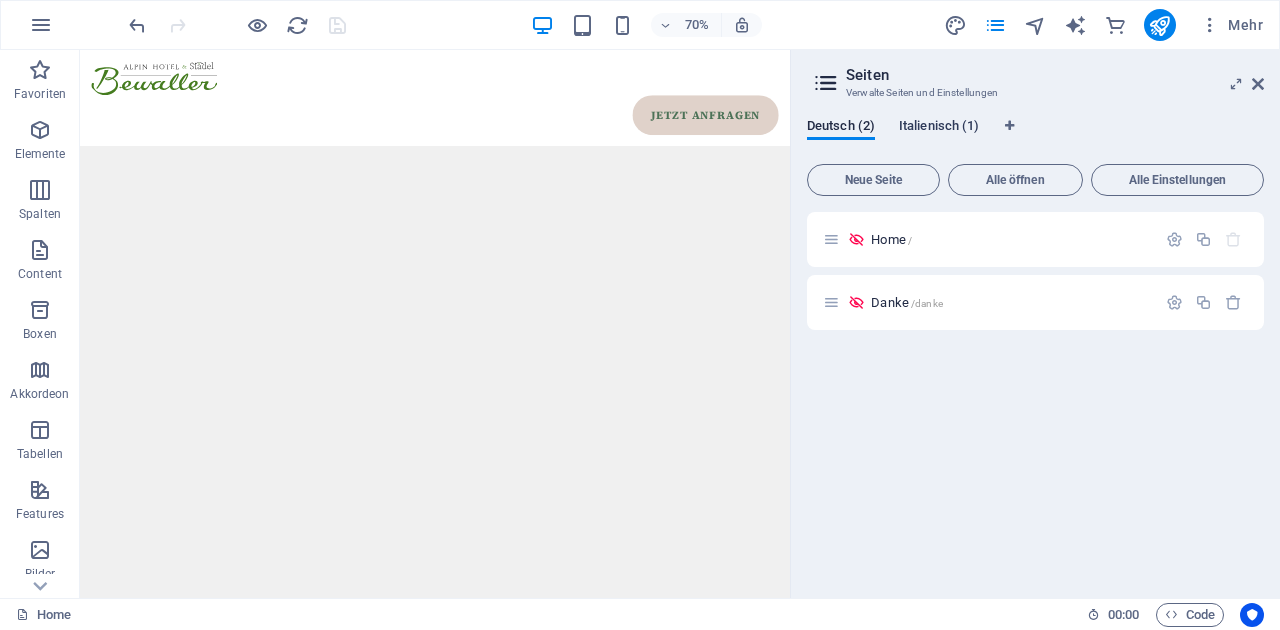 click on "Italienisch (1)" at bounding box center (939, 128) 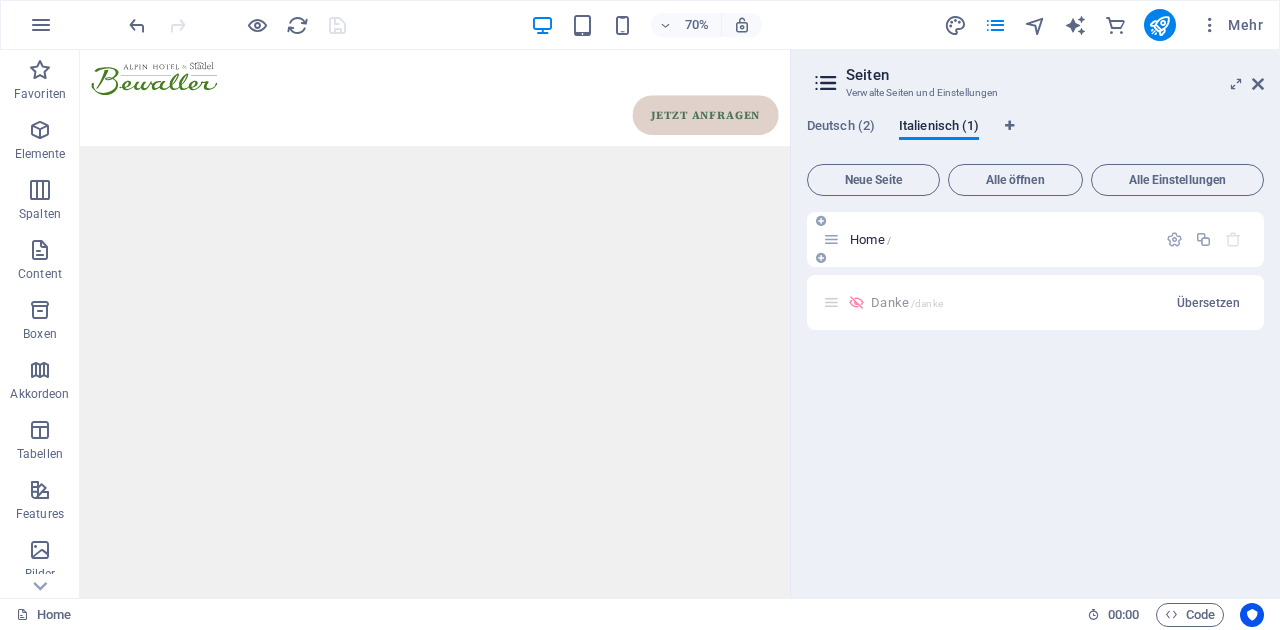 click on "Home /" at bounding box center [870, 239] 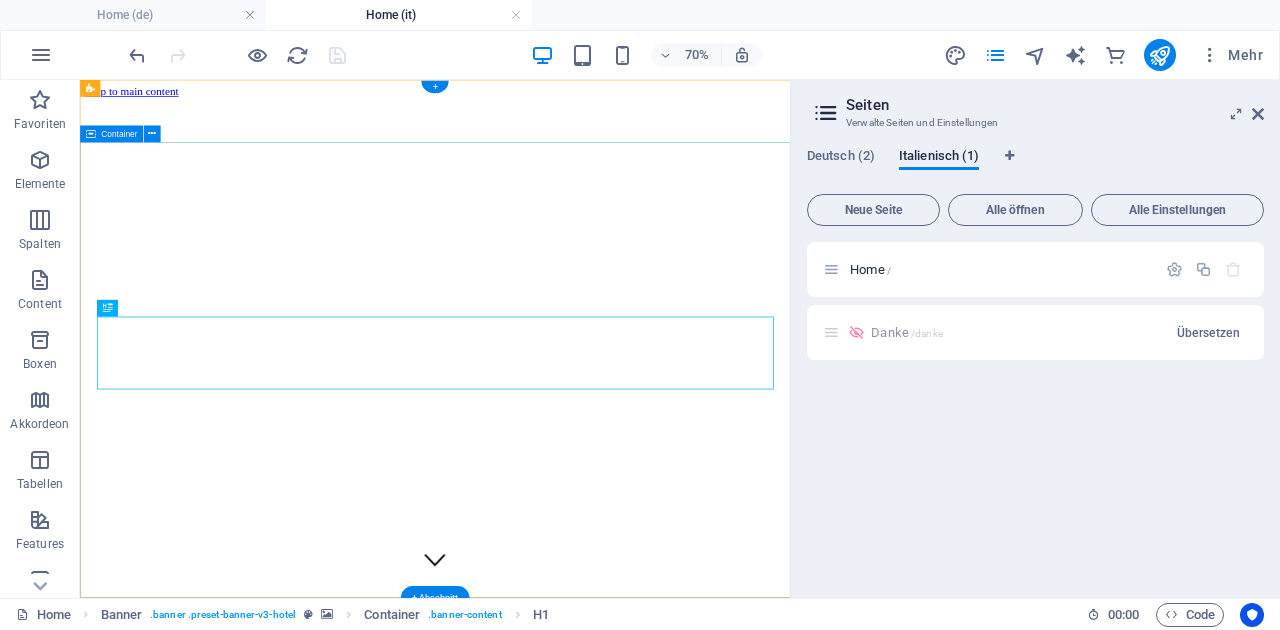 scroll, scrollTop: 0, scrollLeft: 0, axis: both 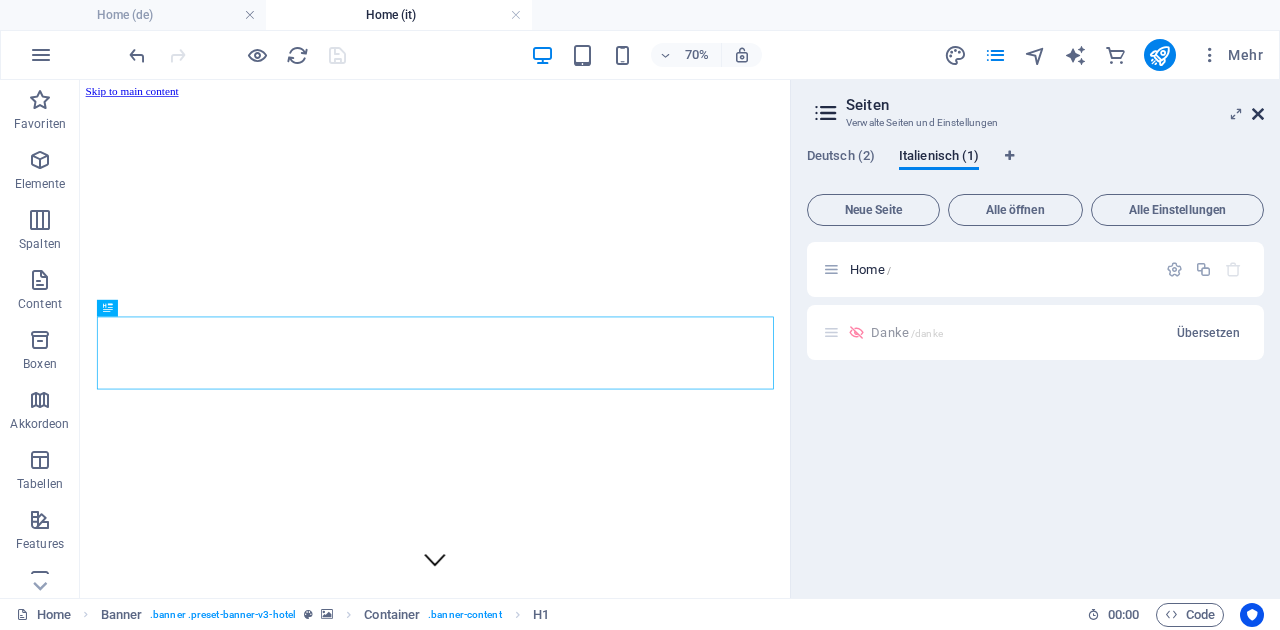 drag, startPoint x: 1260, startPoint y: 109, endPoint x: 1174, endPoint y: 32, distance: 115.43397 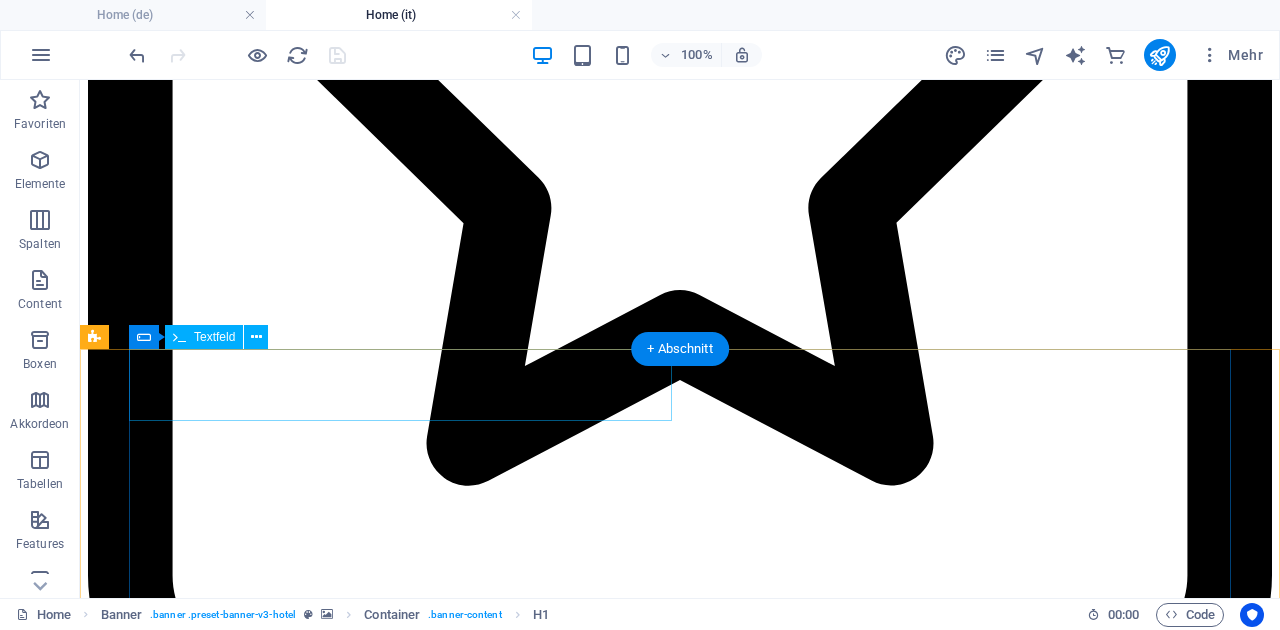scroll, scrollTop: 8884, scrollLeft: 0, axis: vertical 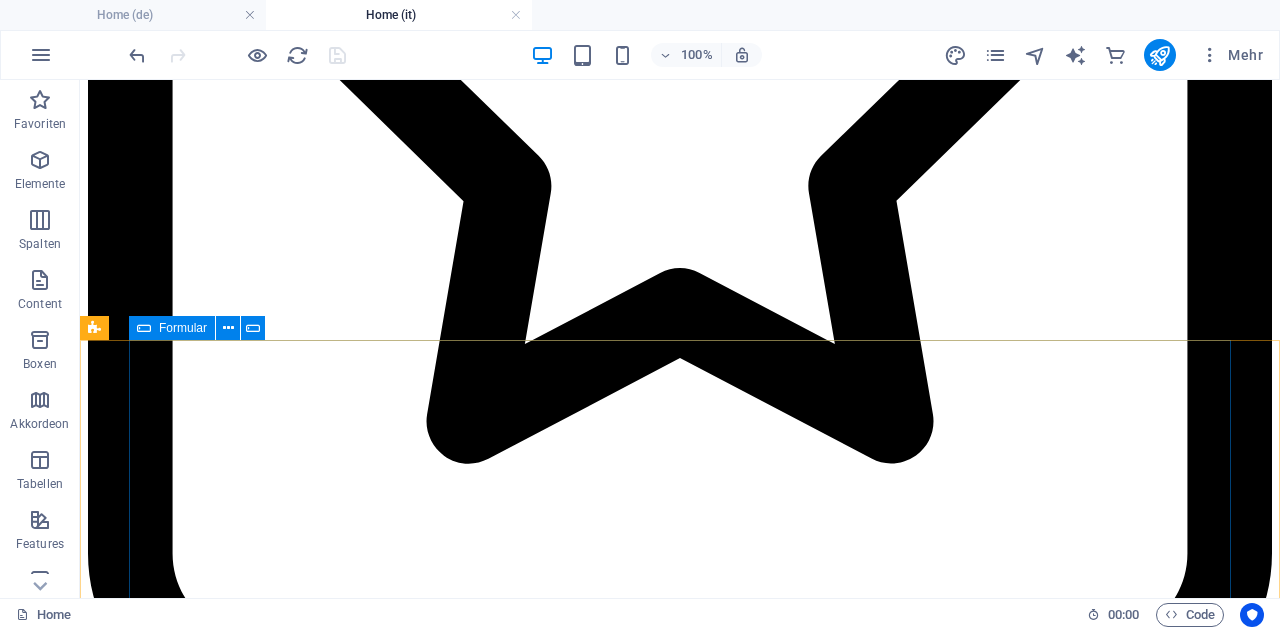 click at bounding box center [144, 328] 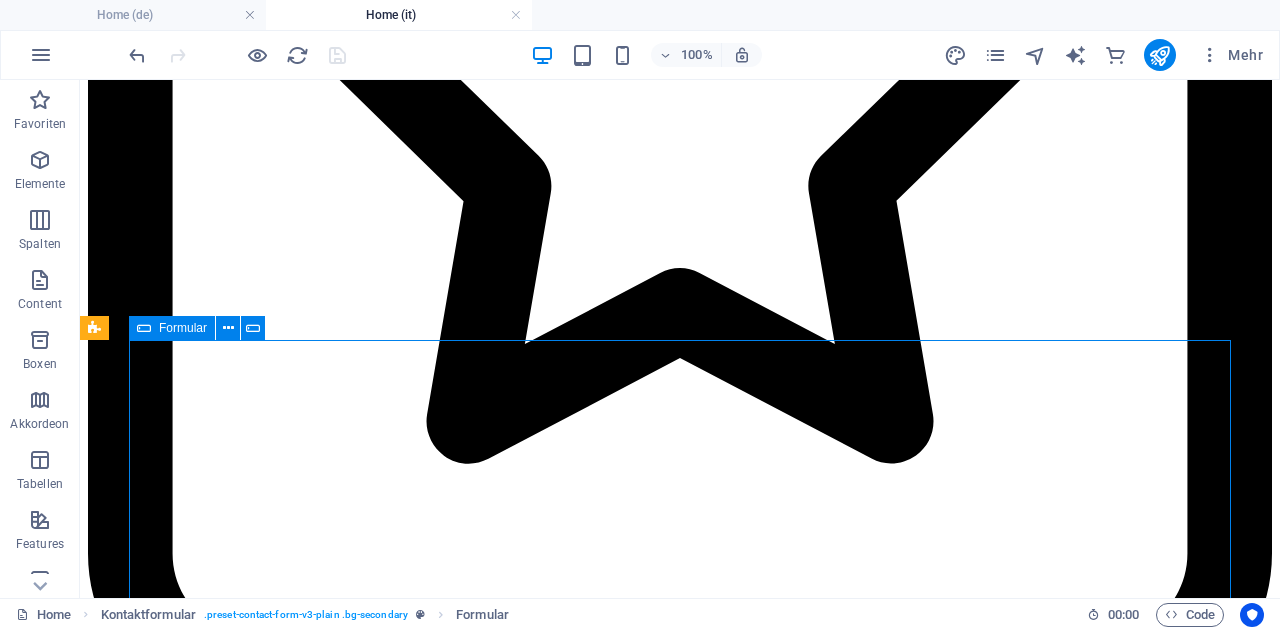 click at bounding box center (144, 328) 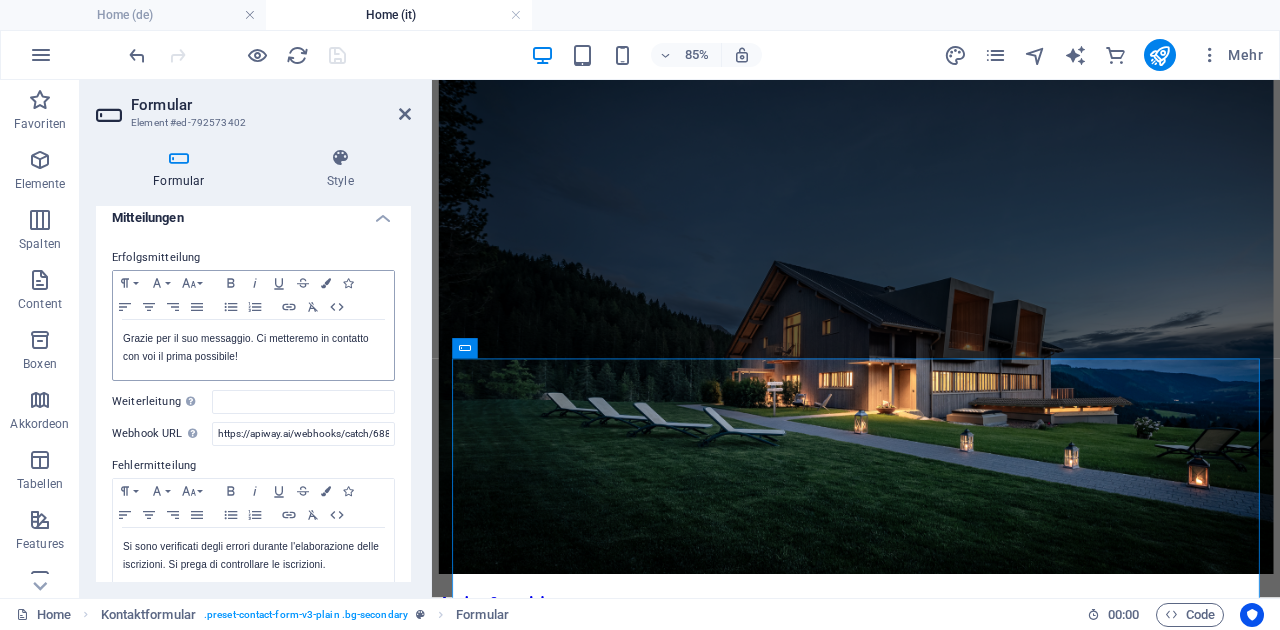 scroll, scrollTop: 117, scrollLeft: 0, axis: vertical 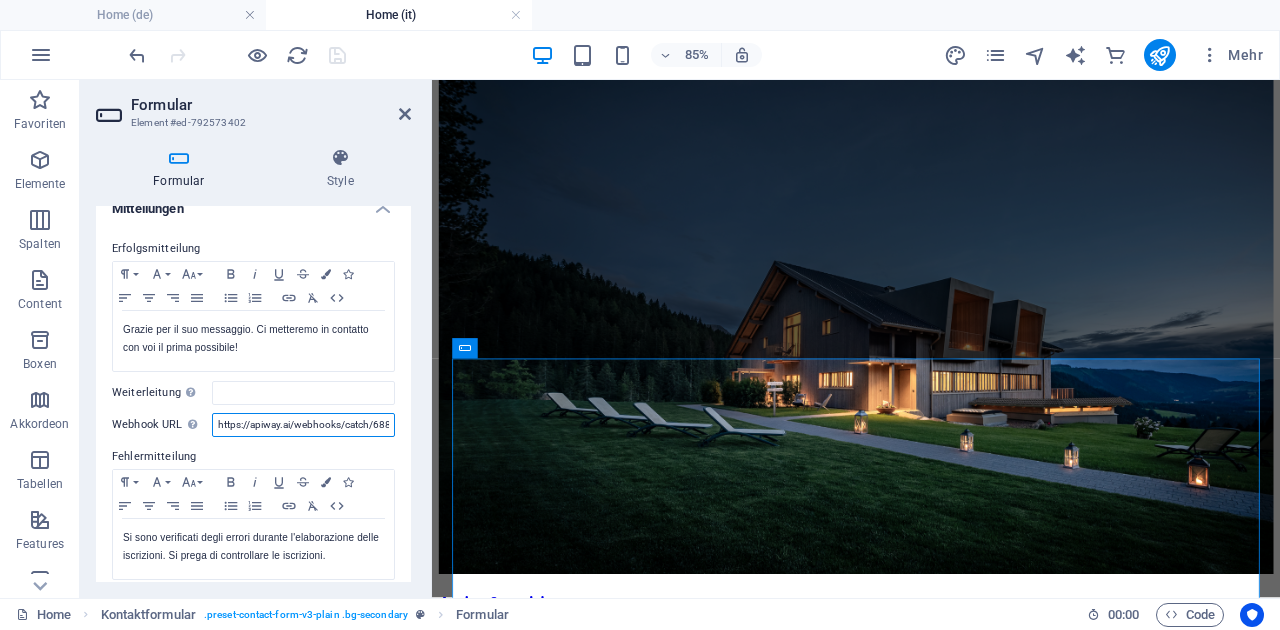click on "https://apiway.ai/webhooks/catch/68828d503c1dd/webhooks-app" at bounding box center [303, 425] 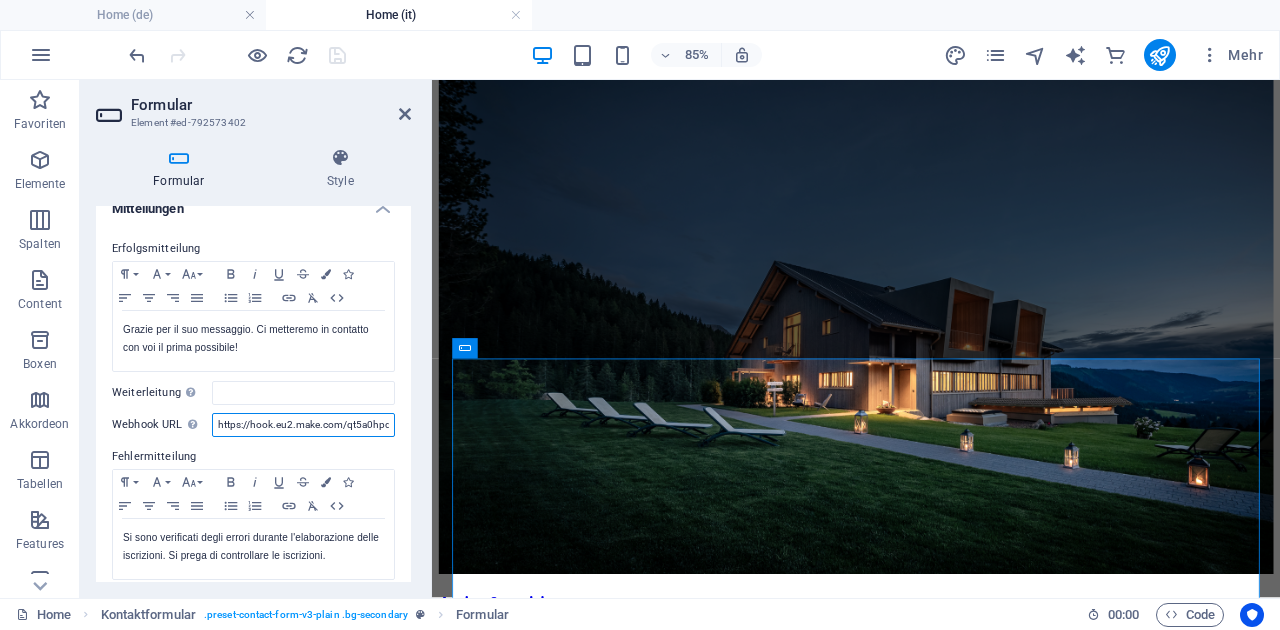 scroll, scrollTop: 0, scrollLeft: 120, axis: horizontal 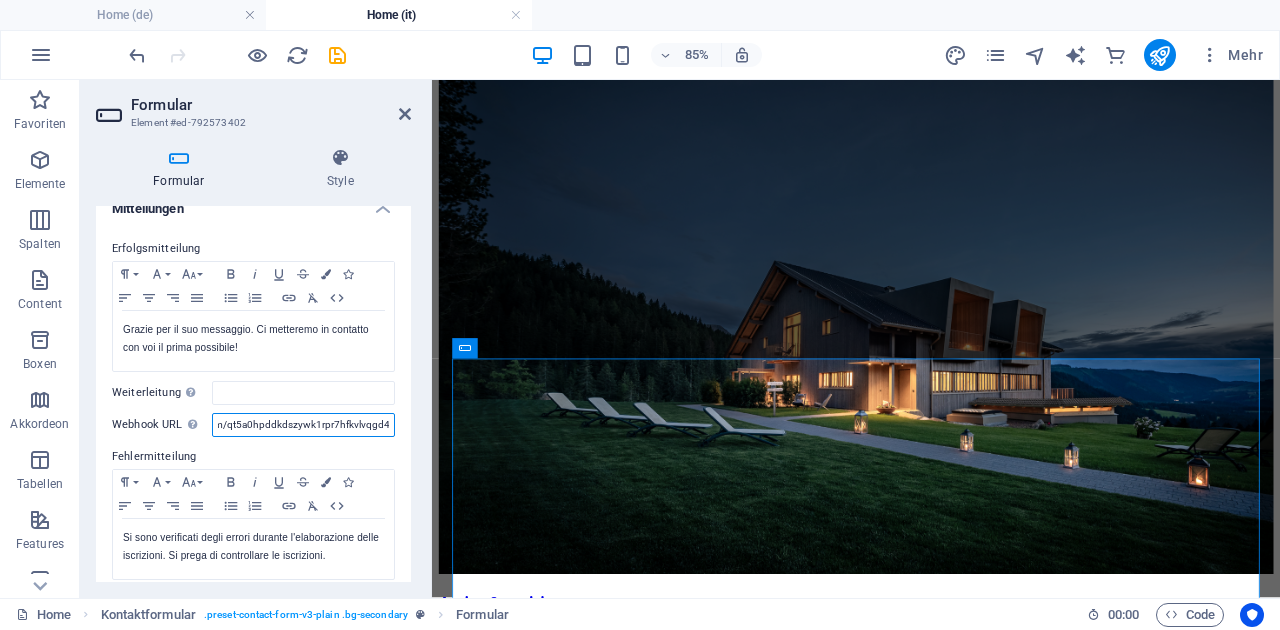 type on "https://hook.eu2.make.com/qt5a0hpddkdszywk1rpr7hfkvlvqgd4l" 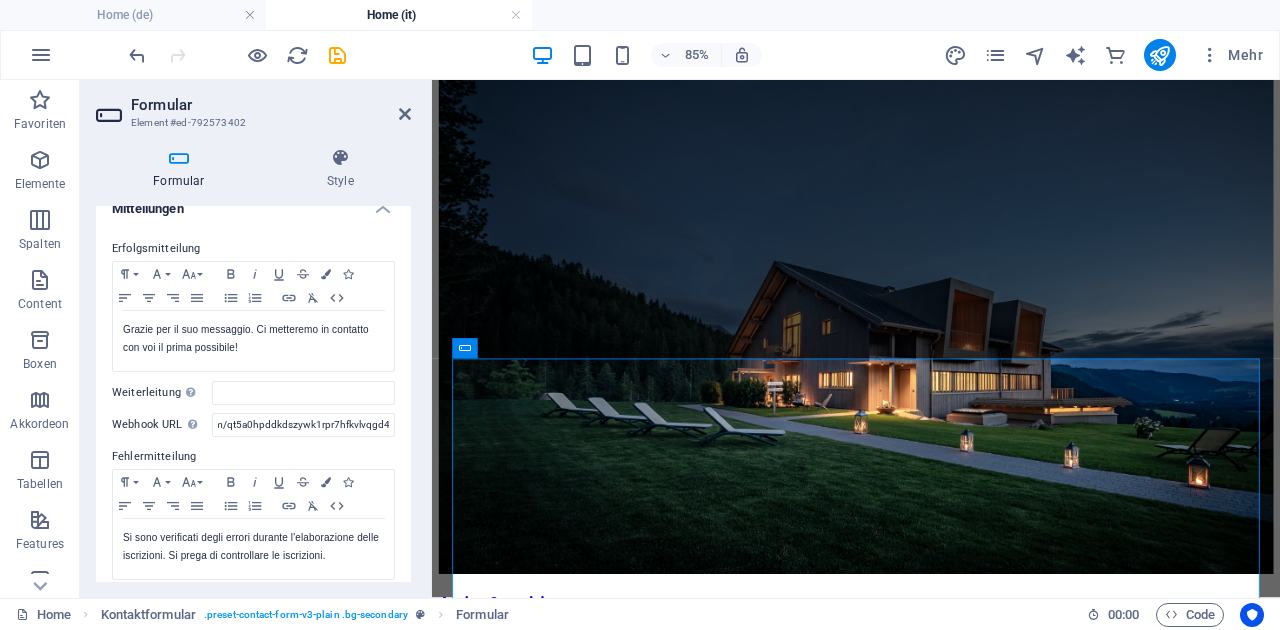 click on "Fehlermitteilung" at bounding box center (253, 457) 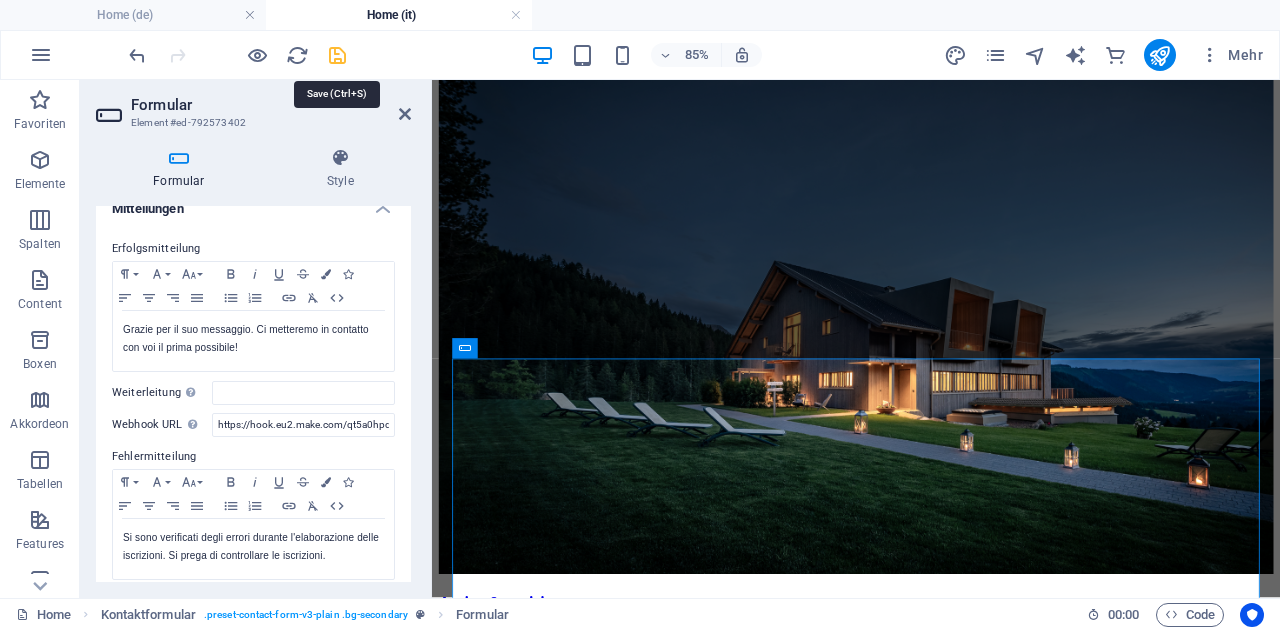 click at bounding box center (337, 55) 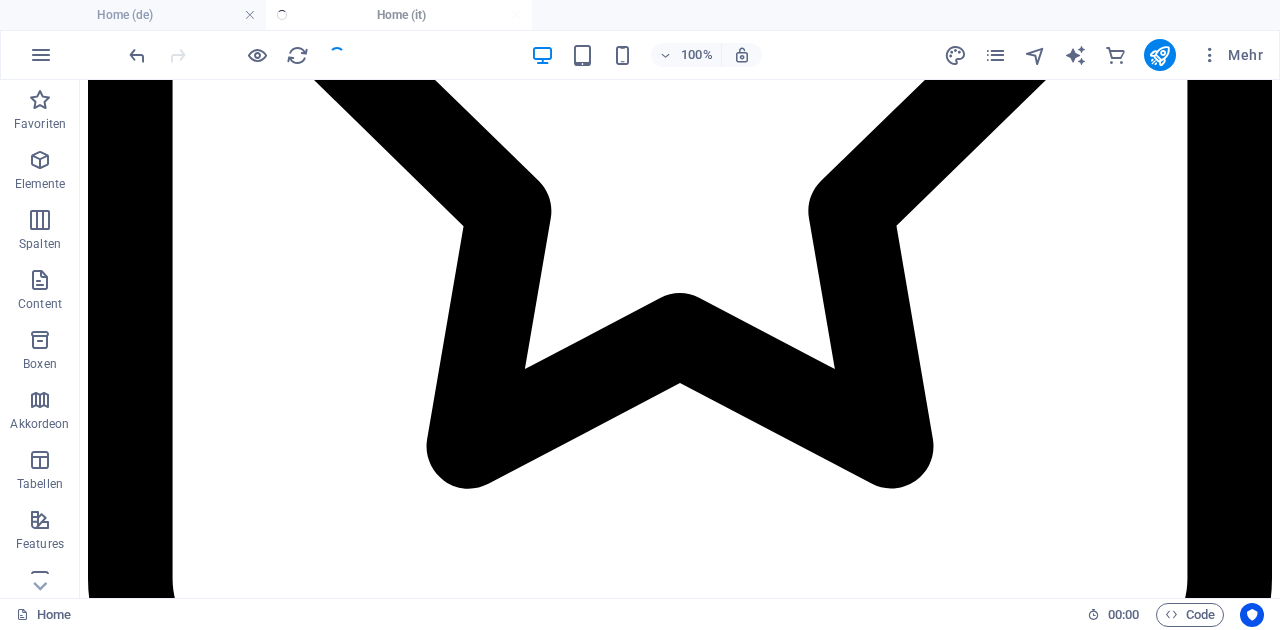 scroll, scrollTop: 8884, scrollLeft: 0, axis: vertical 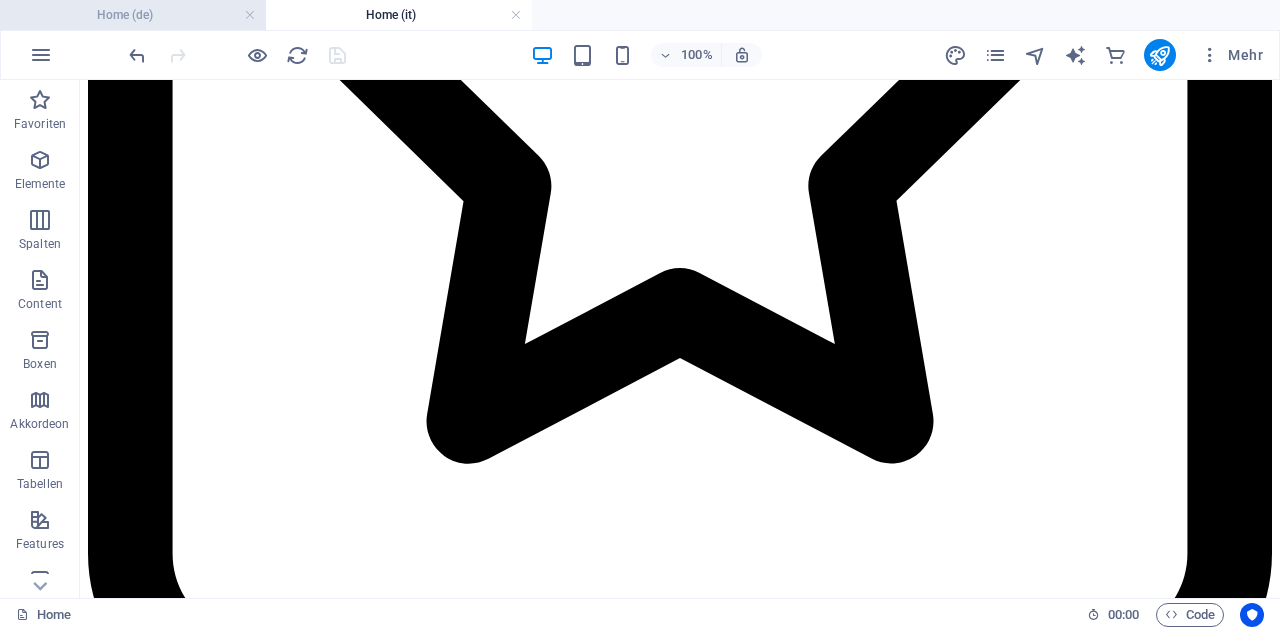 click on "Home (de)" at bounding box center [133, 15] 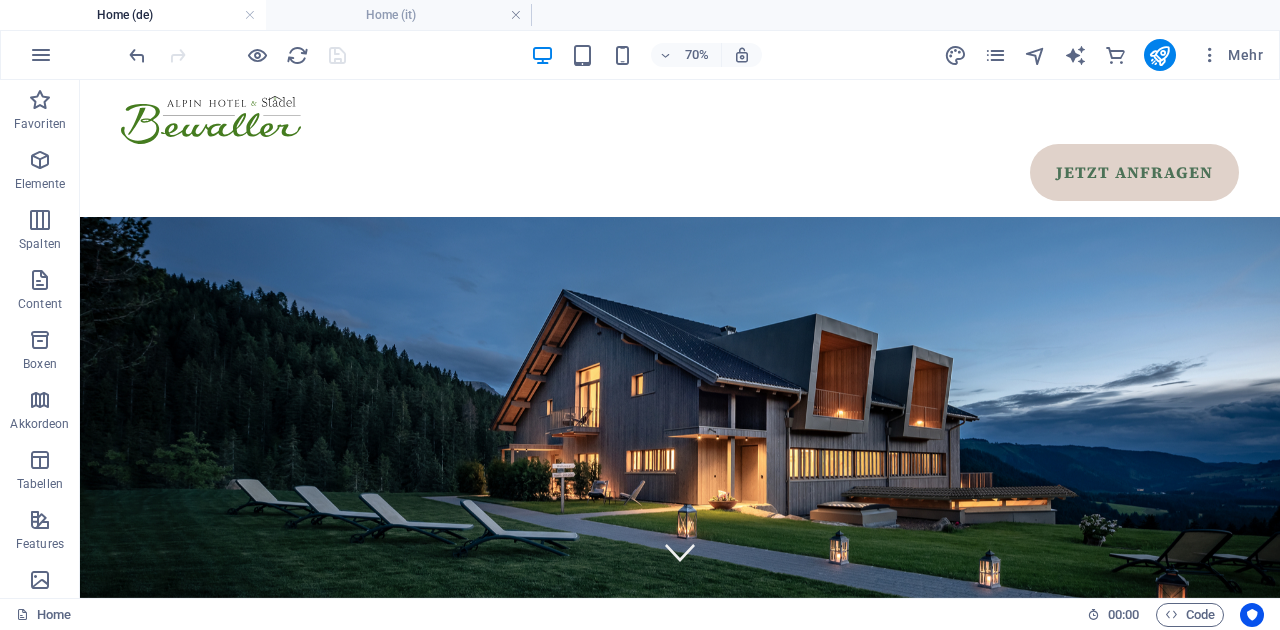 scroll, scrollTop: 0, scrollLeft: 0, axis: both 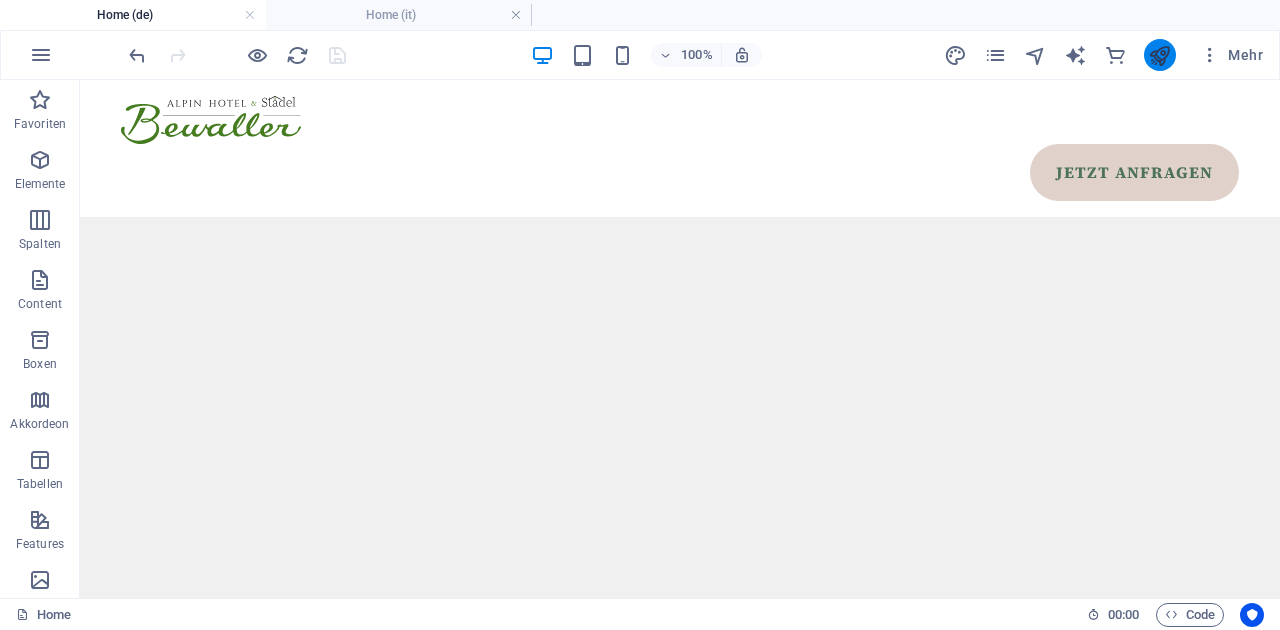 click at bounding box center (1159, 55) 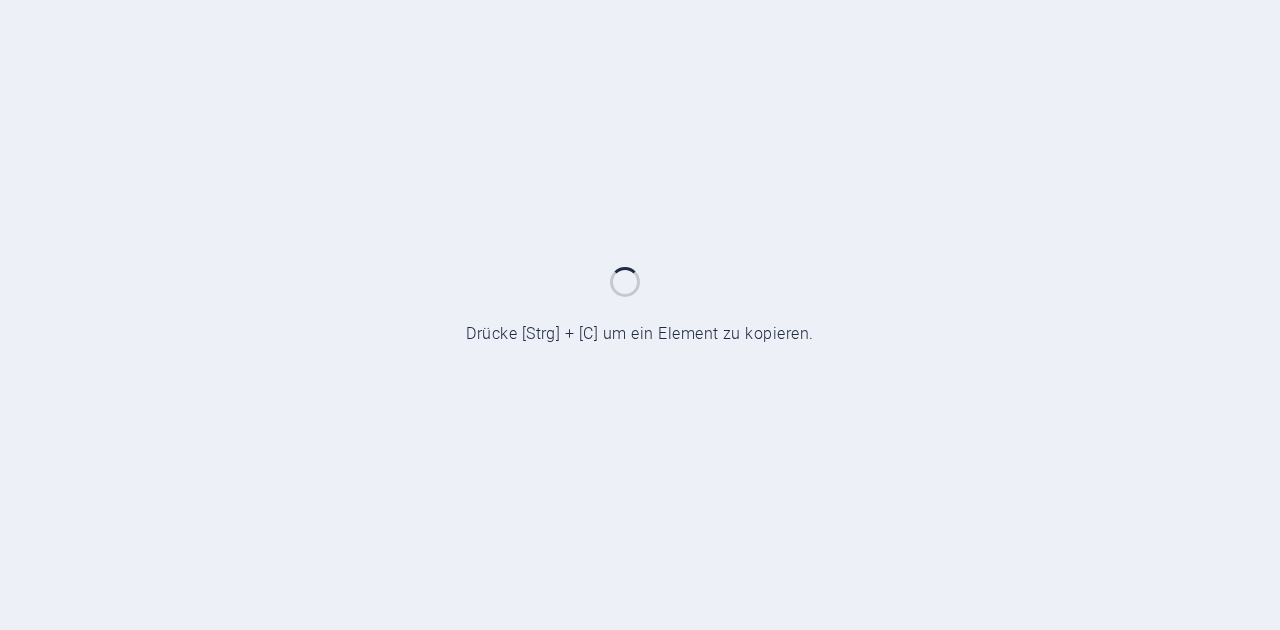 scroll, scrollTop: 0, scrollLeft: 0, axis: both 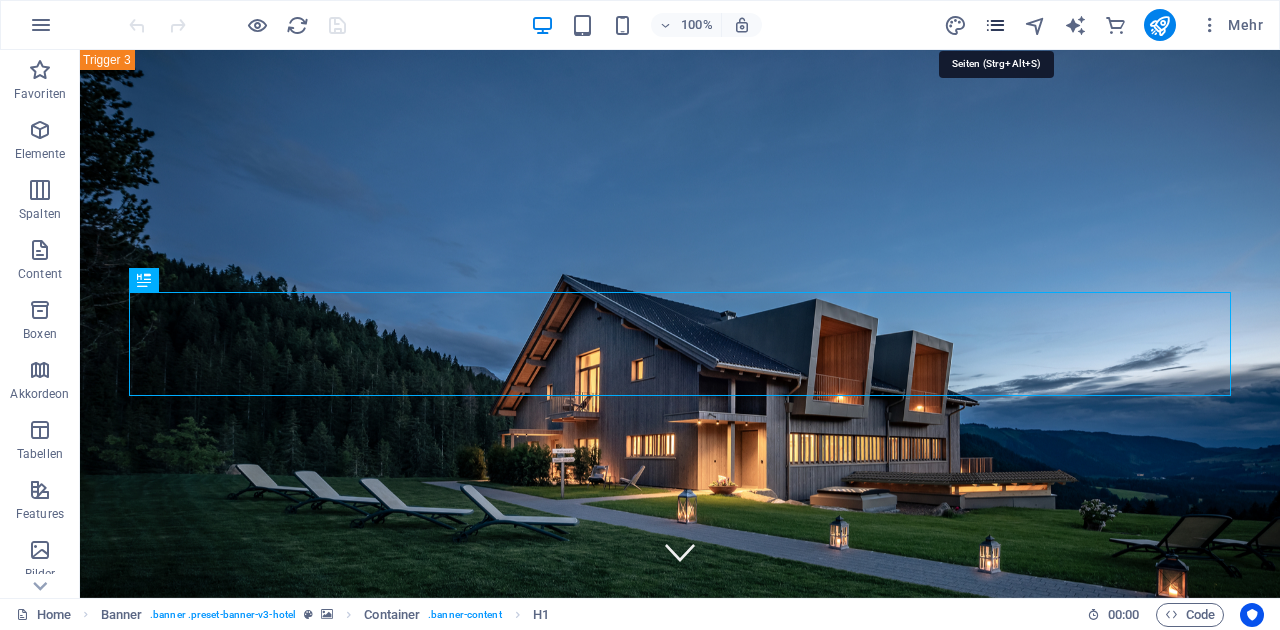 click at bounding box center (995, 25) 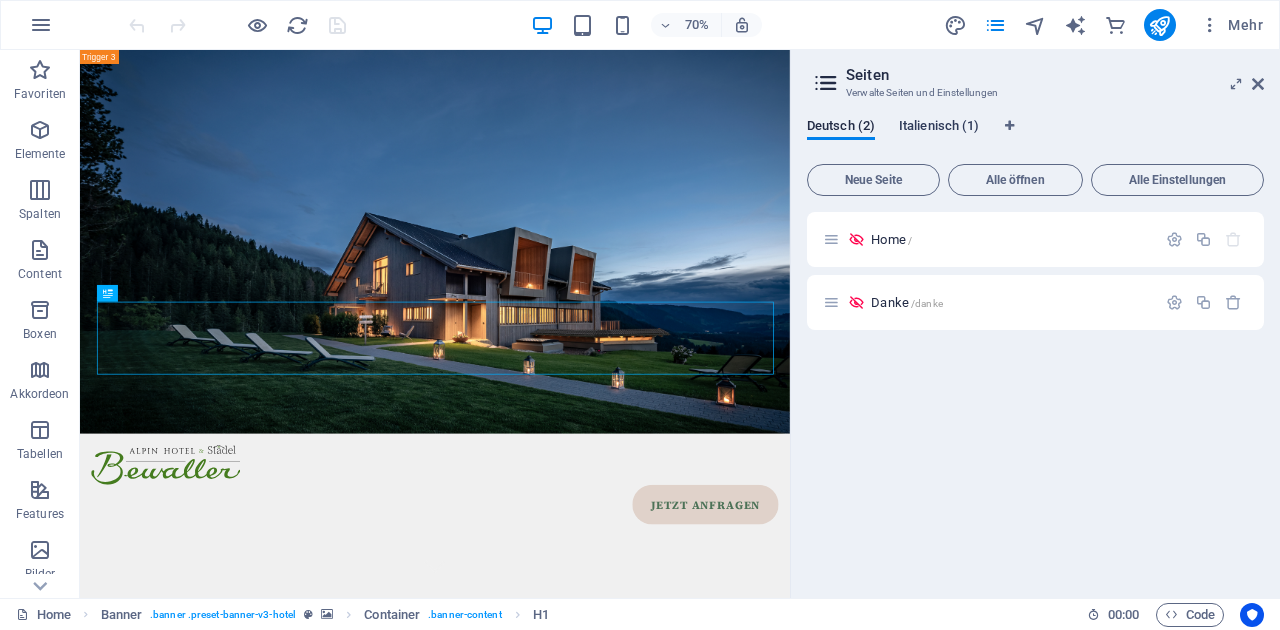 click on "Italienisch (1)" at bounding box center (939, 128) 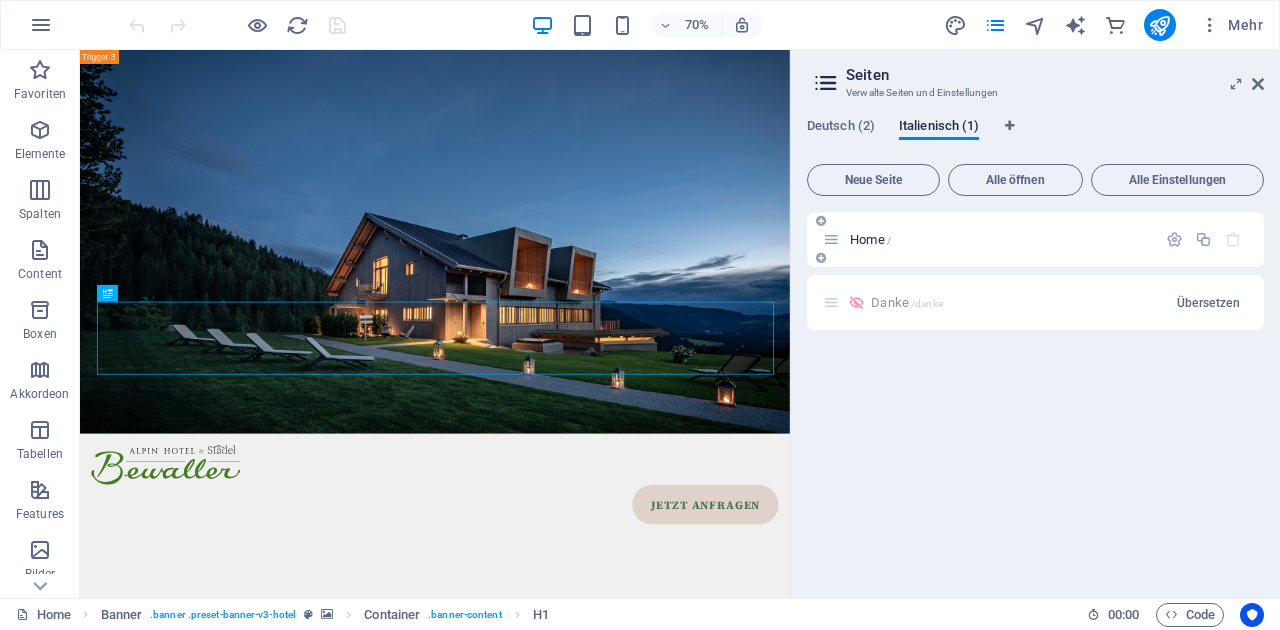 click on "Home /" at bounding box center [870, 239] 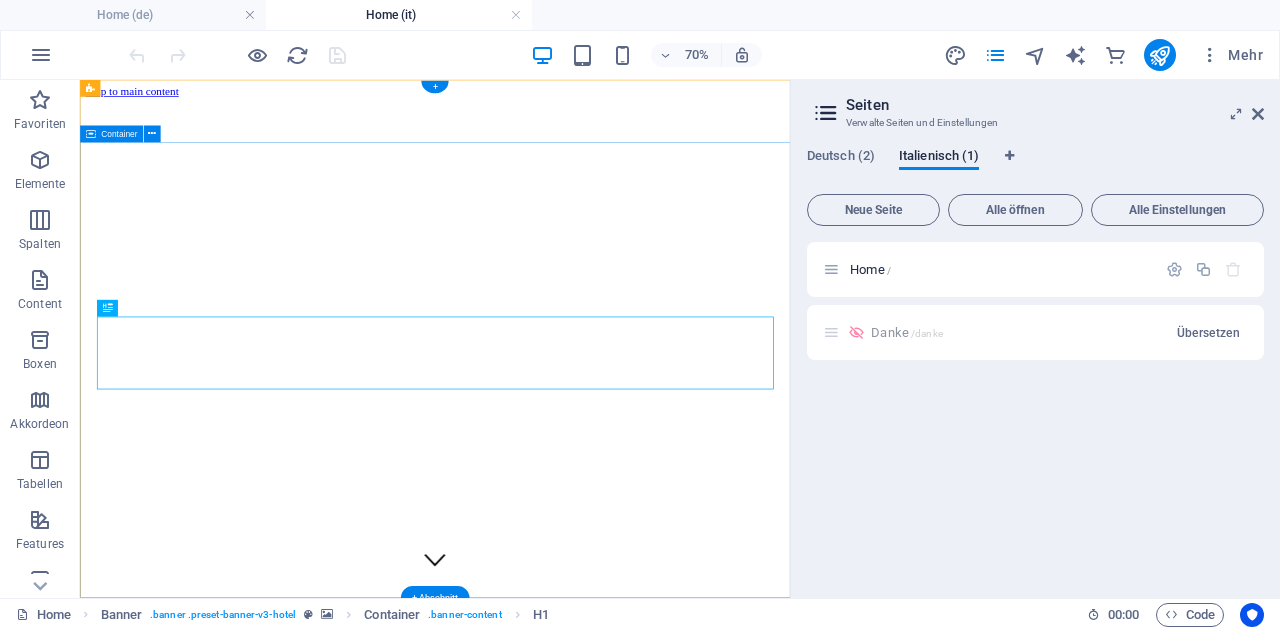 scroll, scrollTop: 0, scrollLeft: 0, axis: both 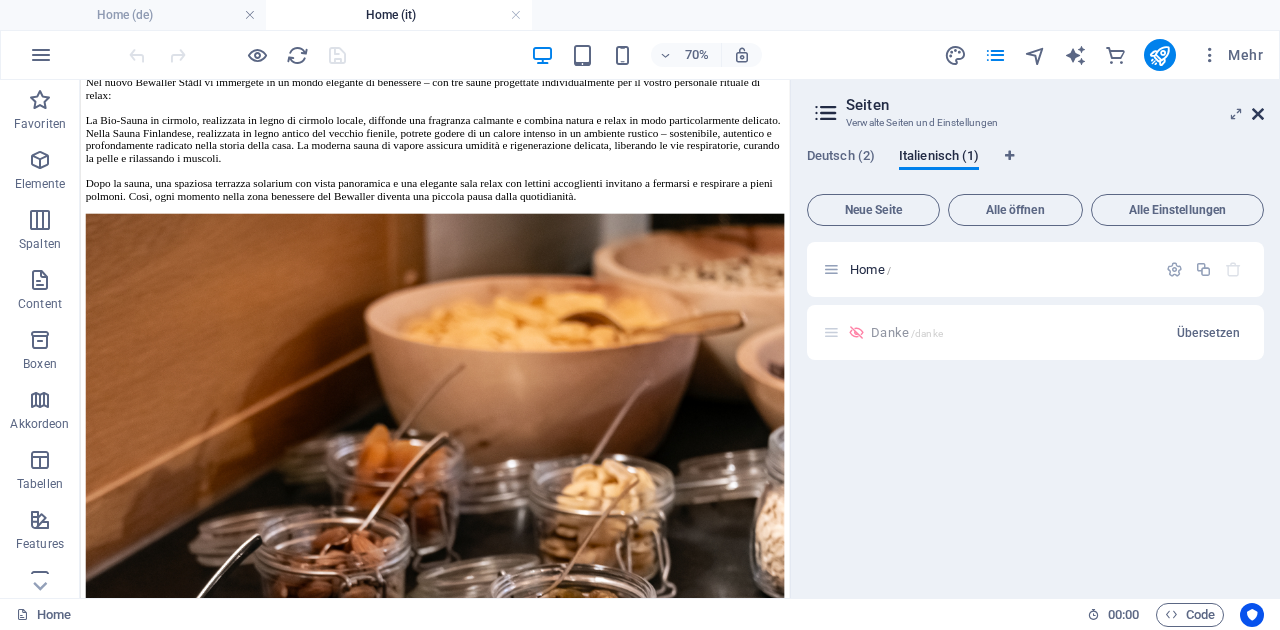 click at bounding box center [1258, 114] 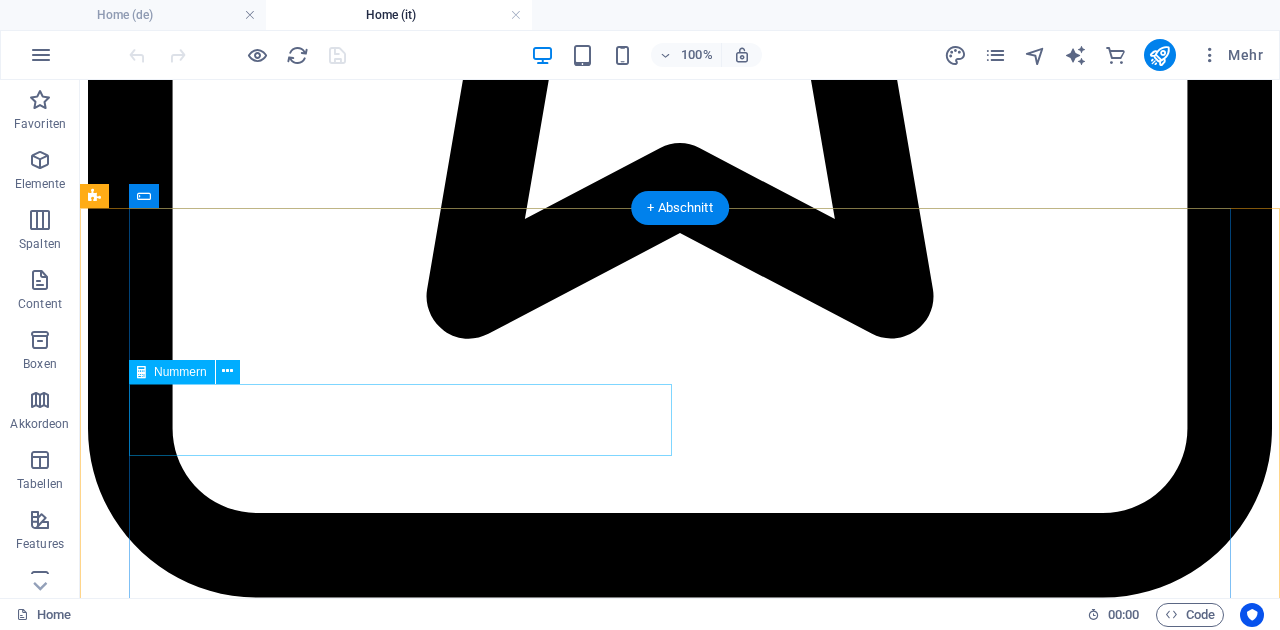 scroll, scrollTop: 9016, scrollLeft: 0, axis: vertical 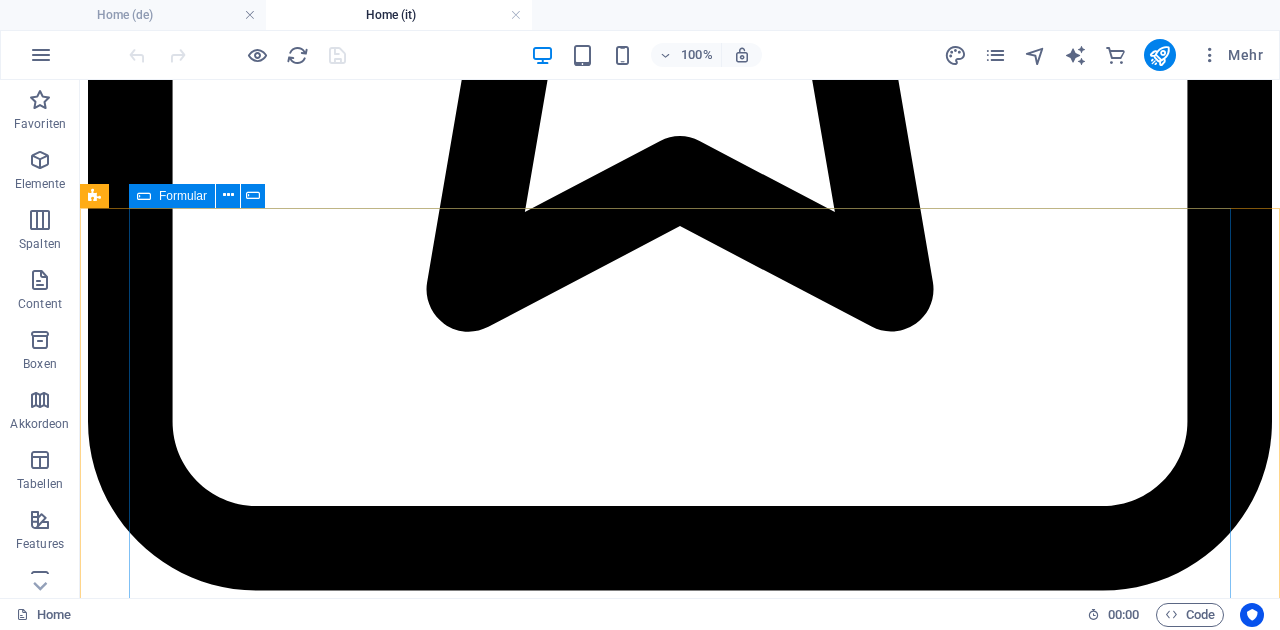 click at bounding box center (144, 196) 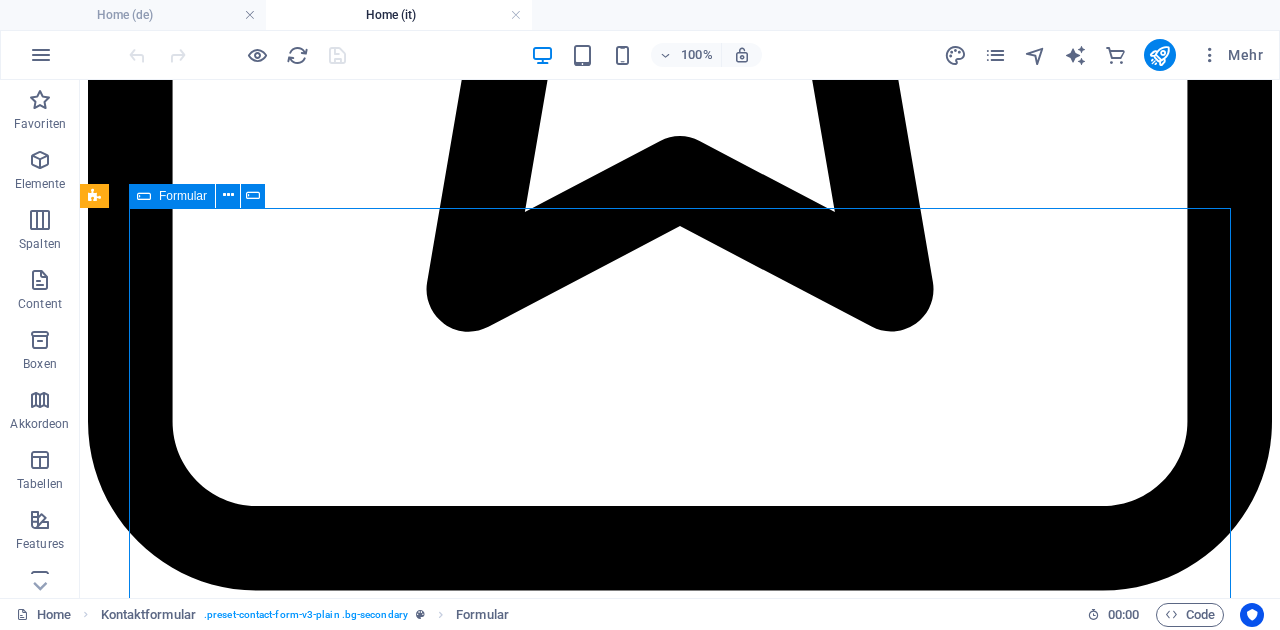 click at bounding box center (144, 196) 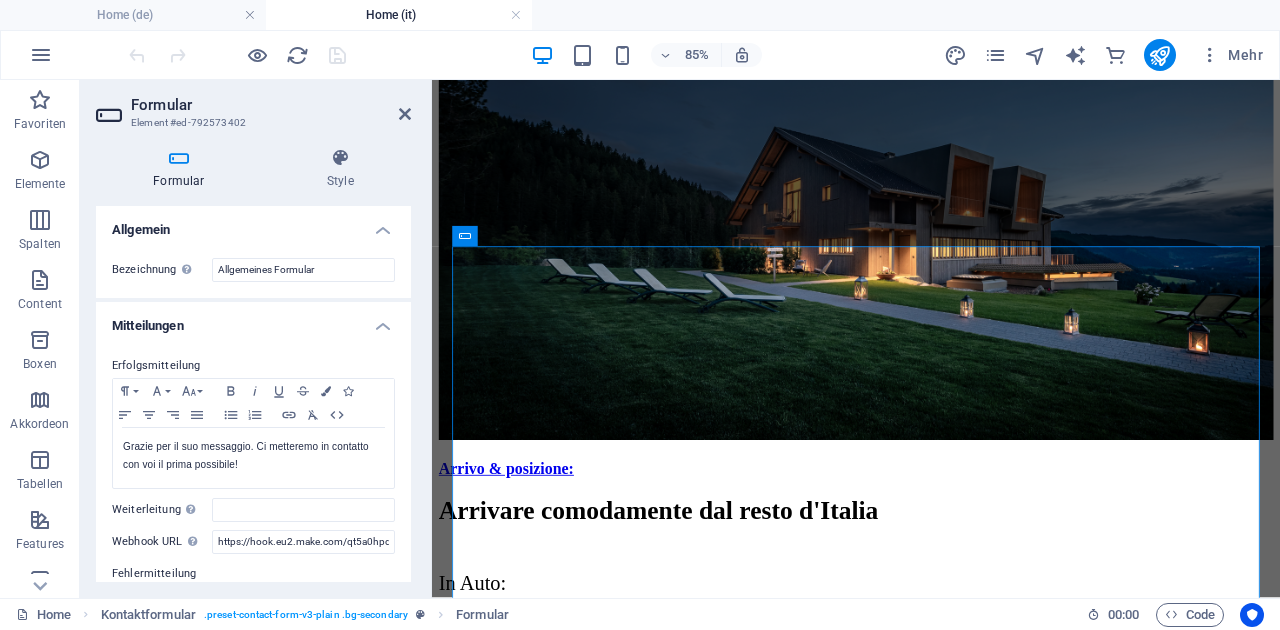 scroll, scrollTop: 8992, scrollLeft: 0, axis: vertical 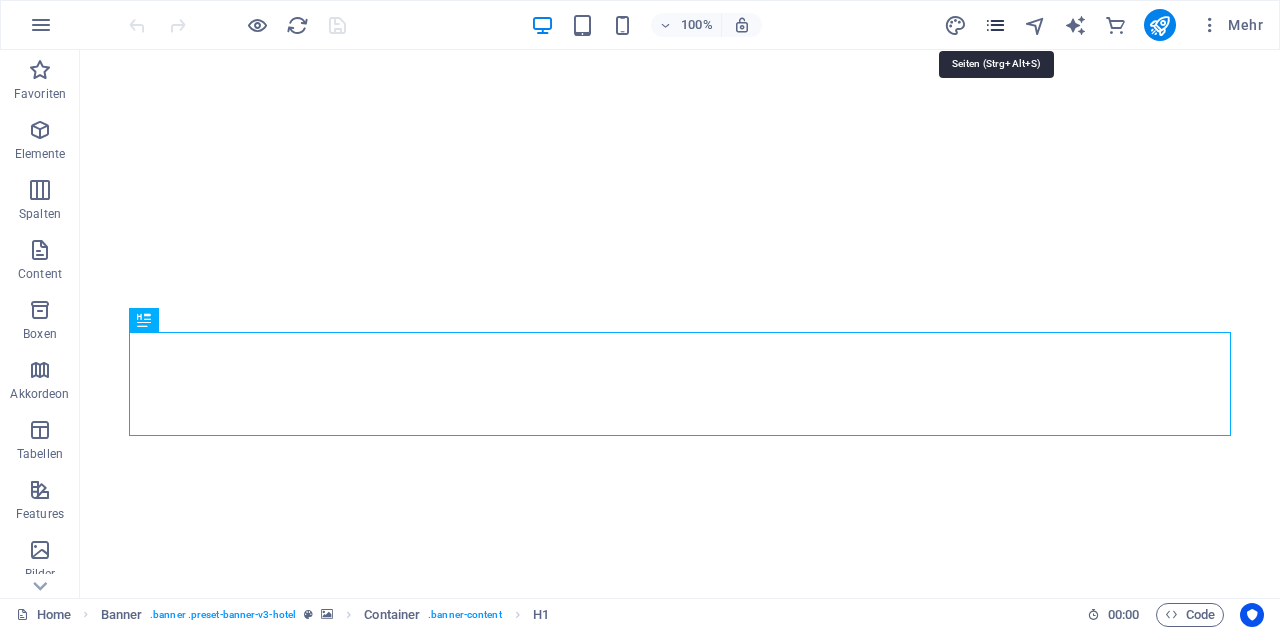 click at bounding box center (995, 25) 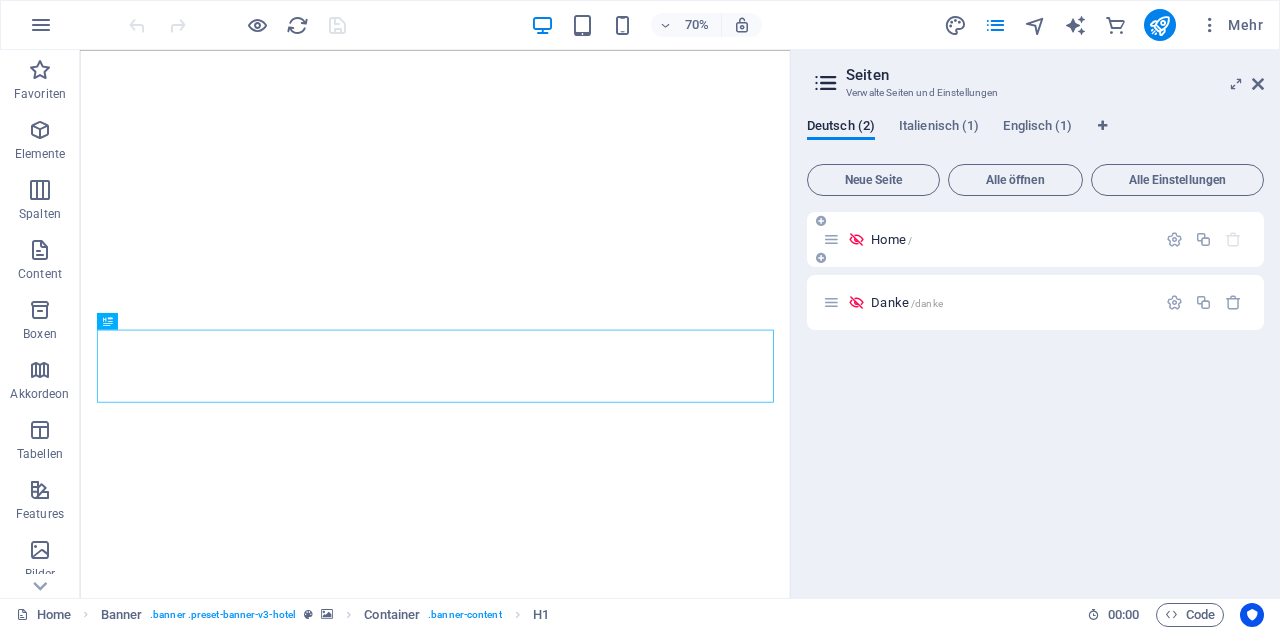 click on "Home /" at bounding box center [891, 239] 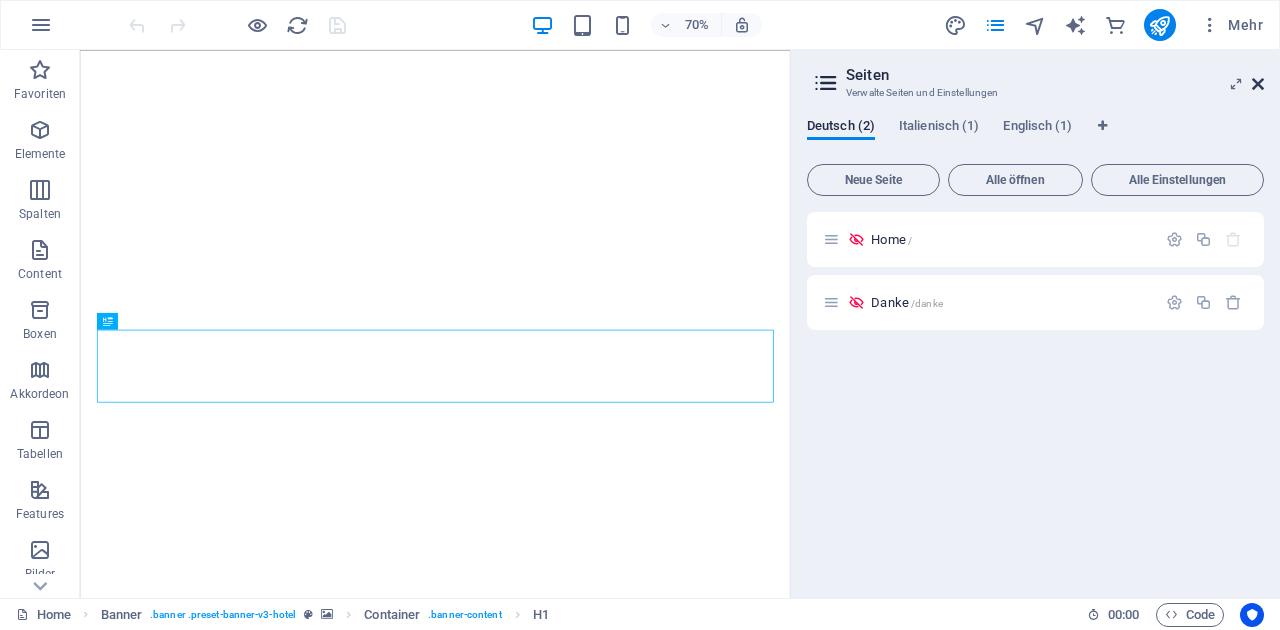 click at bounding box center (1258, 84) 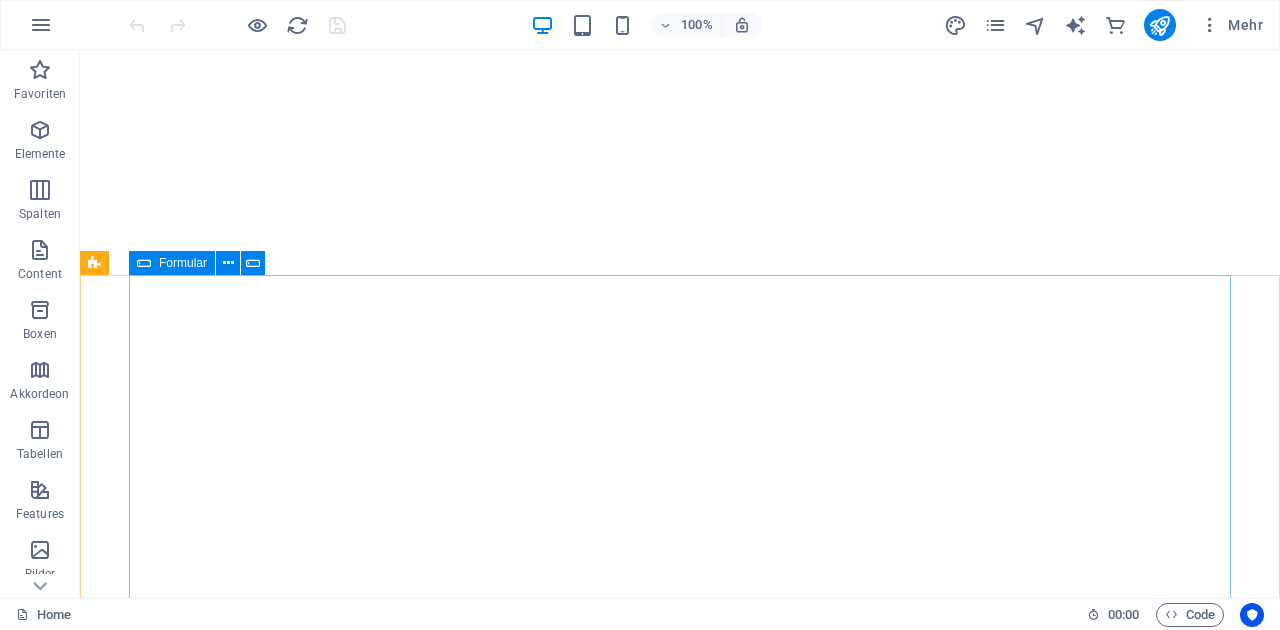 click at bounding box center (144, 263) 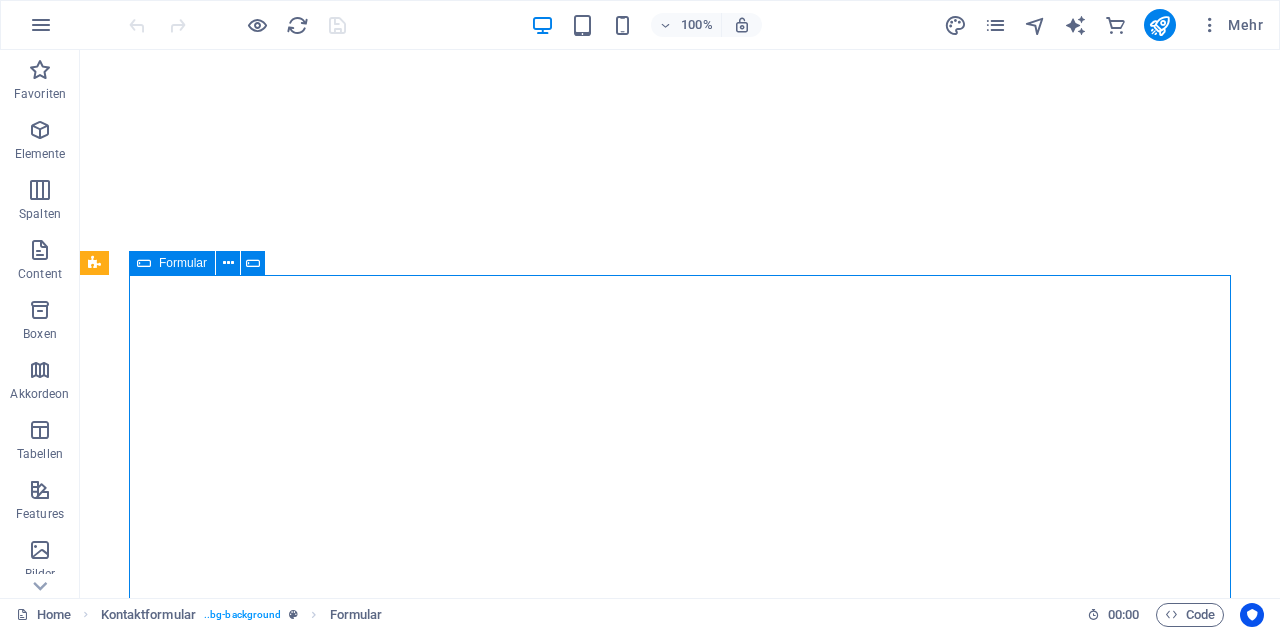 click at bounding box center [144, 263] 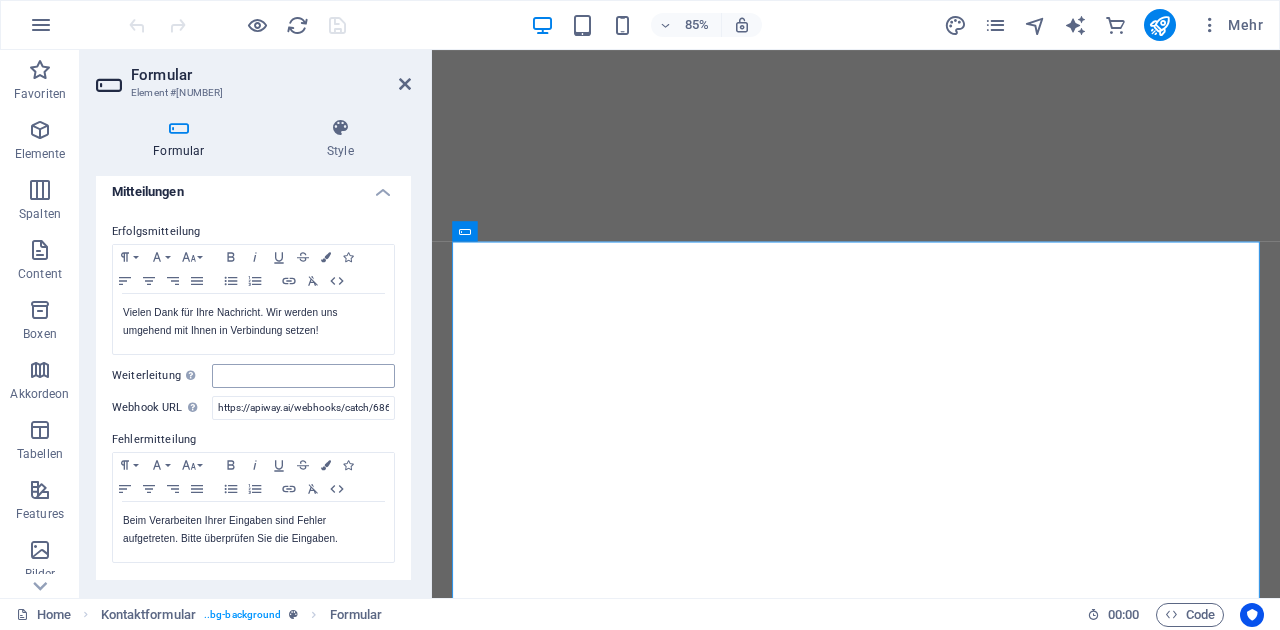scroll, scrollTop: 107, scrollLeft: 0, axis: vertical 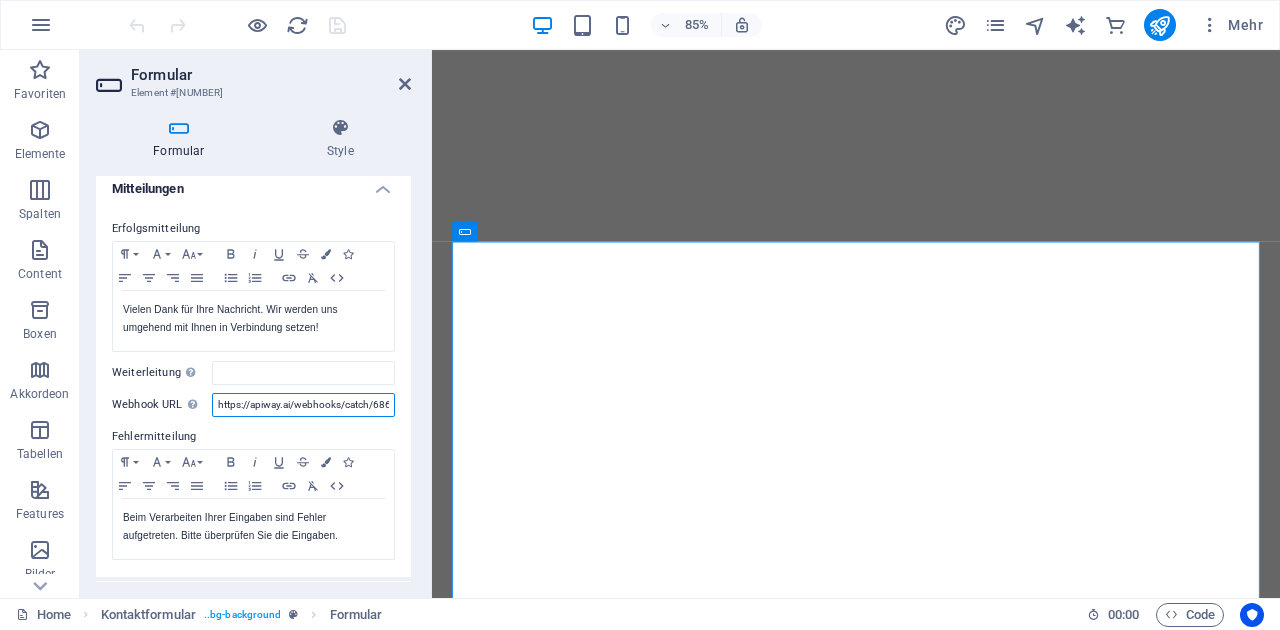 click on "https://apiway.ai/webhooks/catch/6866deb72cfc0/webhooks-app" at bounding box center [303, 405] 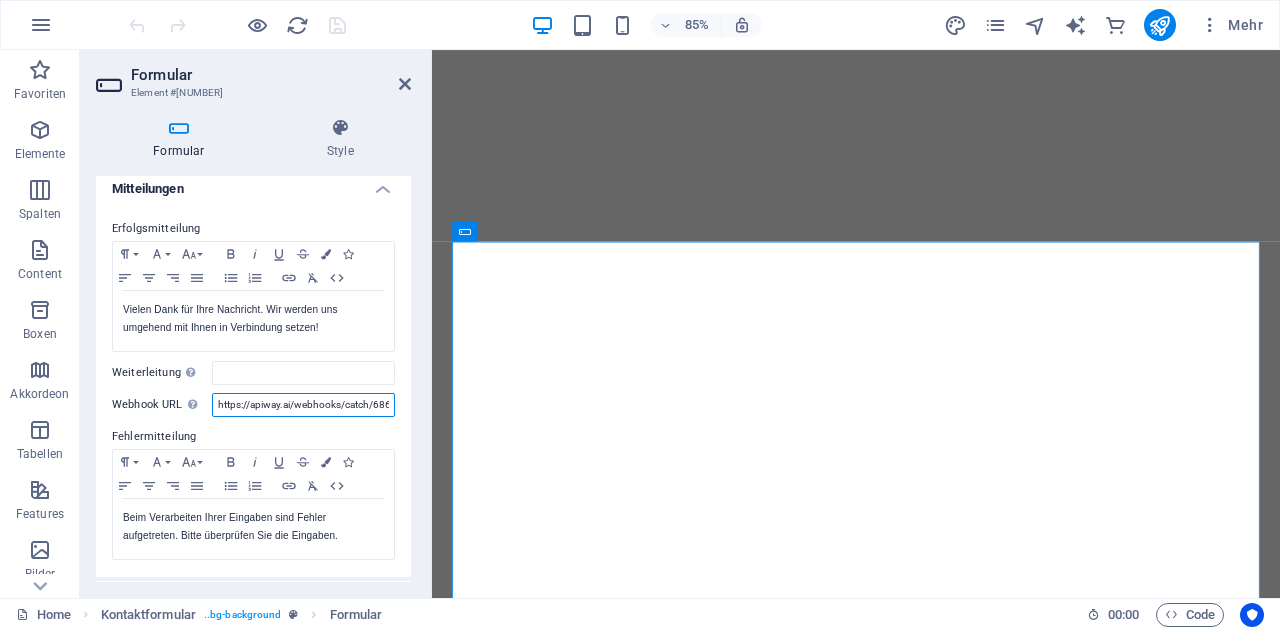 paste on "hook.eu2.make.com/izvw7bt9o714z4qotloca859wtbdo118" 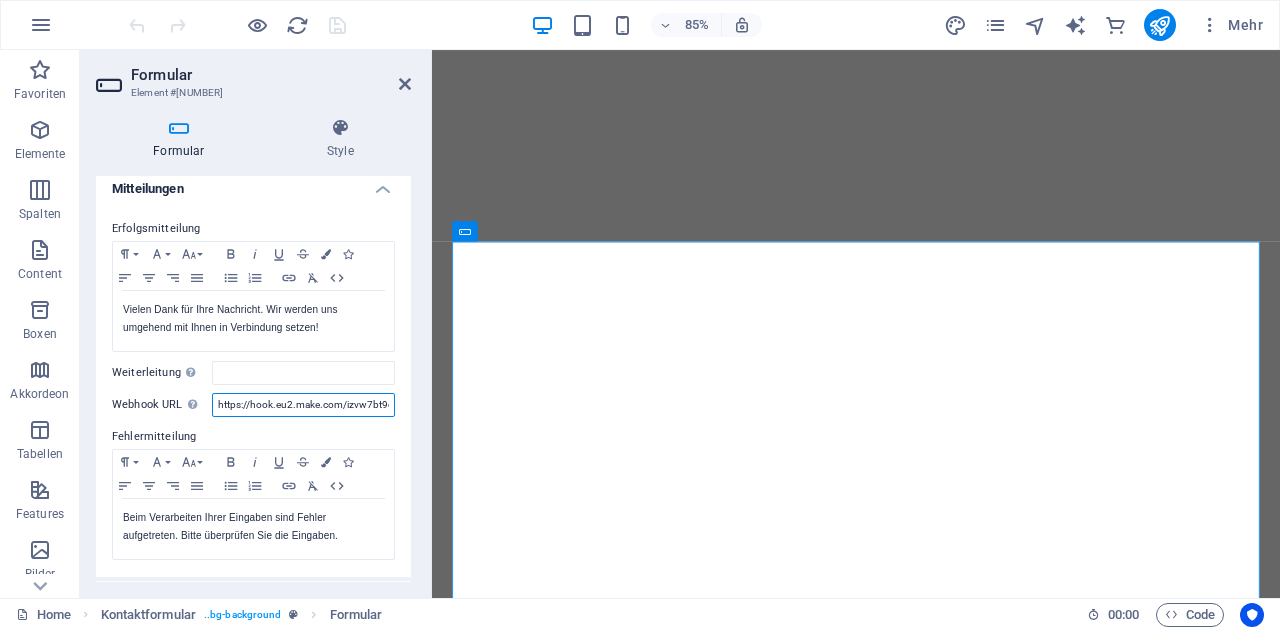 scroll, scrollTop: 0, scrollLeft: 128, axis: horizontal 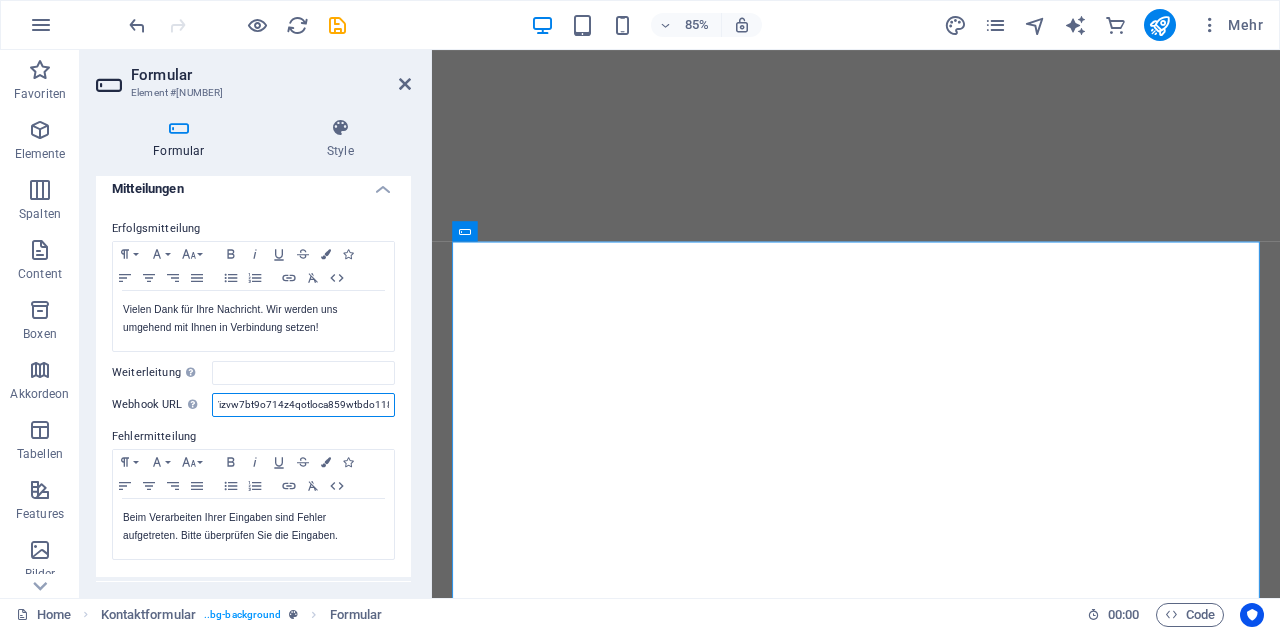 type on "https://hook.eu2.make.com/izvw7bt9o714z4qotloca859wtbdo118" 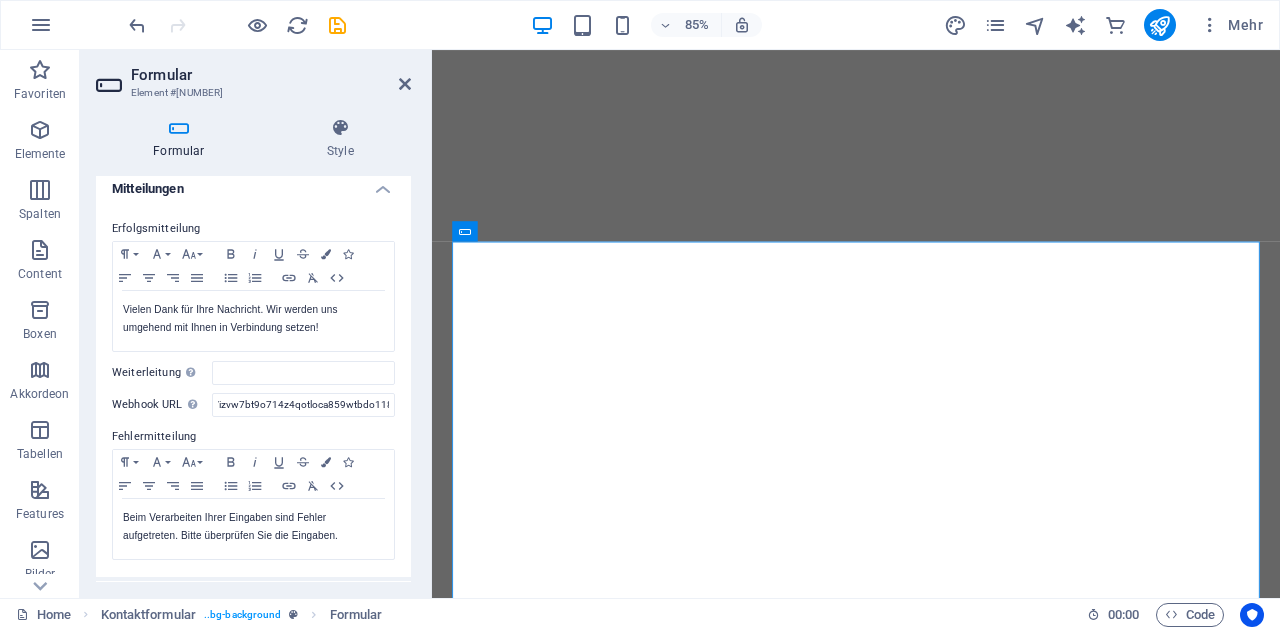 click on "Fehlermitteilung" at bounding box center [253, 437] 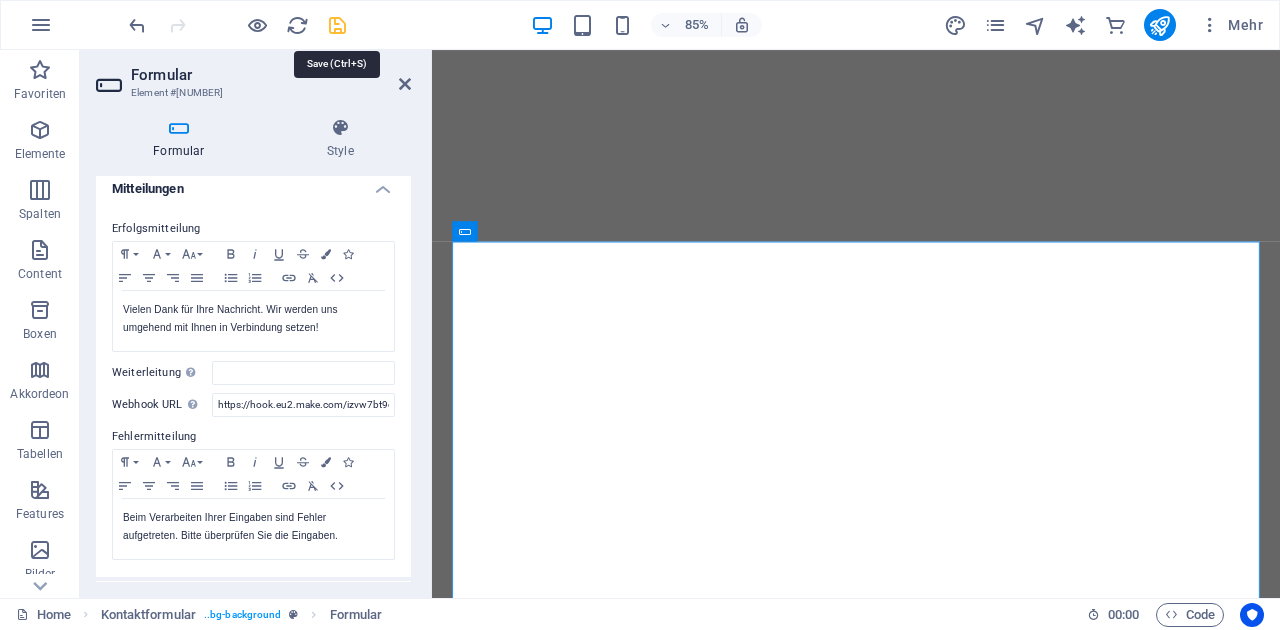 click at bounding box center [337, 25] 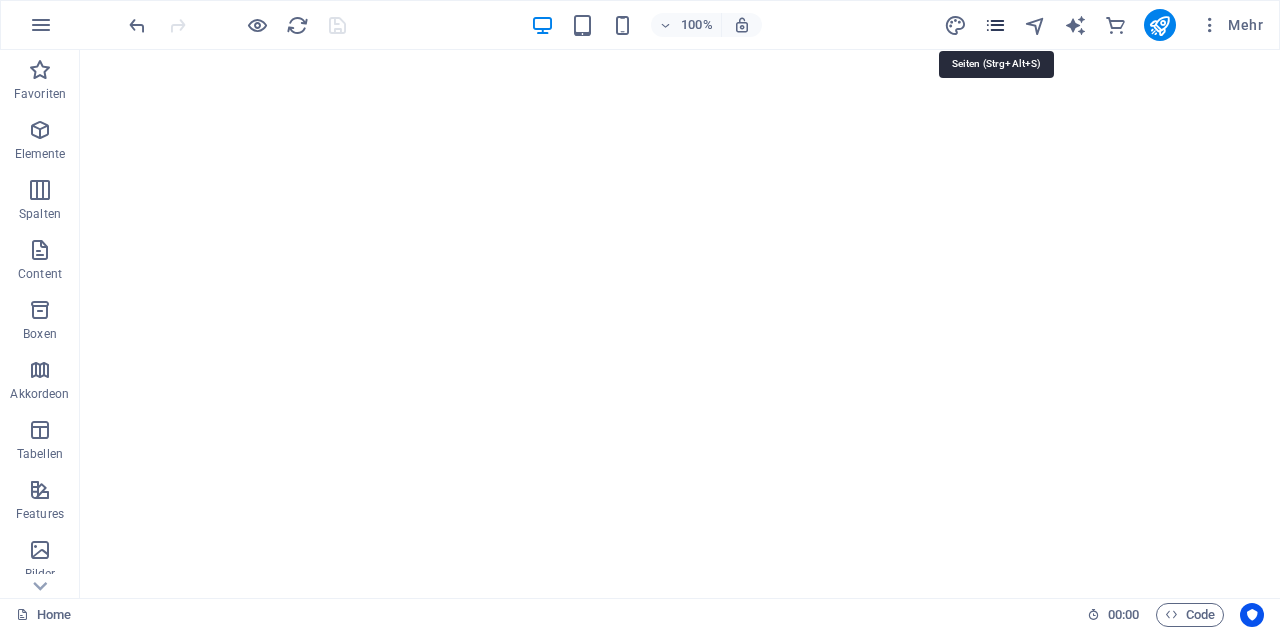 click at bounding box center [995, 25] 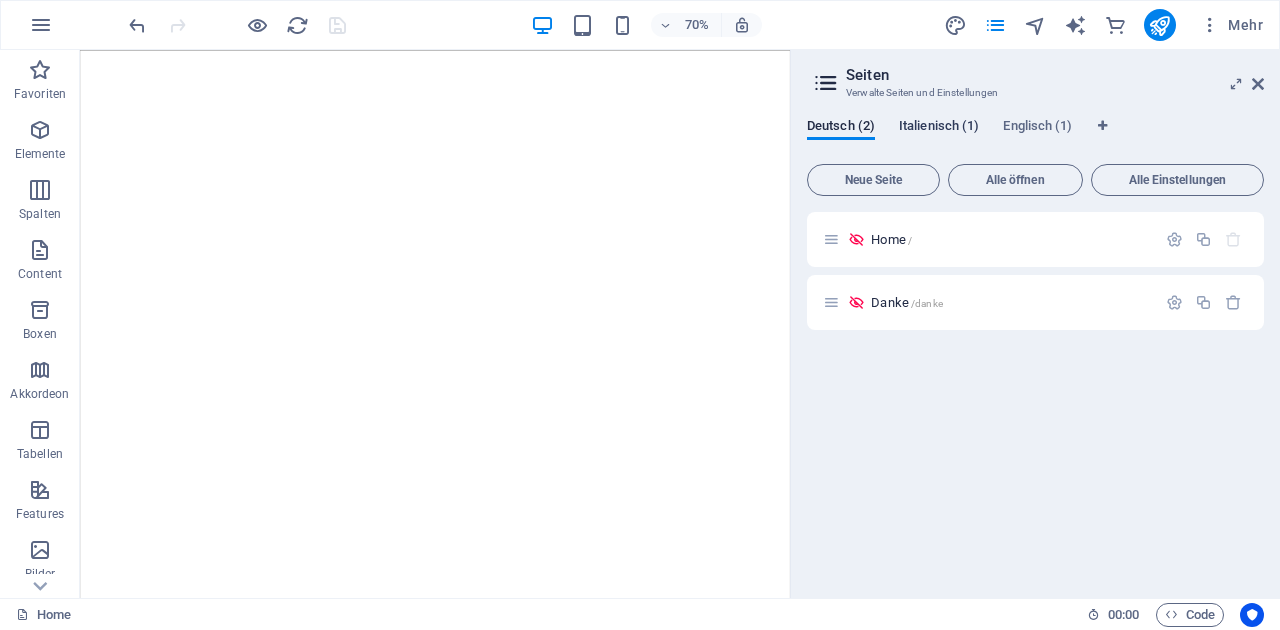 click on "Italienisch (1)" at bounding box center (939, 128) 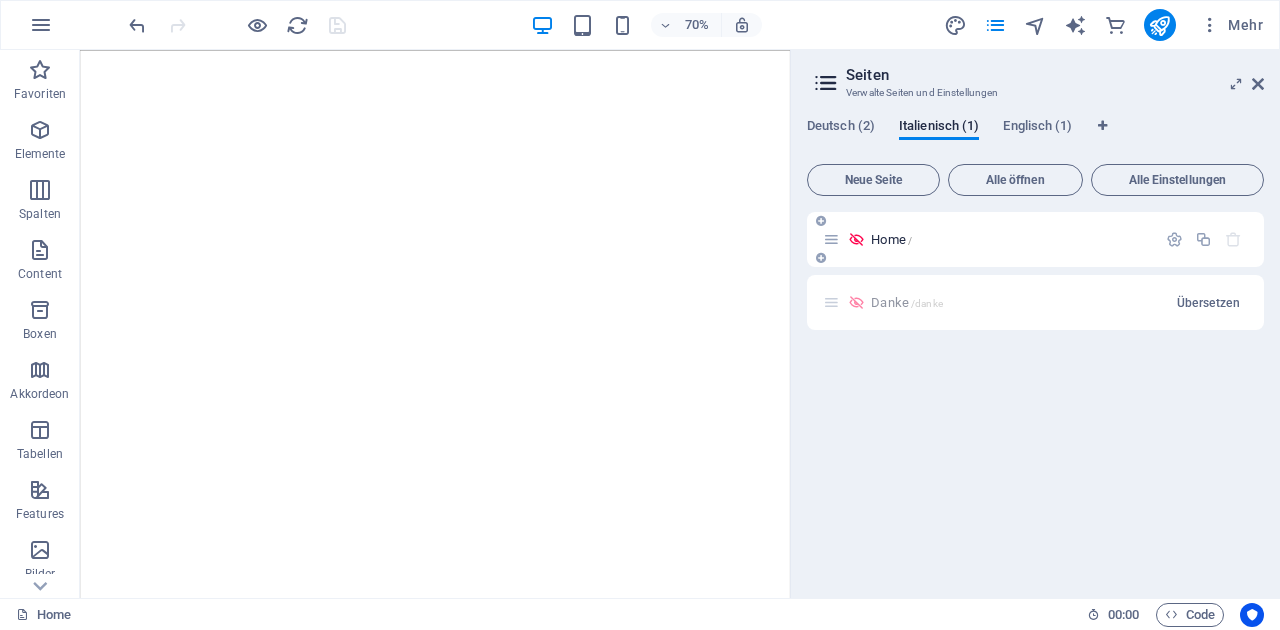 click on "Home /" at bounding box center [891, 239] 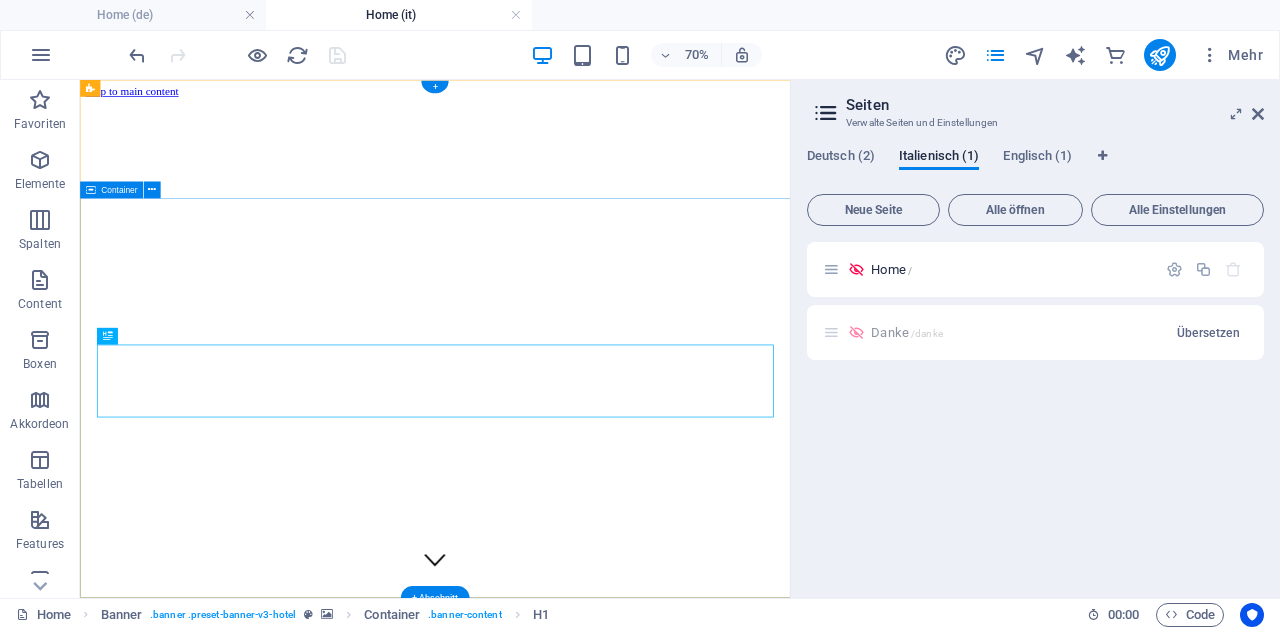 scroll, scrollTop: 0, scrollLeft: 0, axis: both 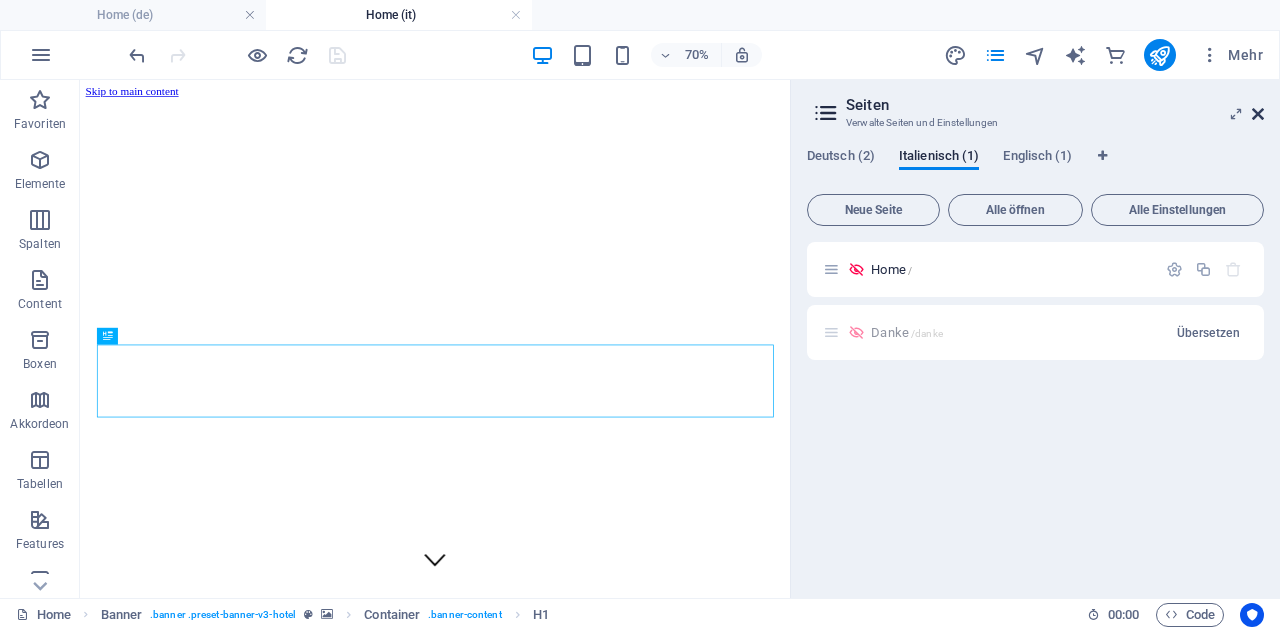 click at bounding box center [1258, 114] 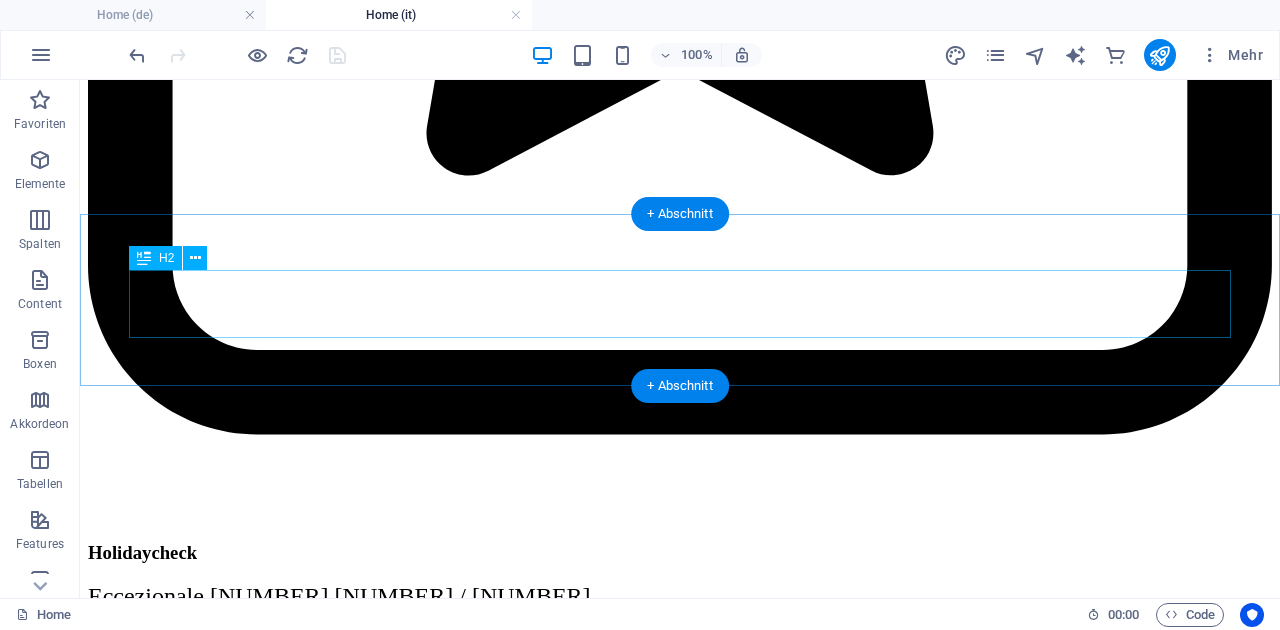scroll, scrollTop: 7629, scrollLeft: 0, axis: vertical 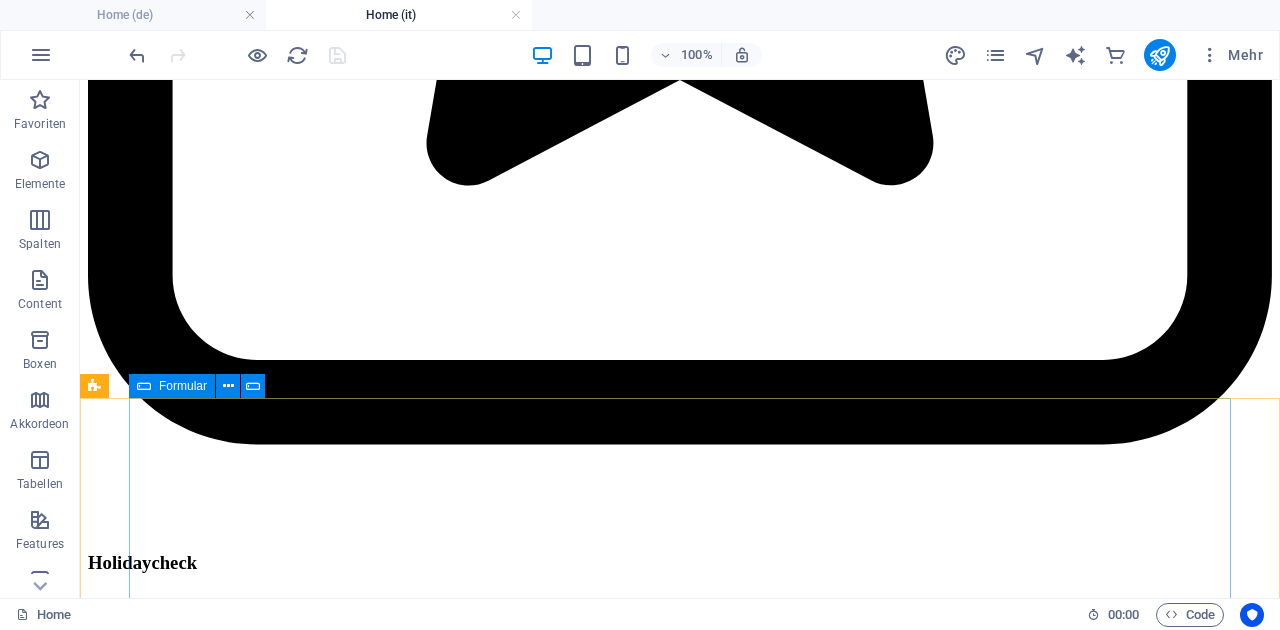 click at bounding box center [144, 386] 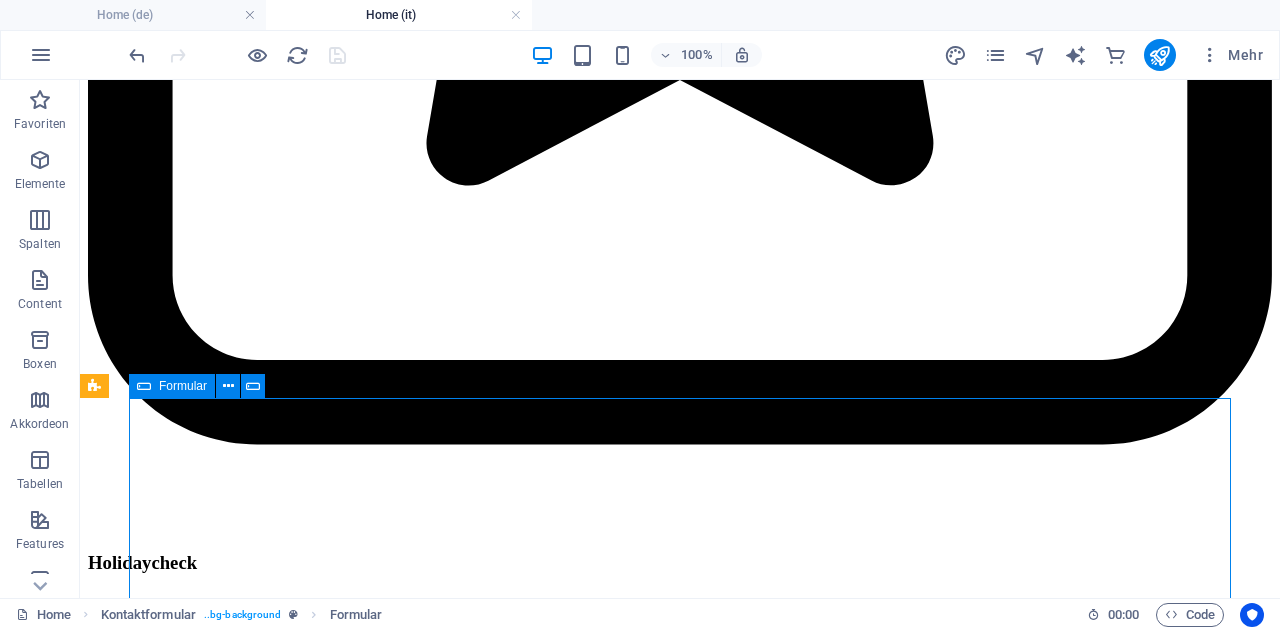 click at bounding box center [144, 386] 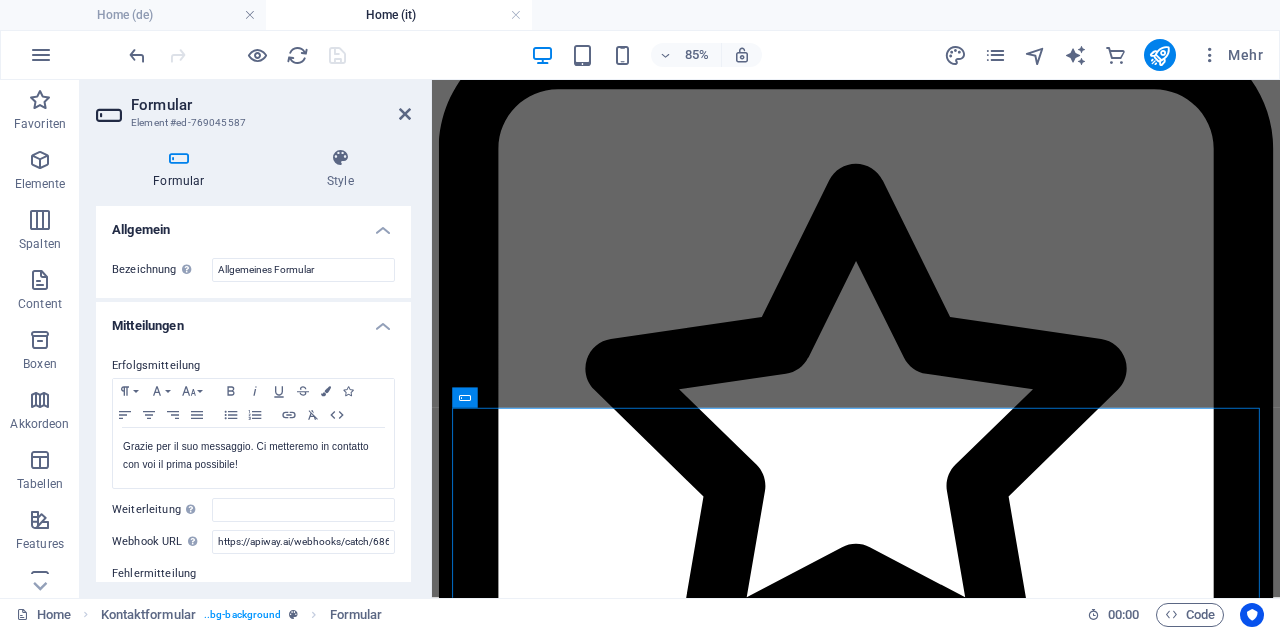 scroll, scrollTop: 7557, scrollLeft: 0, axis: vertical 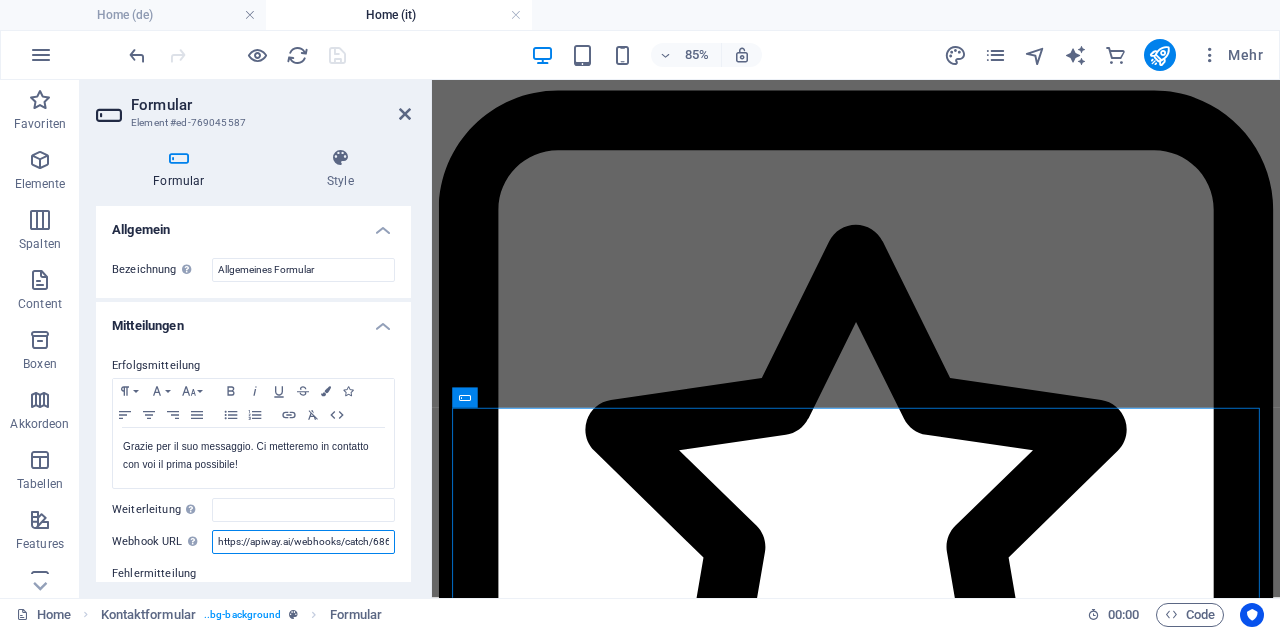 click on "https://apiway.ai/webhooks/catch/6866deb72cfc0/webhooks-app" at bounding box center (303, 542) 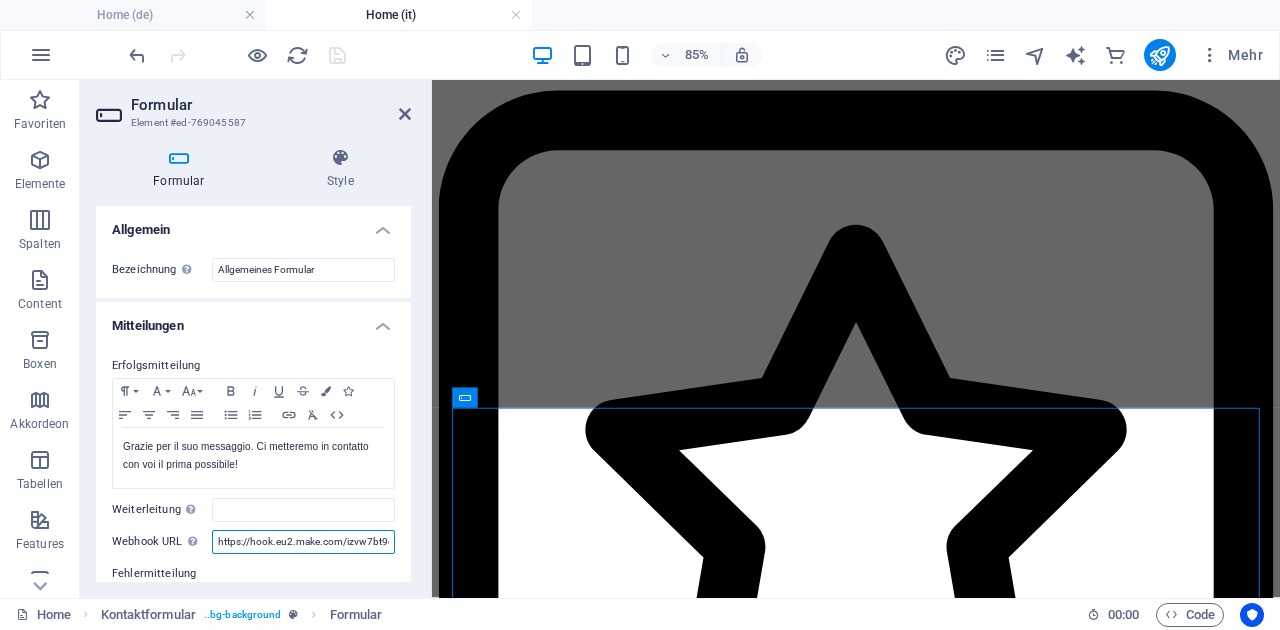 scroll, scrollTop: 0, scrollLeft: 128, axis: horizontal 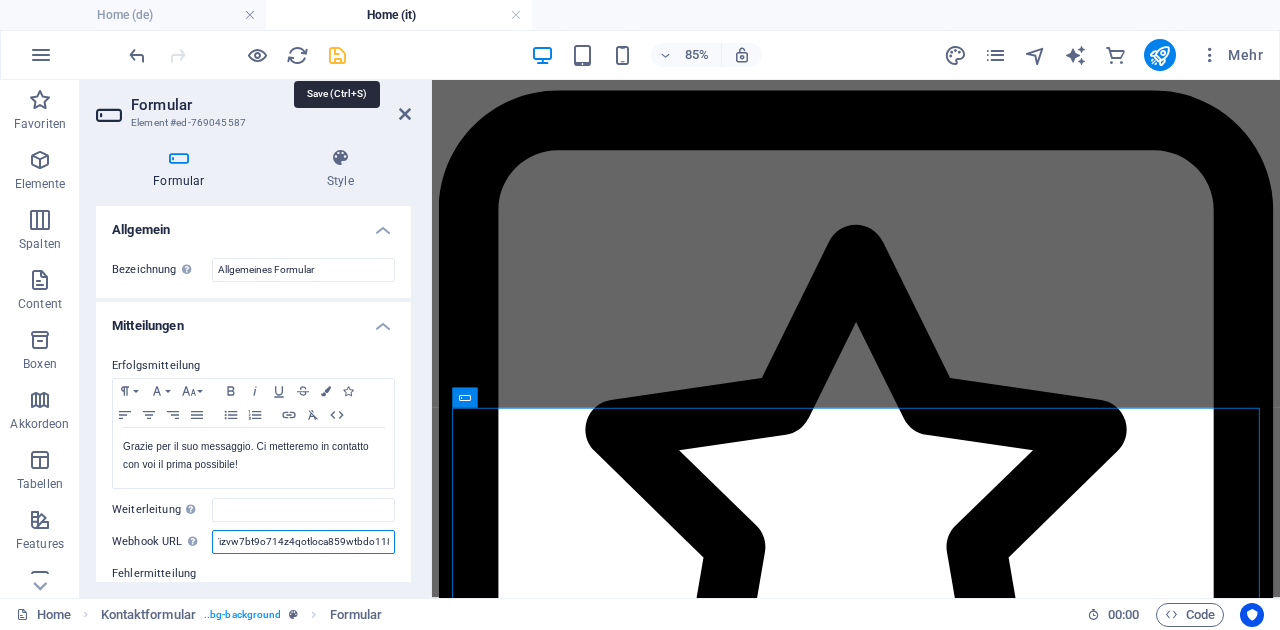 type on "https://hook.eu2.make.com/izvw7bt9o714z4qotloca859wtbdo118" 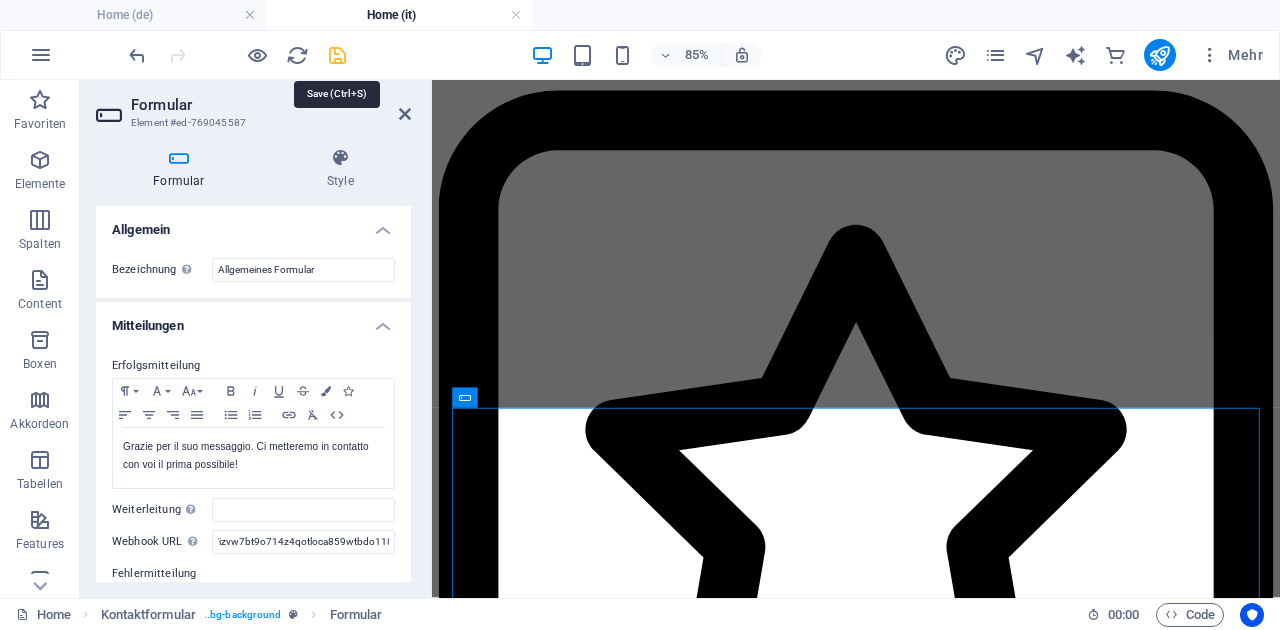 click at bounding box center [337, 55] 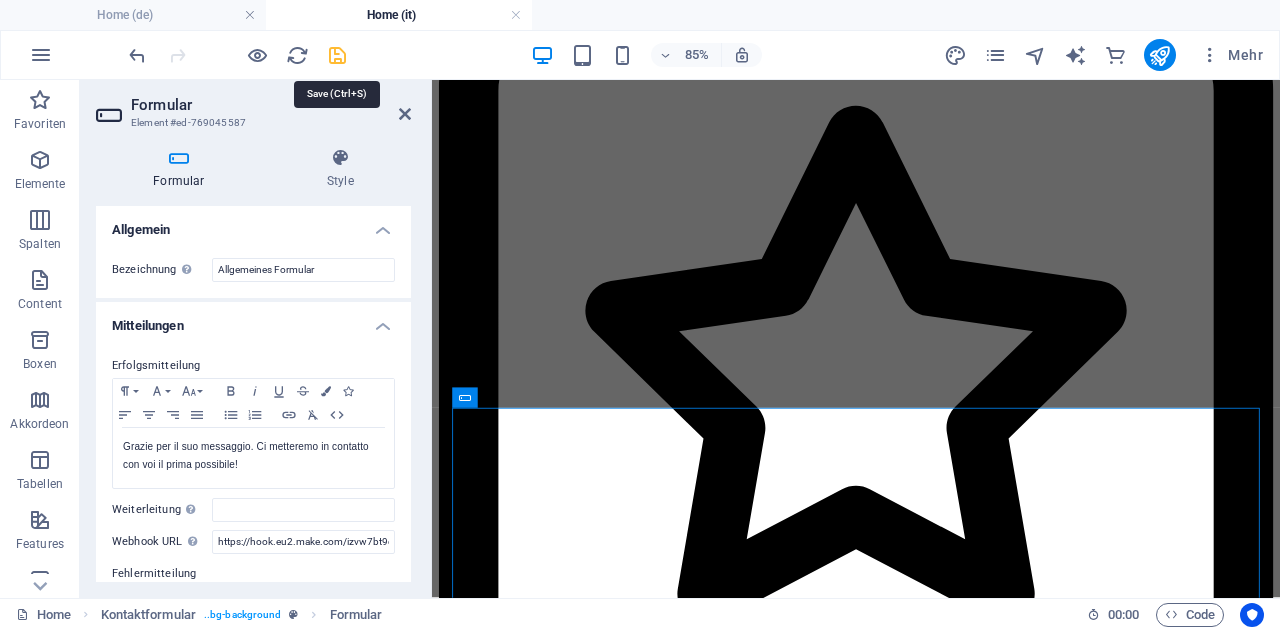 scroll, scrollTop: 7629, scrollLeft: 0, axis: vertical 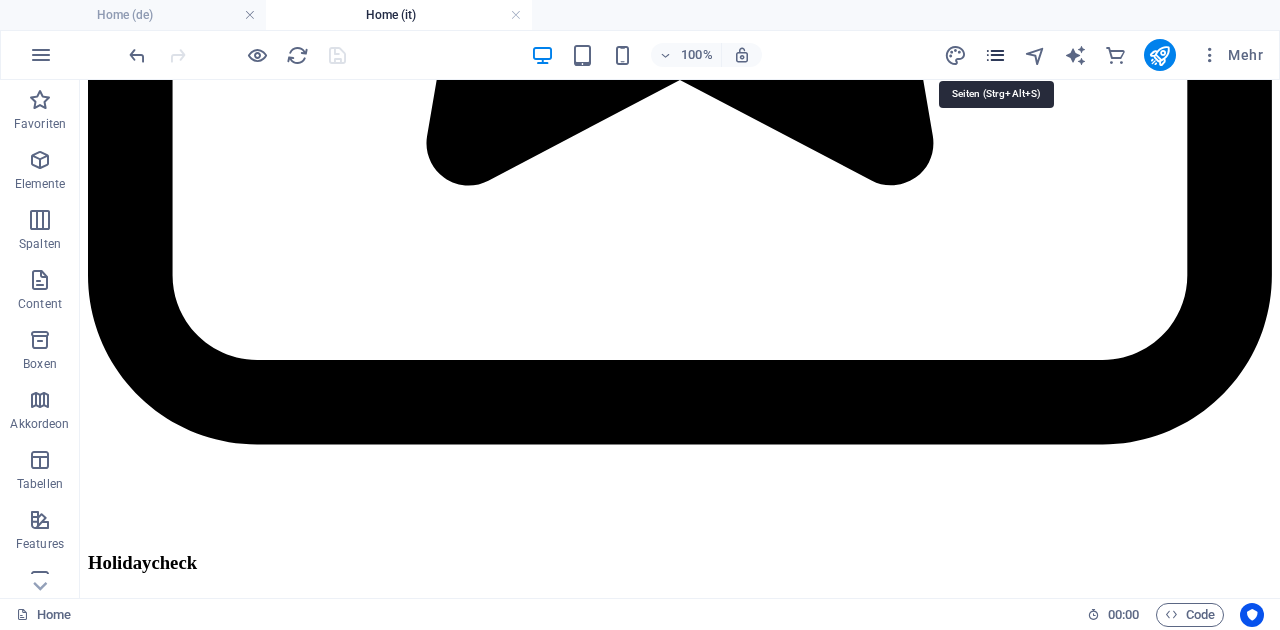click at bounding box center (995, 55) 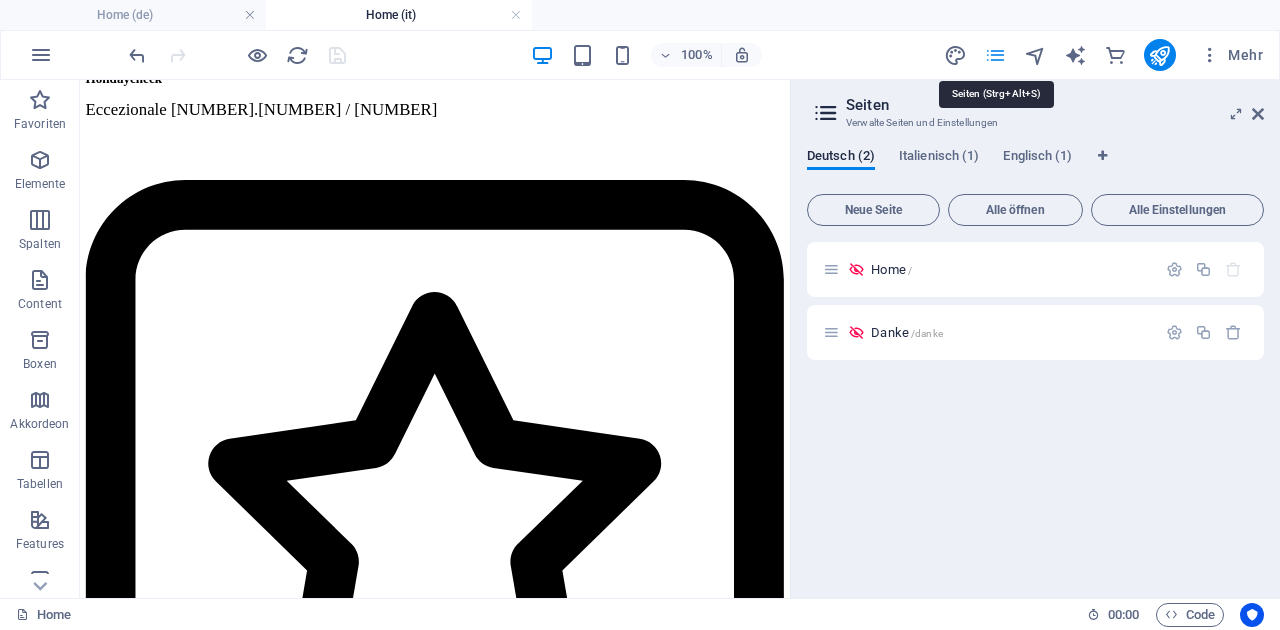 scroll, scrollTop: 7729, scrollLeft: 0, axis: vertical 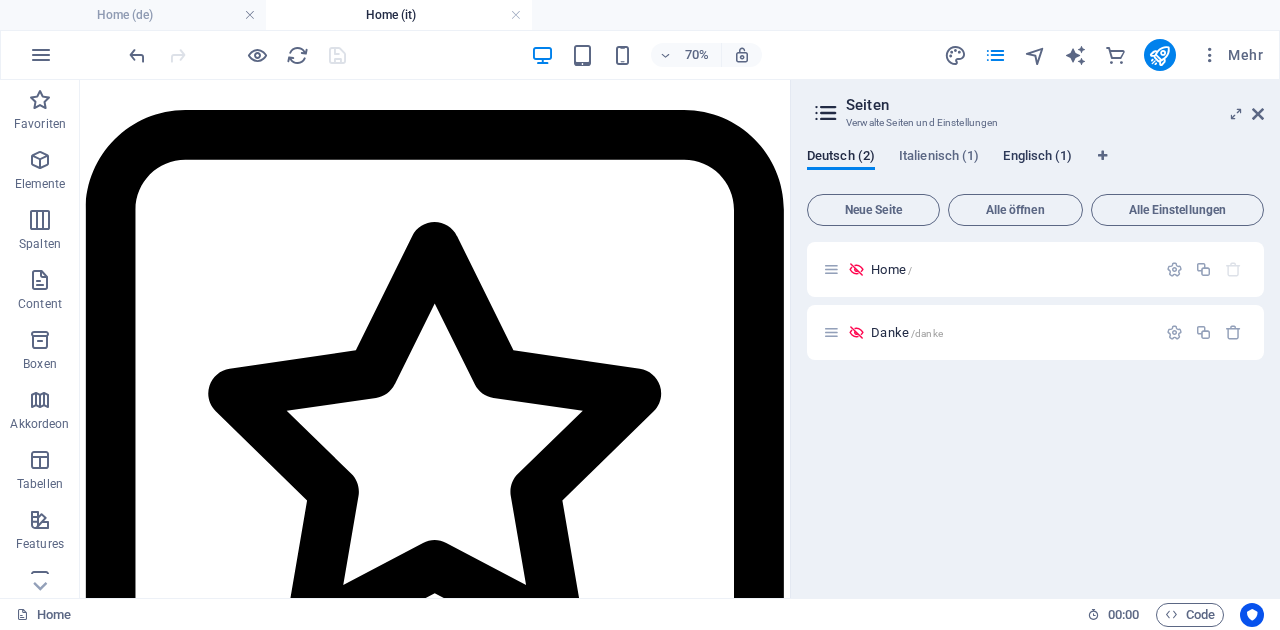 click on "Englisch (1)" at bounding box center (1037, 158) 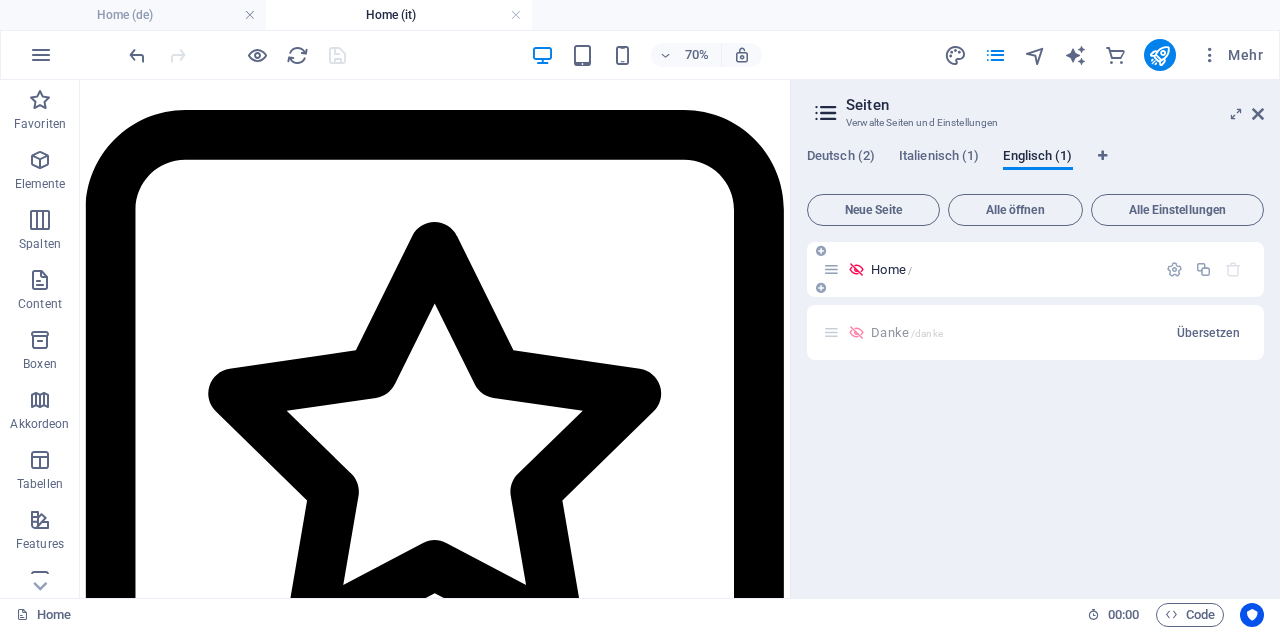 click on "Home /" at bounding box center (891, 269) 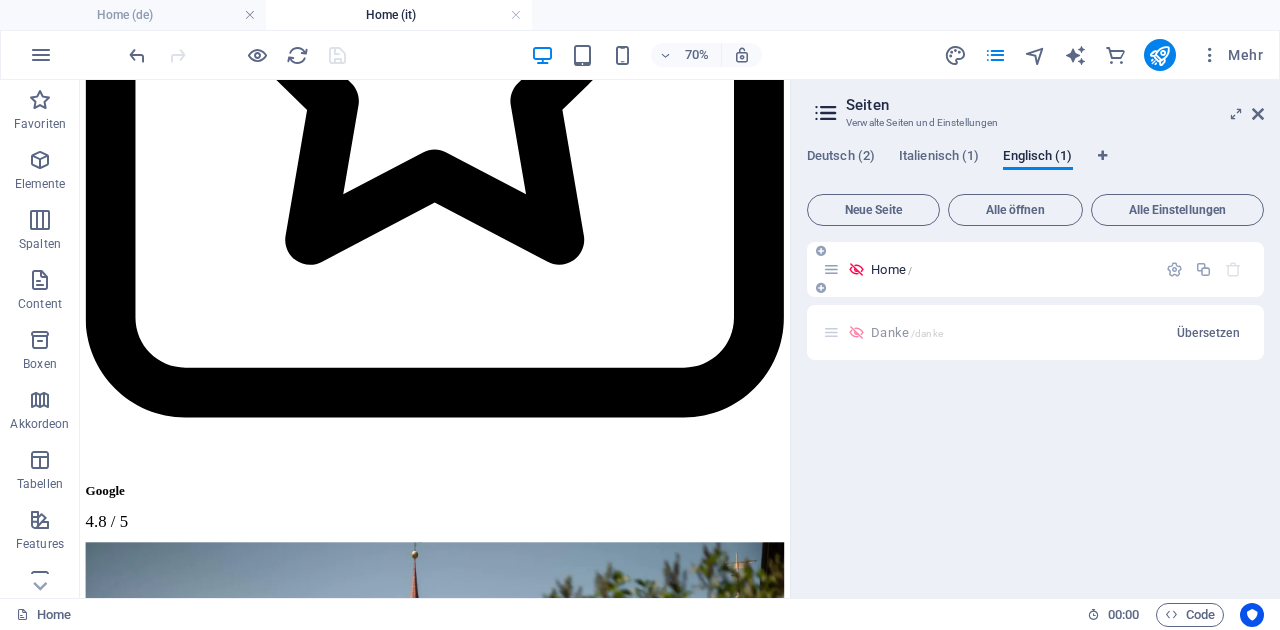 scroll, scrollTop: 0, scrollLeft: 0, axis: both 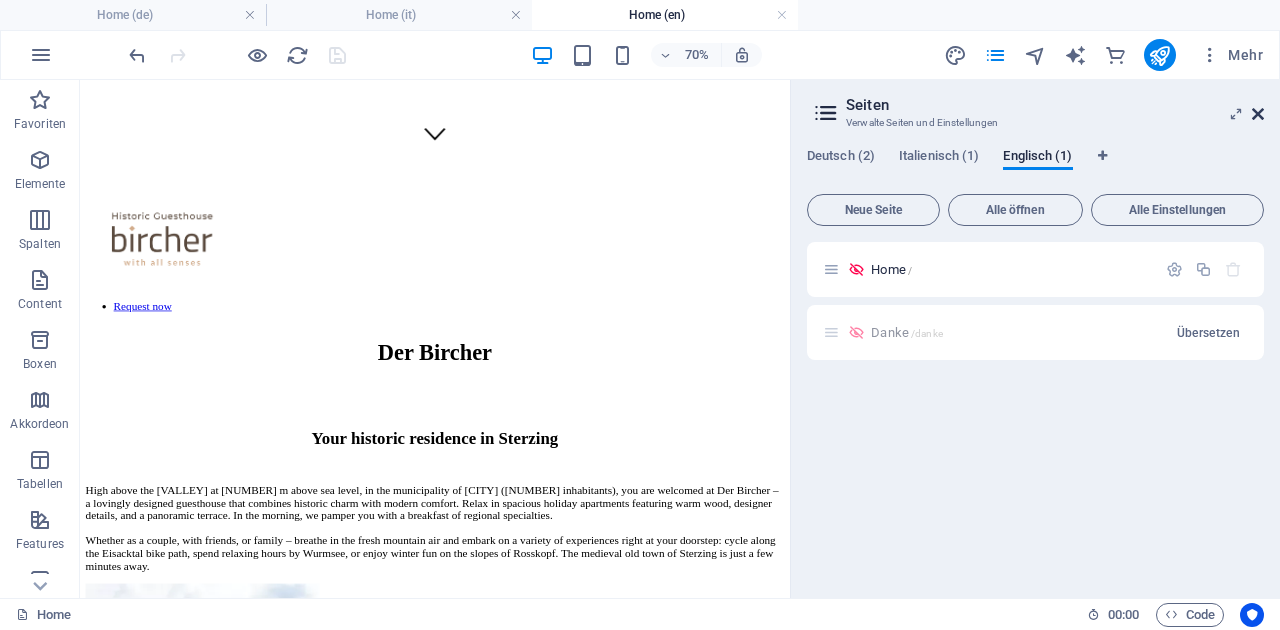 click at bounding box center (1258, 114) 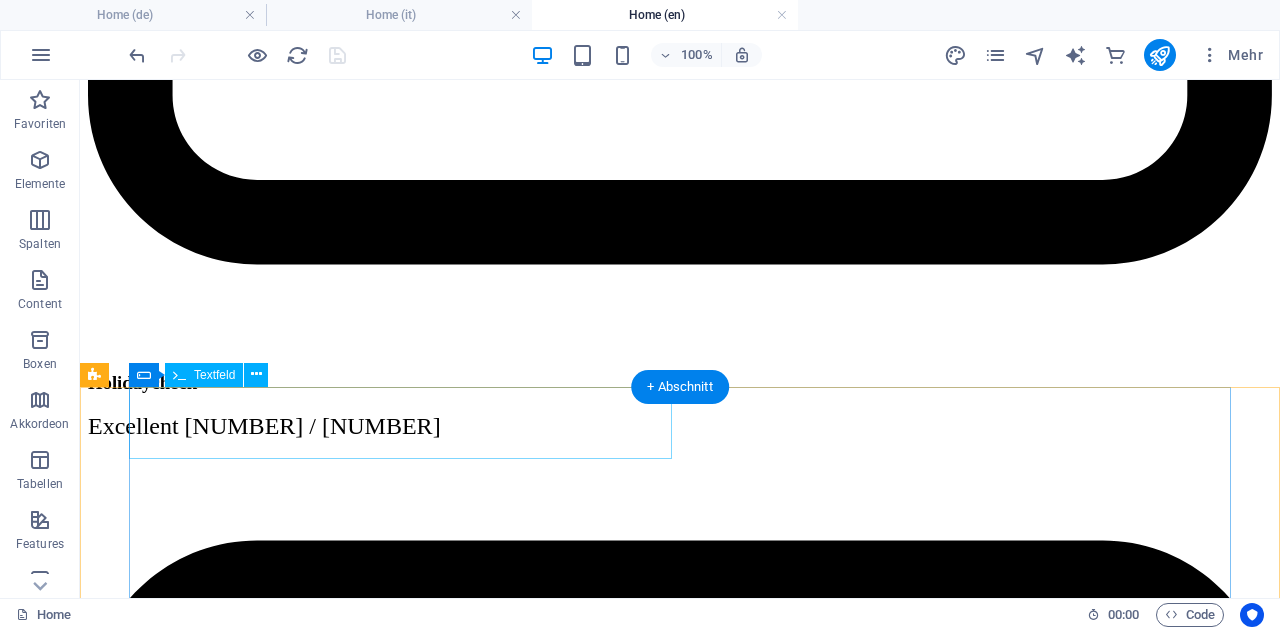 scroll, scrollTop: 7801, scrollLeft: 0, axis: vertical 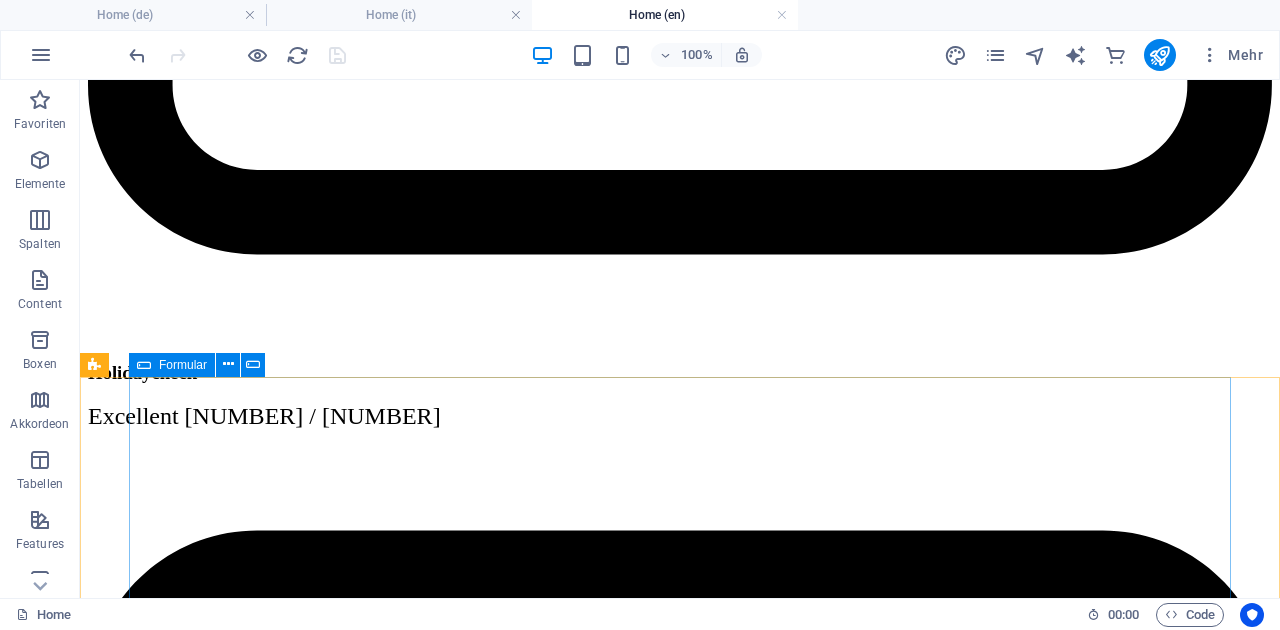 click at bounding box center [144, 365] 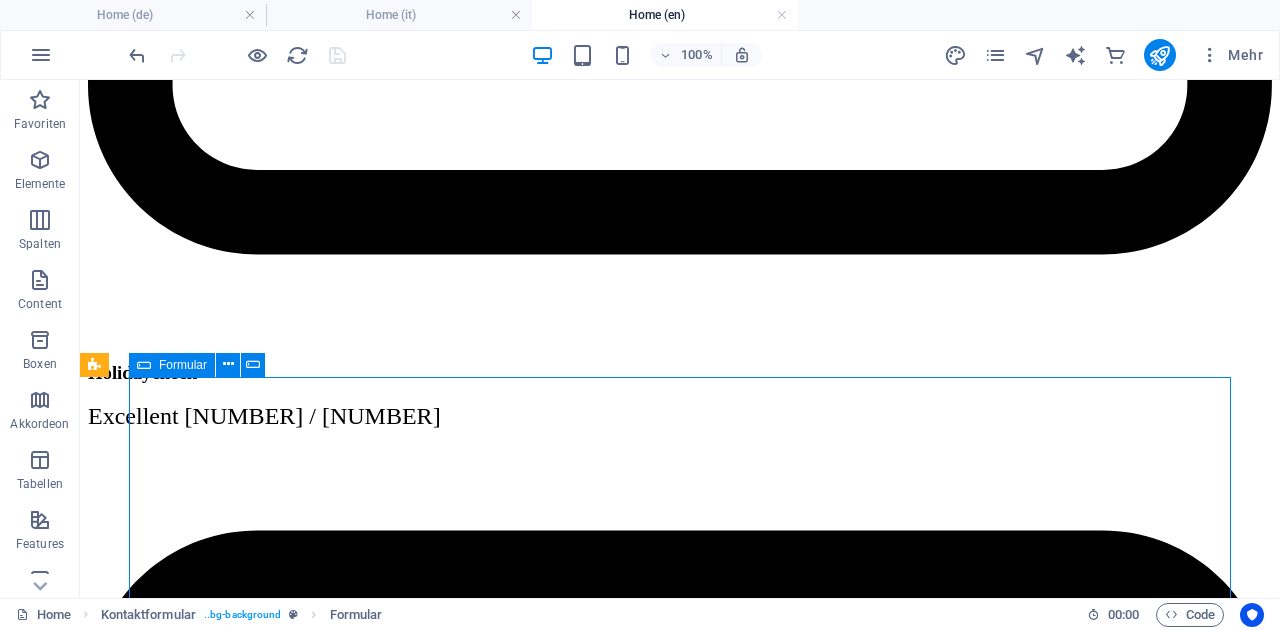 click at bounding box center [144, 365] 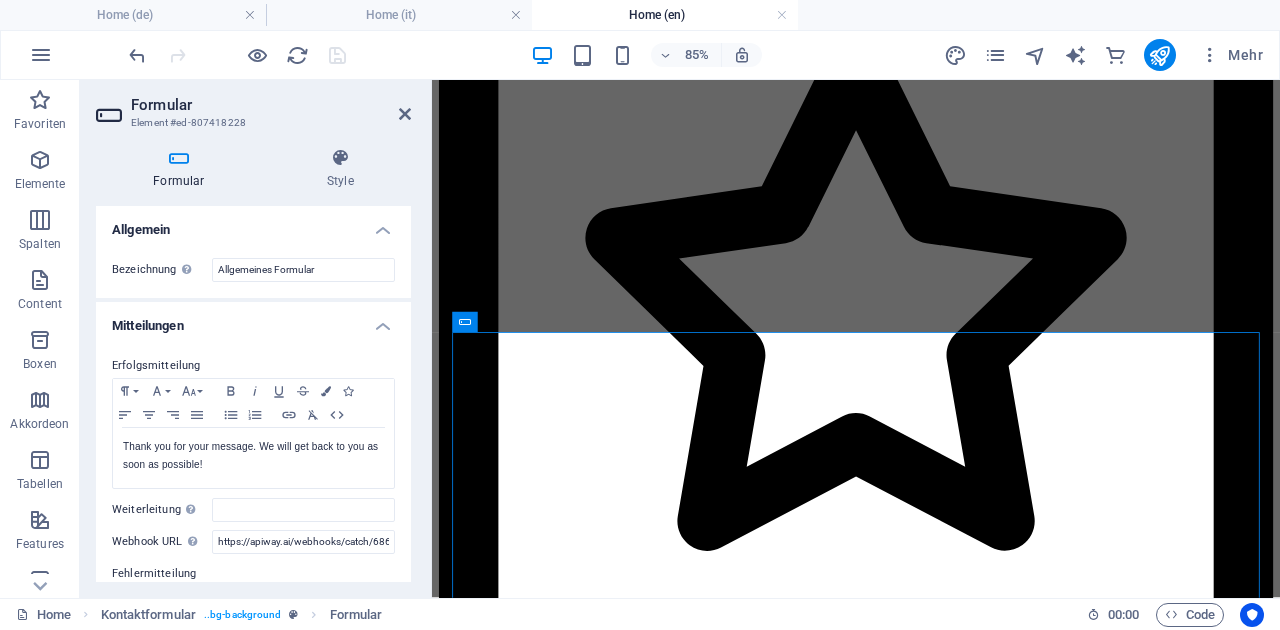 scroll, scrollTop: 7681, scrollLeft: 0, axis: vertical 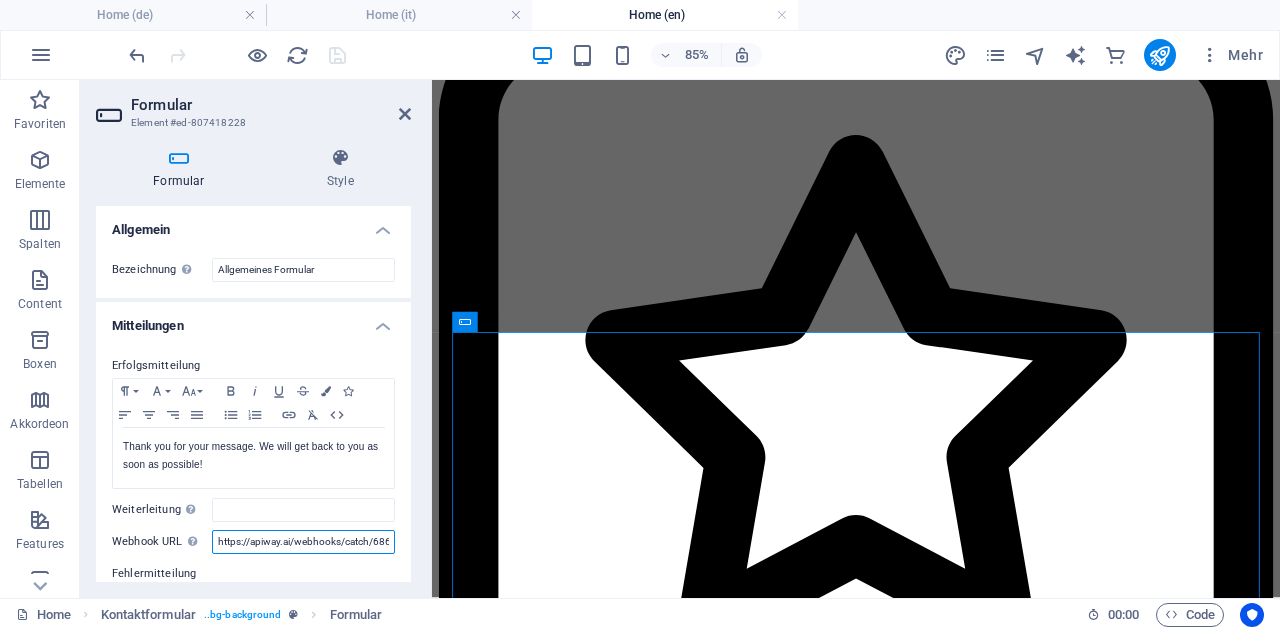 click on "https://apiway.ai/webhooks/catch/6866deb72cfc0/webhooks-app" at bounding box center (303, 542) 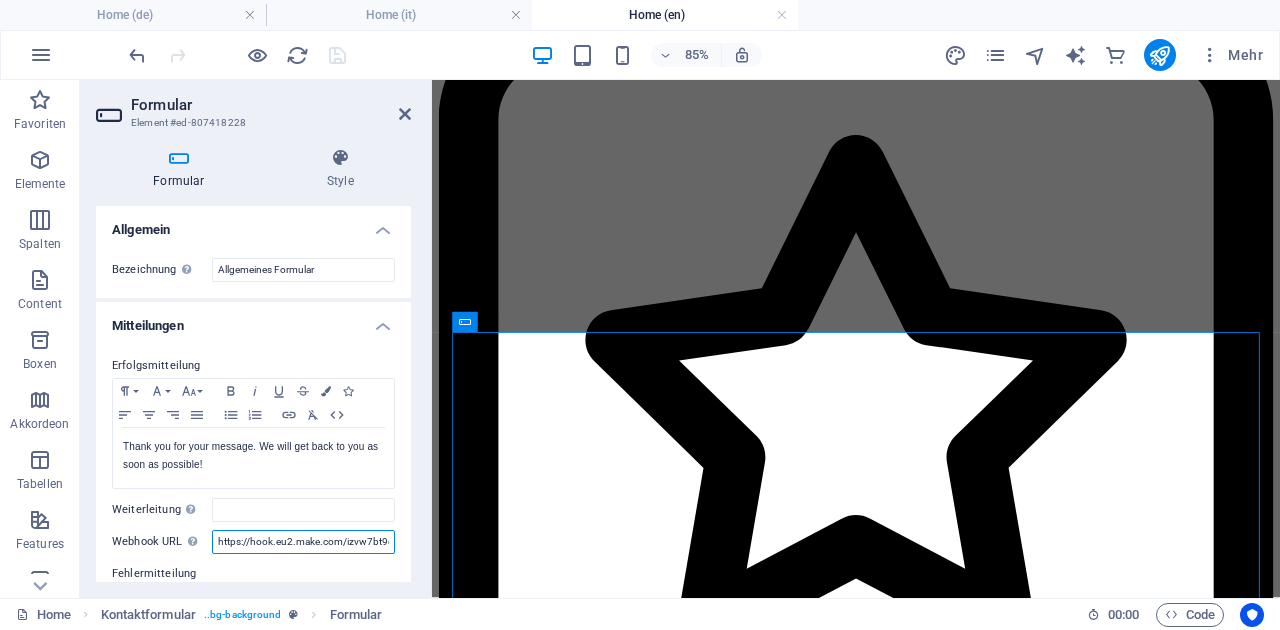 scroll, scrollTop: 0, scrollLeft: 128, axis: horizontal 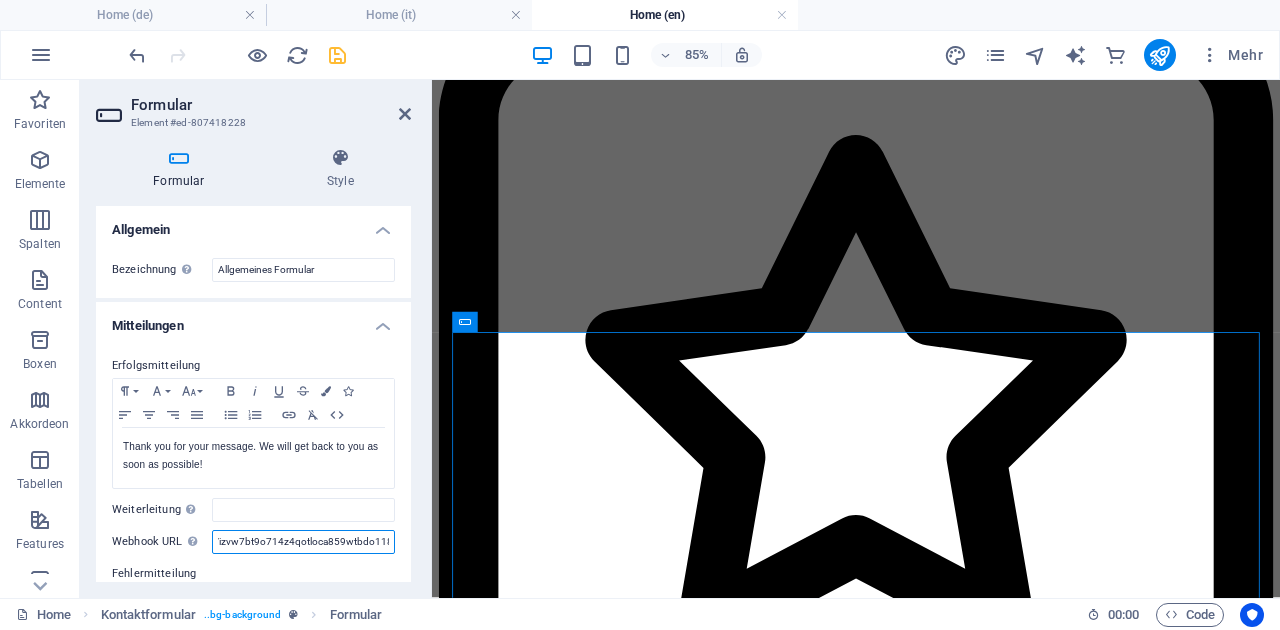 type on "https://hook.eu2.make.com/izvw7bt9o714z4qotloca859wtbdo118" 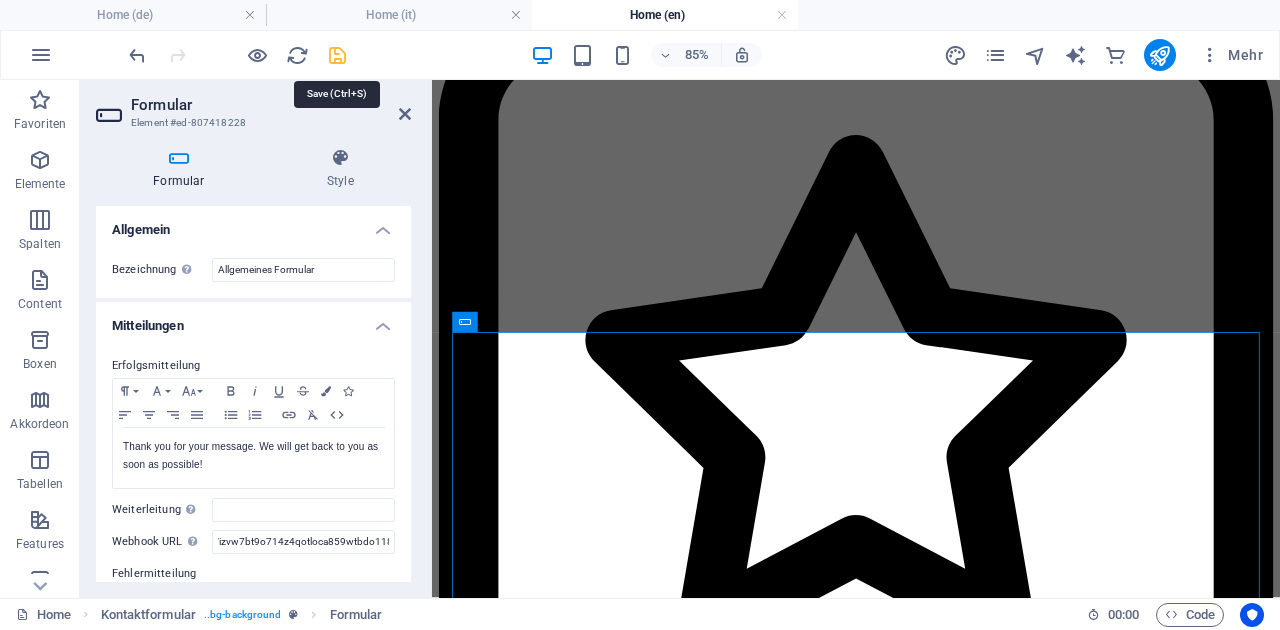 click at bounding box center [337, 55] 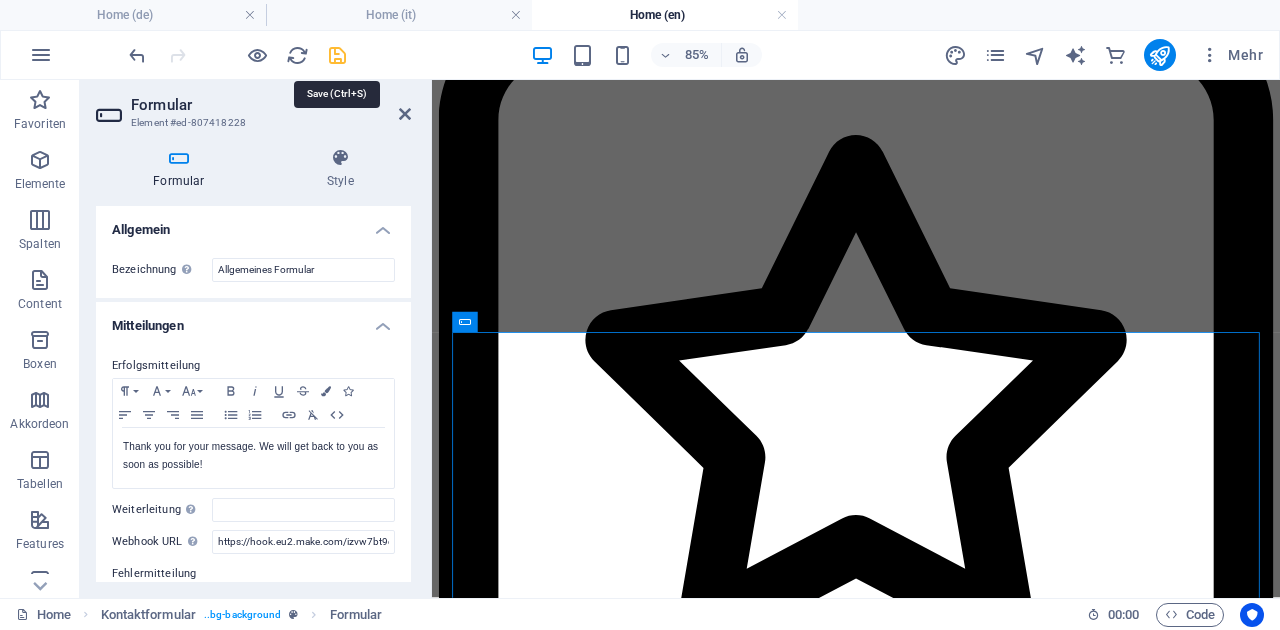 scroll, scrollTop: 7801, scrollLeft: 0, axis: vertical 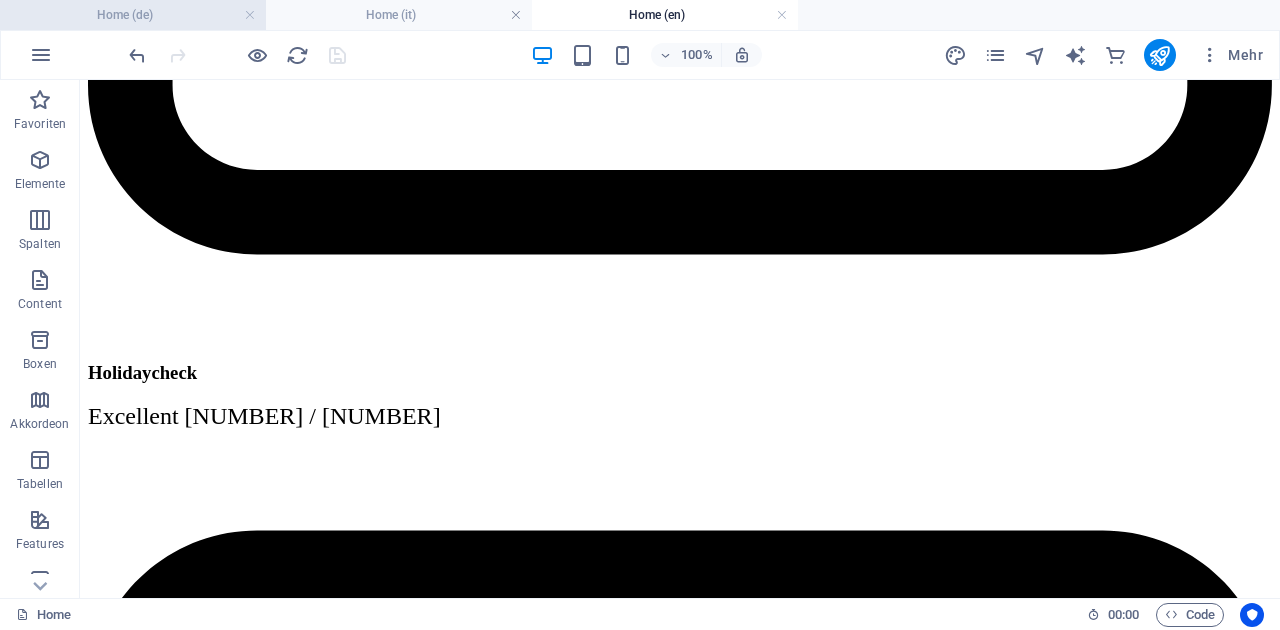 click on "Home (de)" at bounding box center (133, 15) 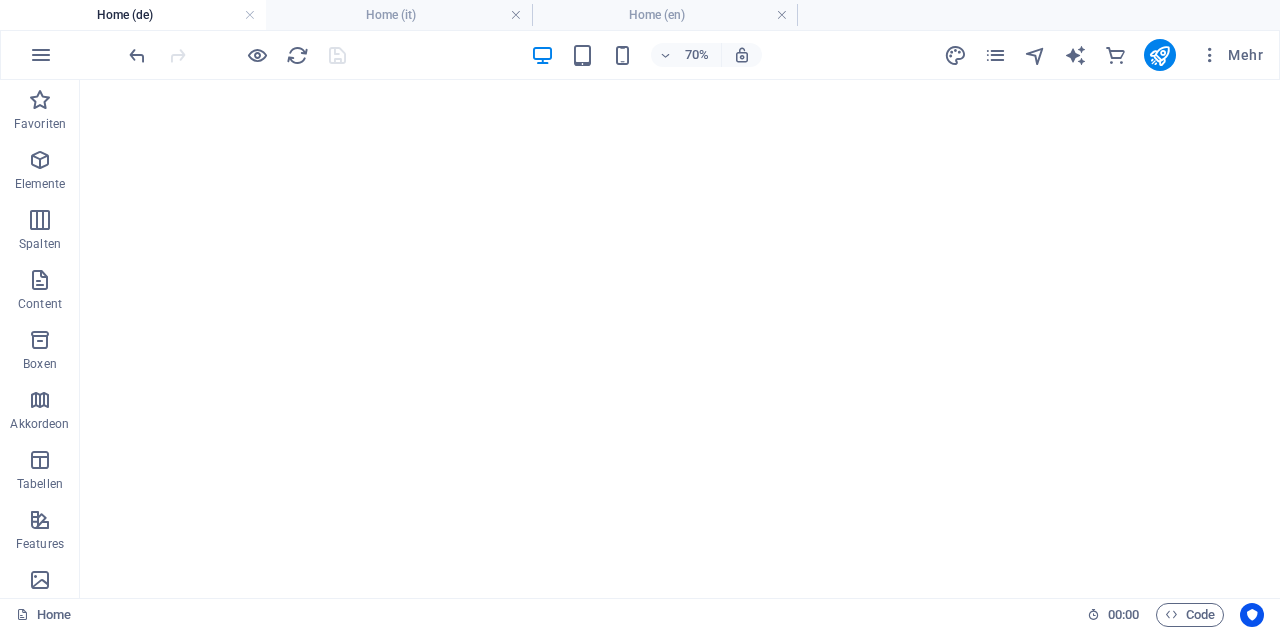 scroll, scrollTop: 0, scrollLeft: 0, axis: both 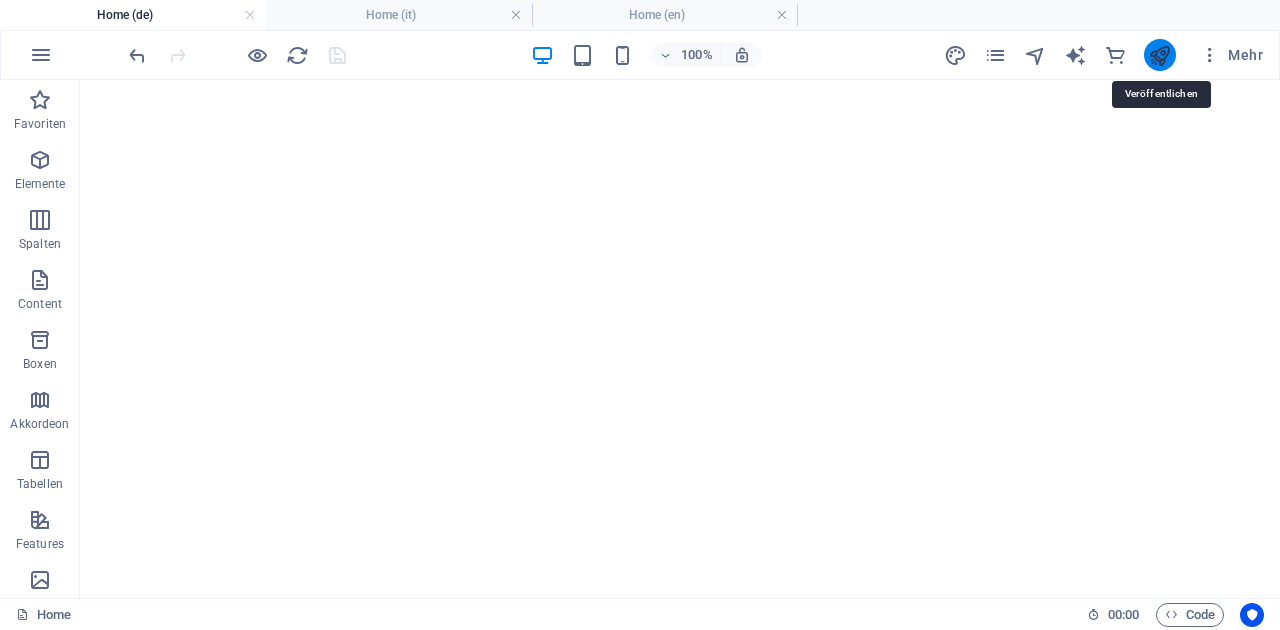 click at bounding box center (1159, 55) 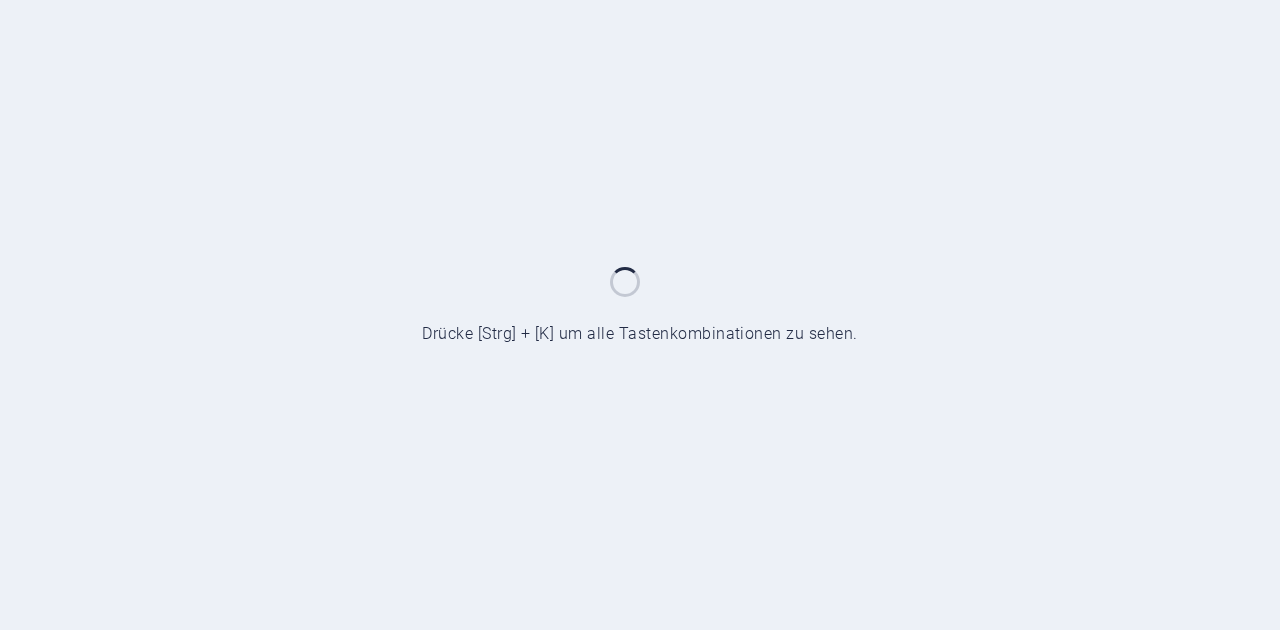scroll, scrollTop: 0, scrollLeft: 0, axis: both 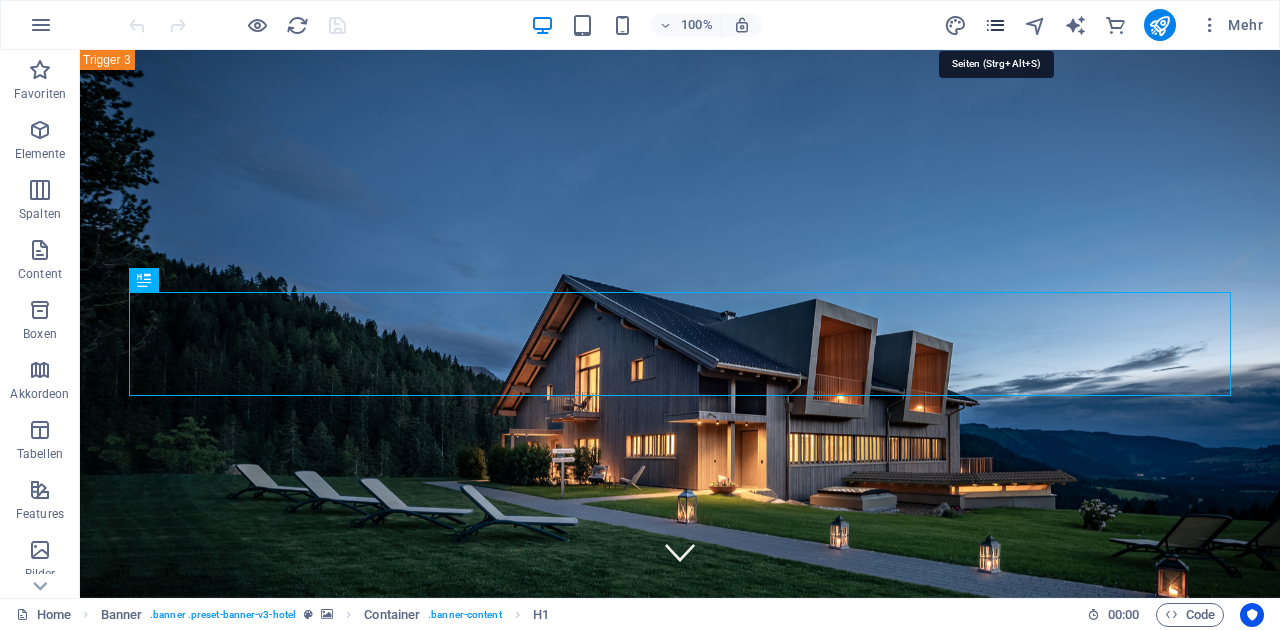 click at bounding box center [995, 25] 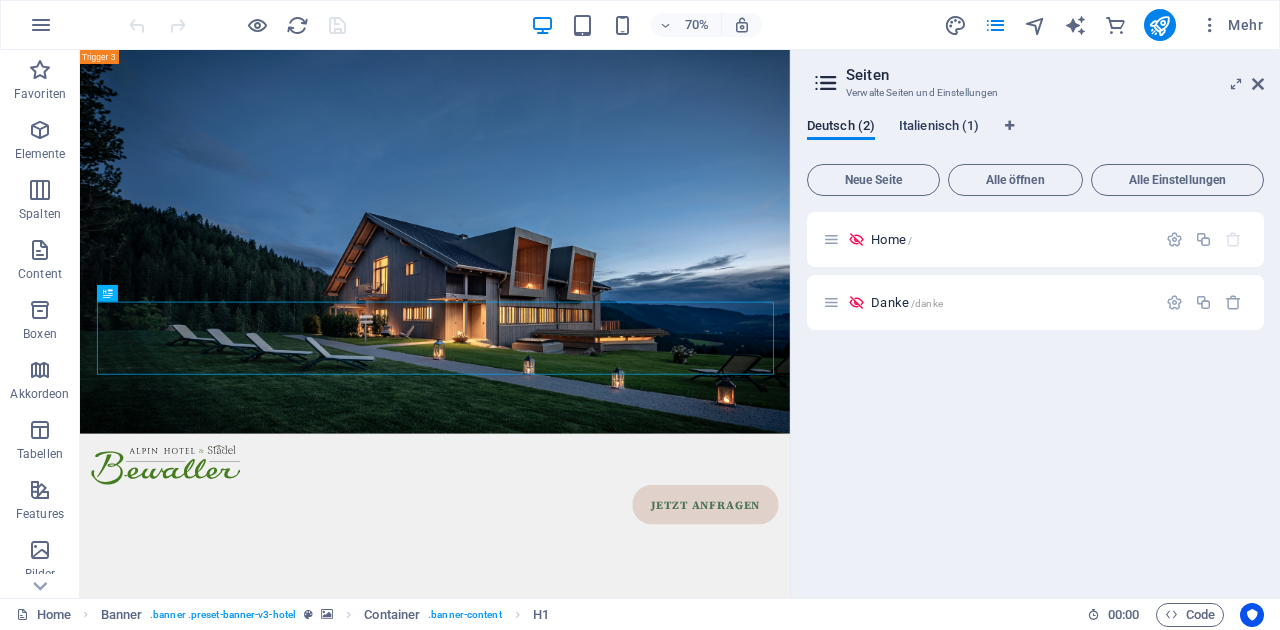 click on "Italienisch (1)" at bounding box center [939, 128] 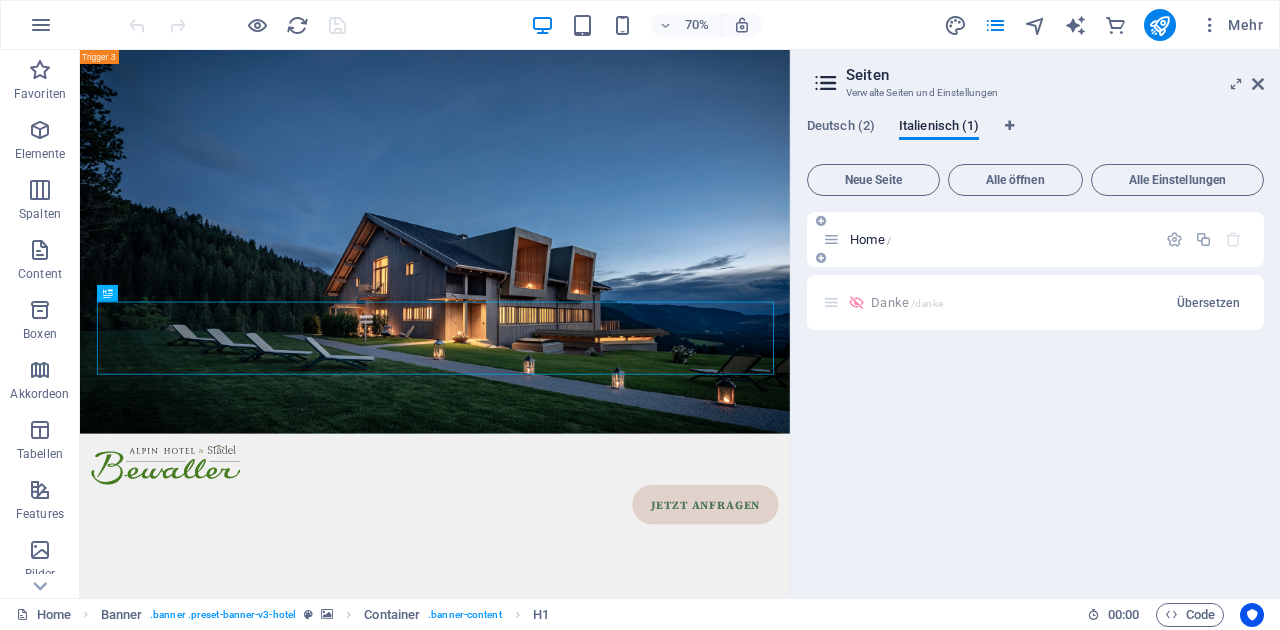 click on "Home /" at bounding box center [870, 239] 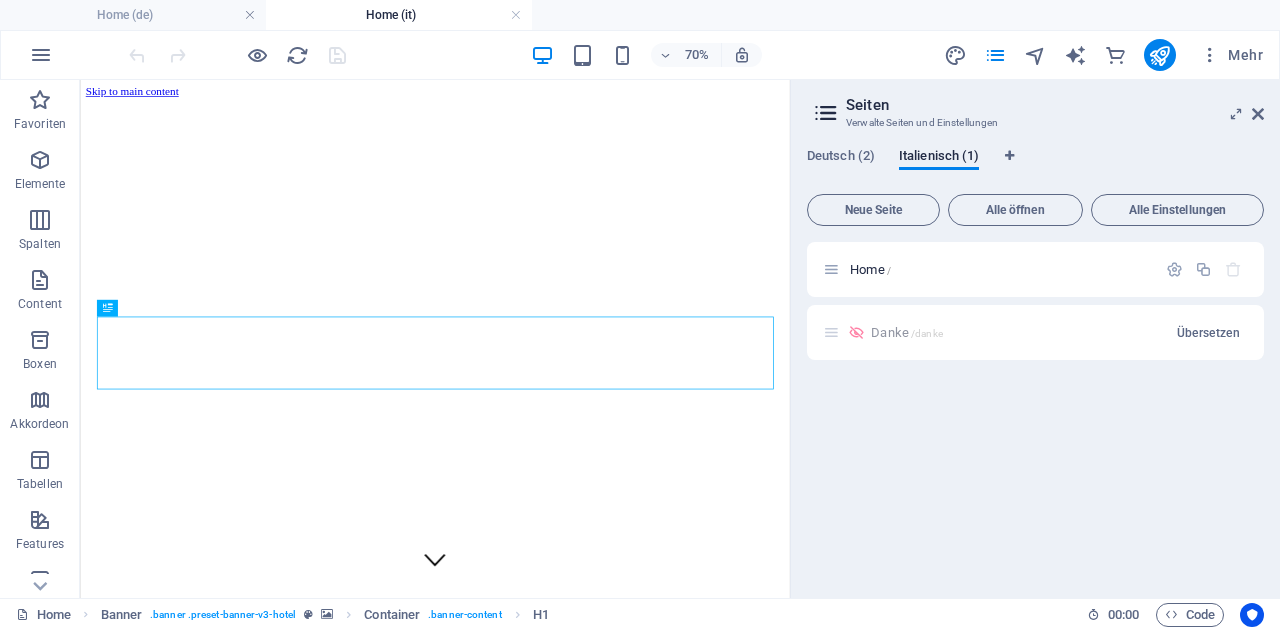 scroll, scrollTop: 0, scrollLeft: 0, axis: both 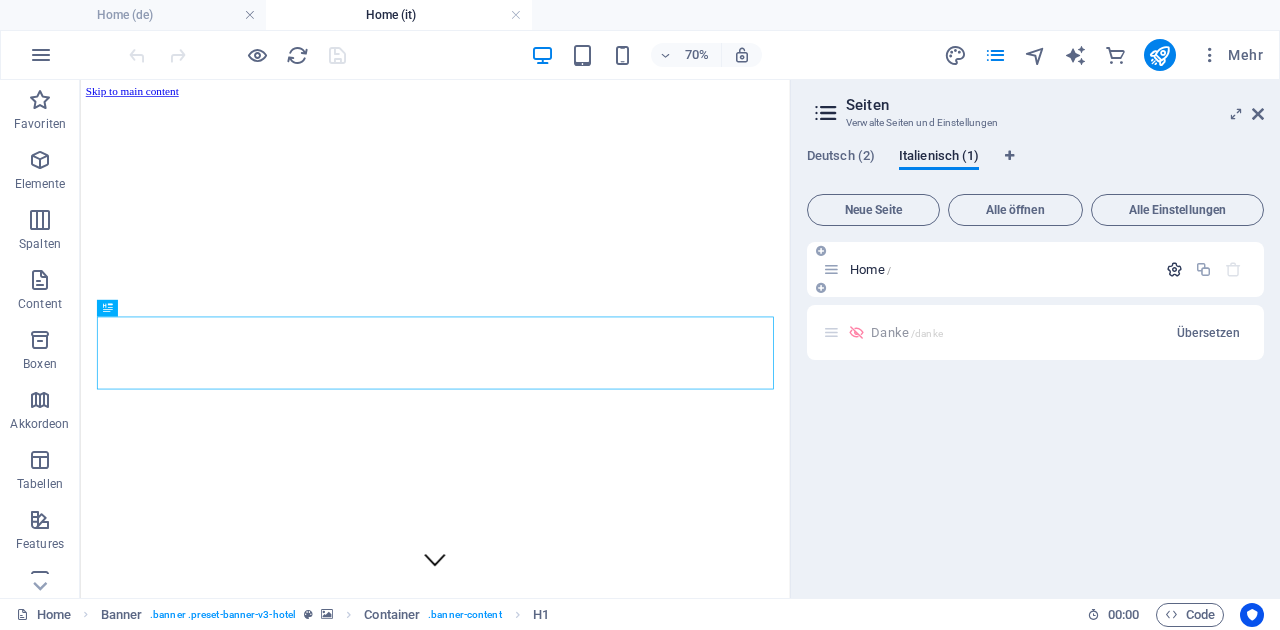 click at bounding box center (1174, 269) 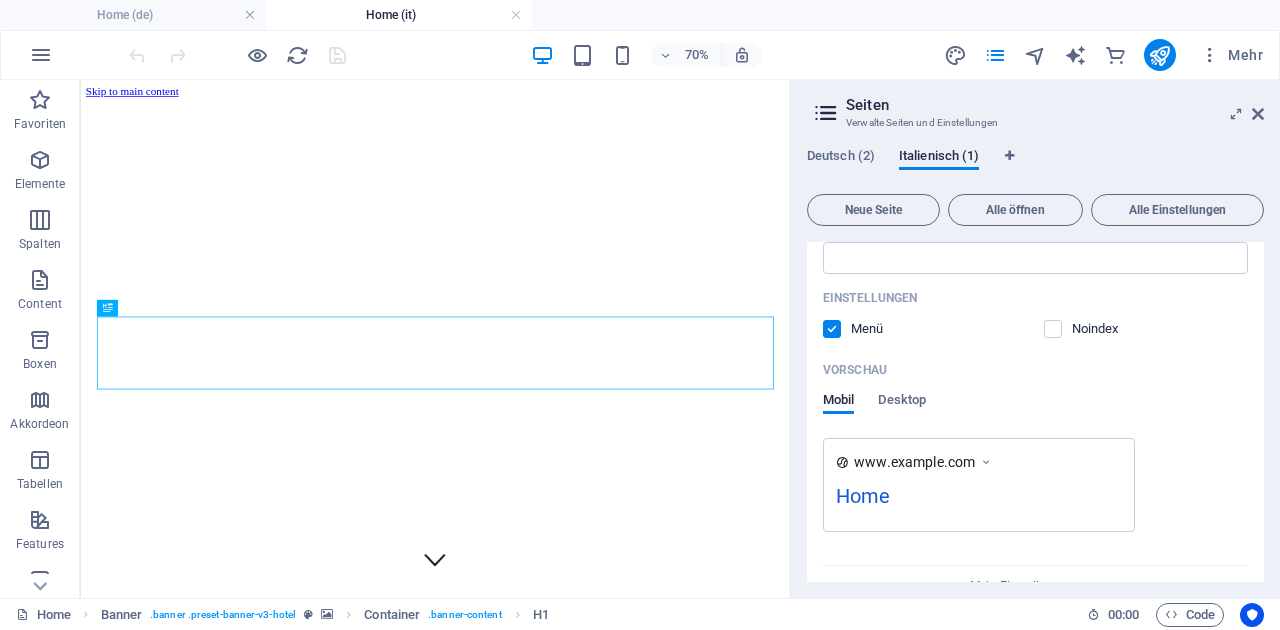 scroll, scrollTop: 443, scrollLeft: 0, axis: vertical 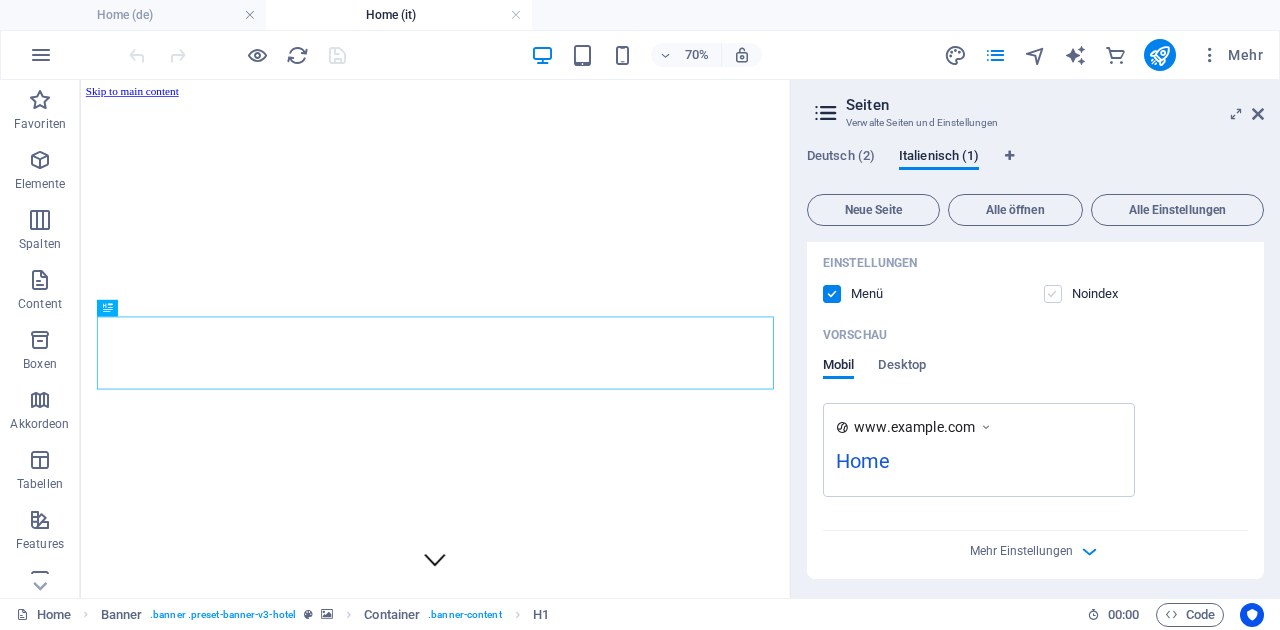 click at bounding box center [1053, 294] 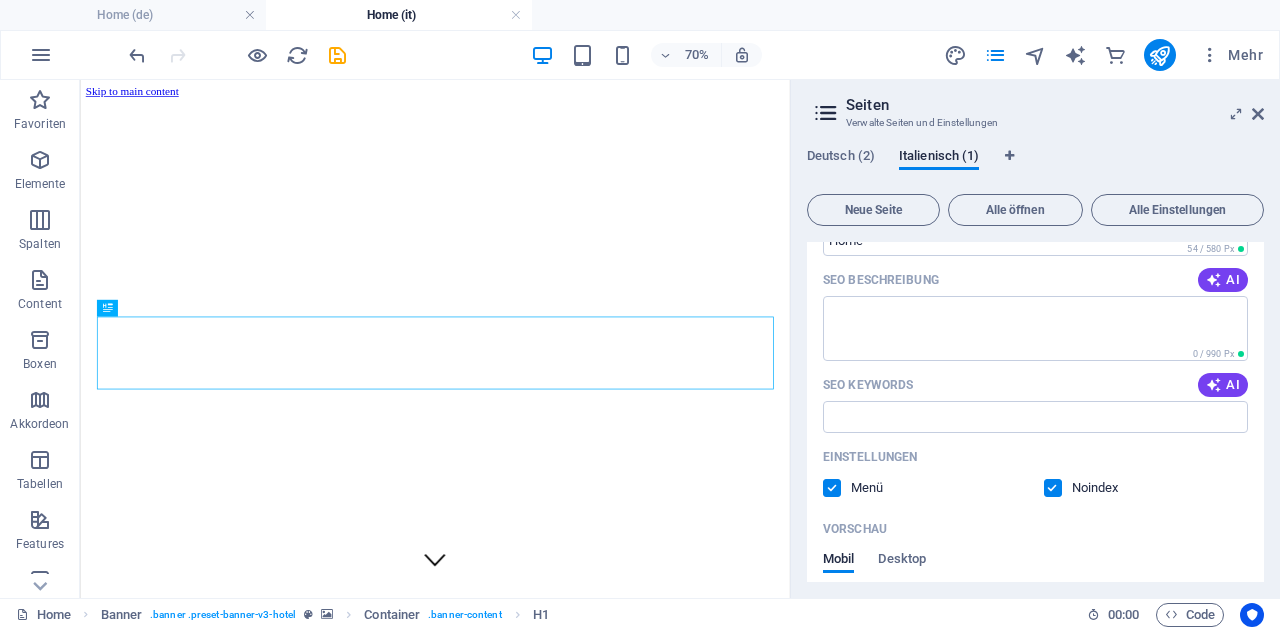 scroll, scrollTop: 0, scrollLeft: 0, axis: both 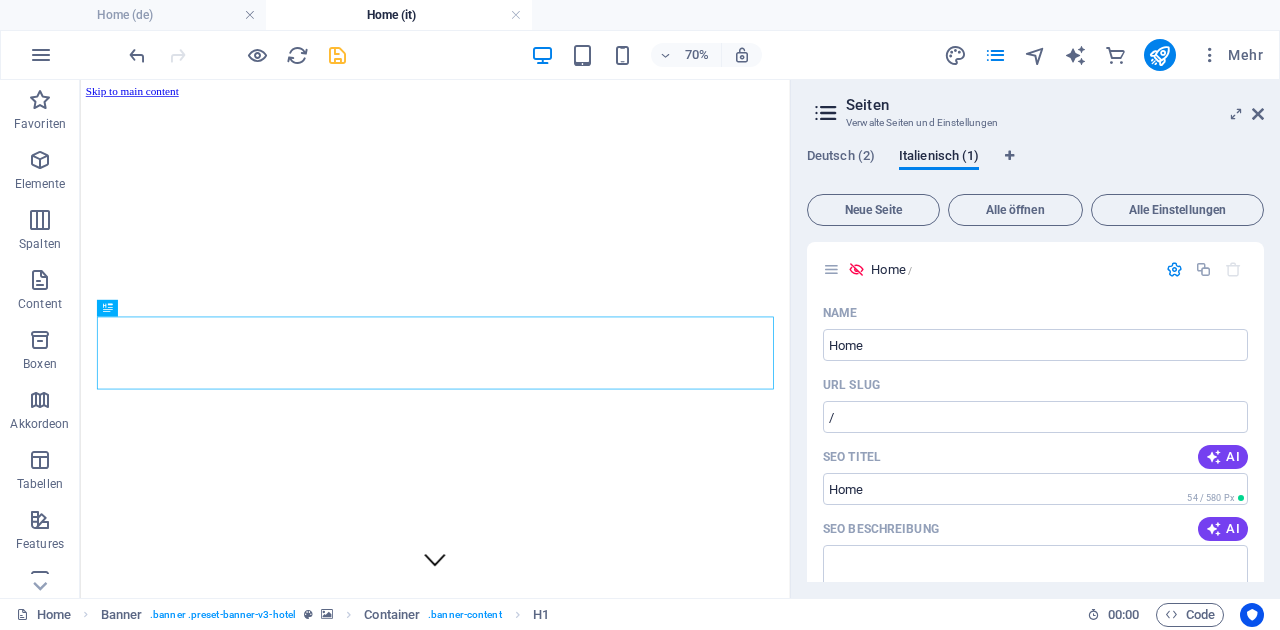 click at bounding box center [337, 55] 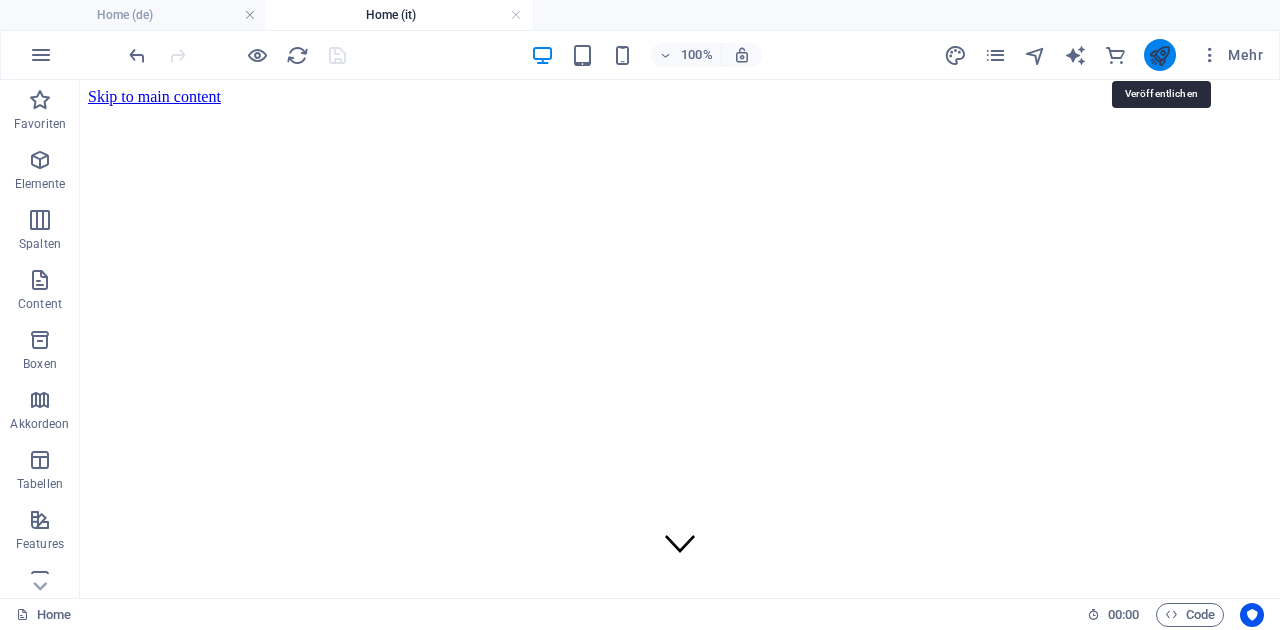 click at bounding box center (1159, 55) 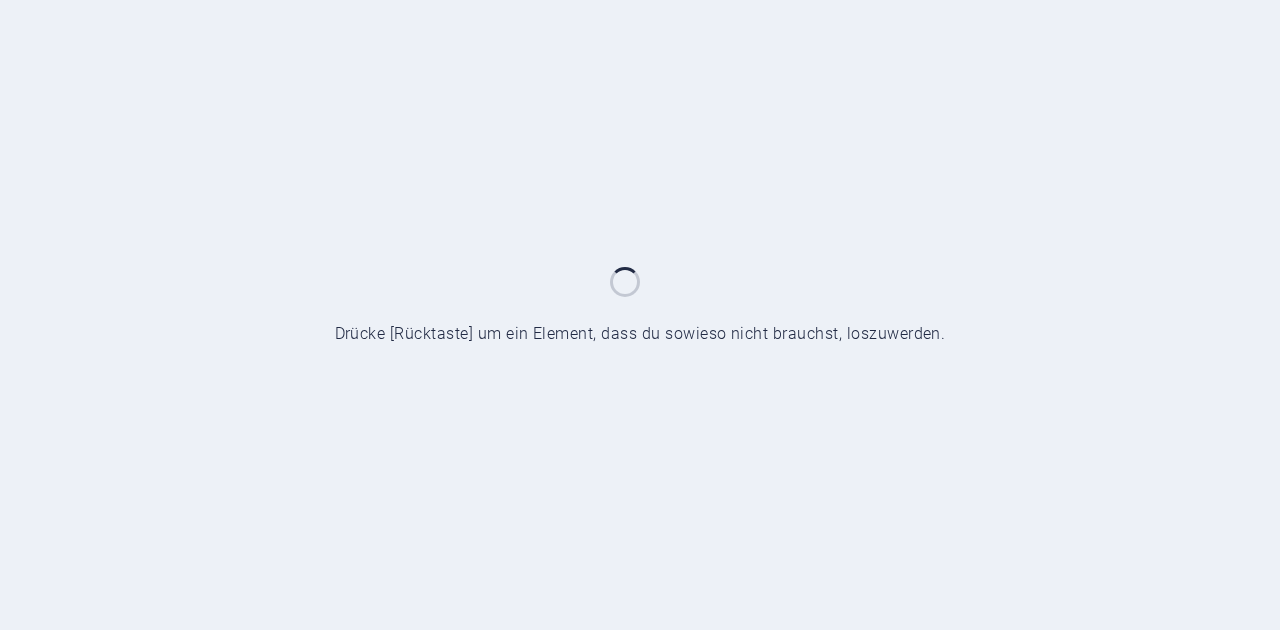 scroll, scrollTop: 0, scrollLeft: 0, axis: both 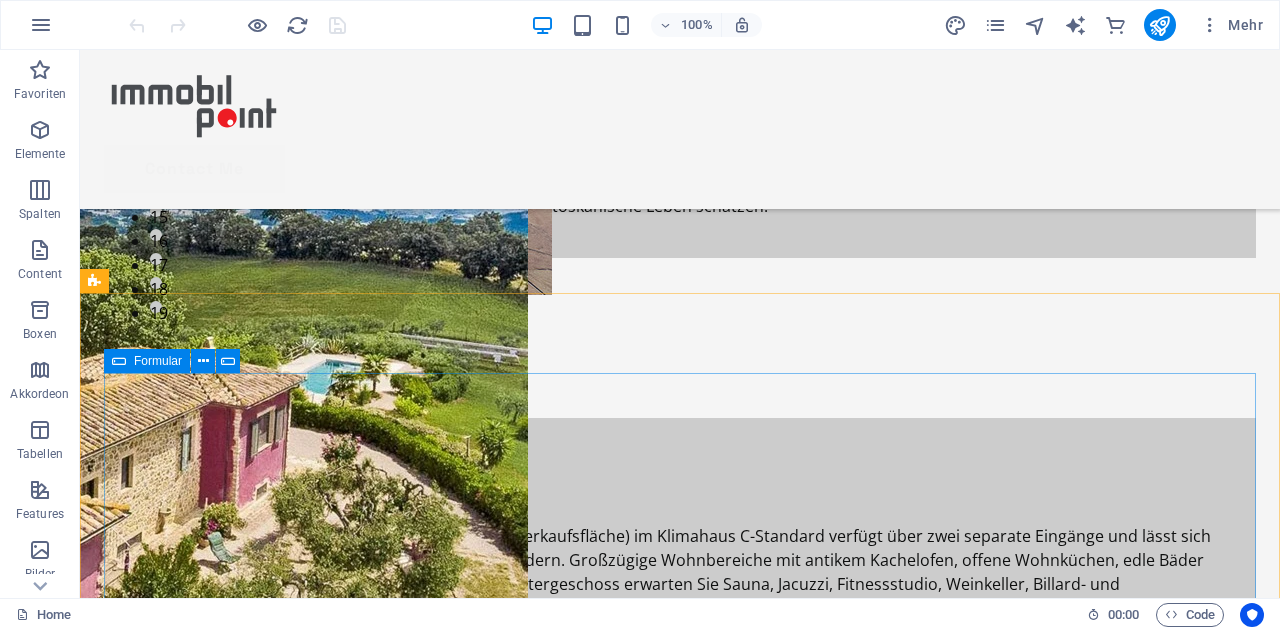 click on "Formular" at bounding box center [147, 361] 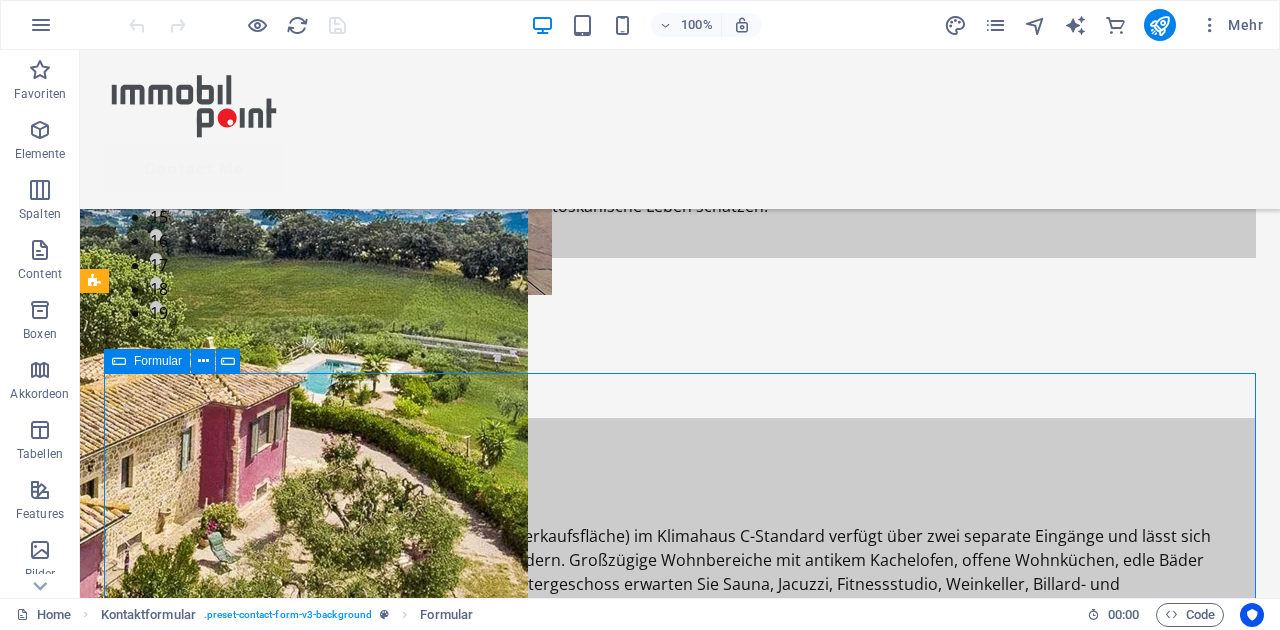 click on "Formular" at bounding box center (147, 361) 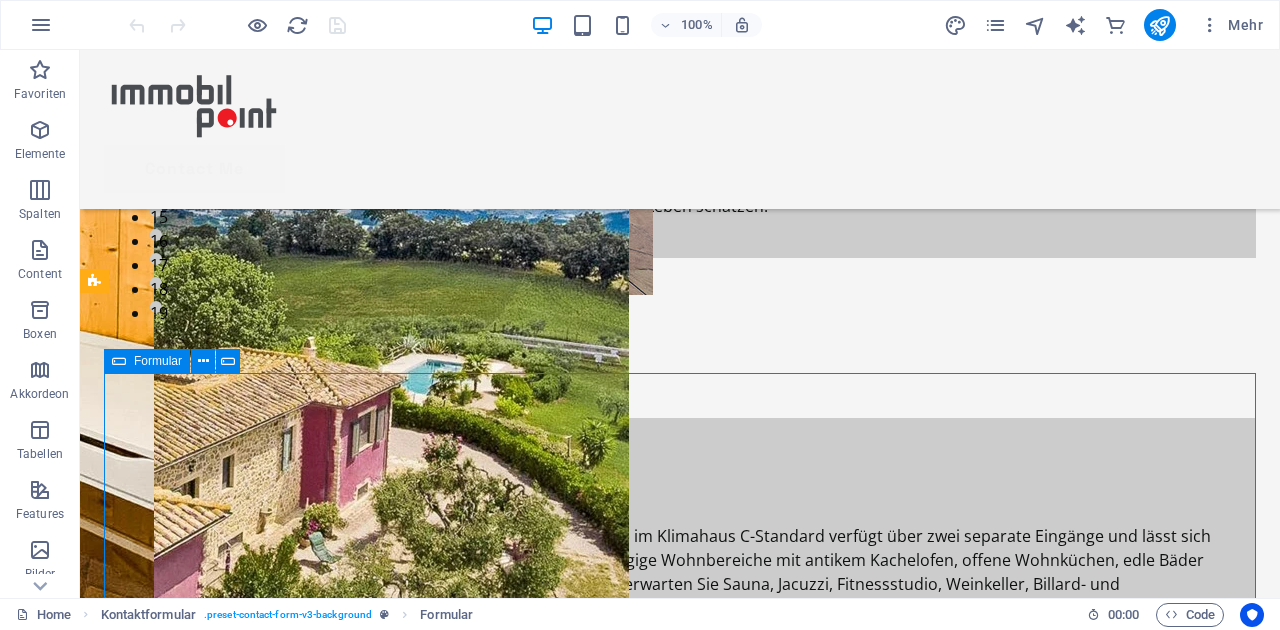 scroll, scrollTop: 6131, scrollLeft: 0, axis: vertical 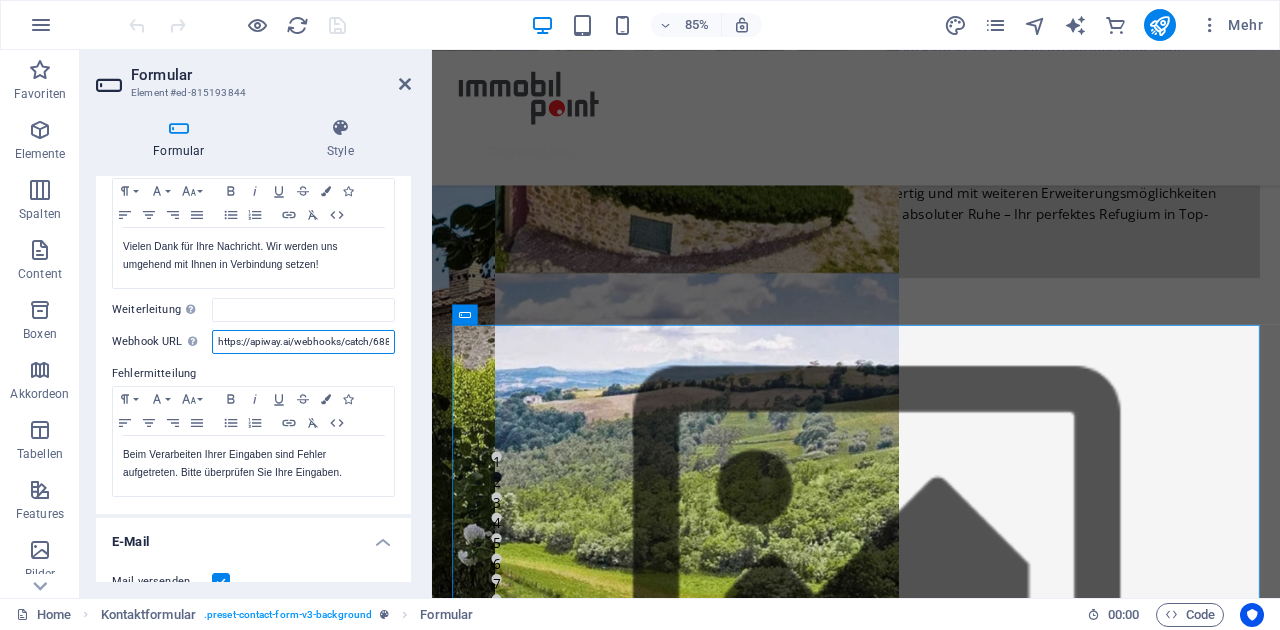 click on "https://apiway.ai/webhooks/catch/6887d7da6678a/webhooks-app" at bounding box center [303, 342] 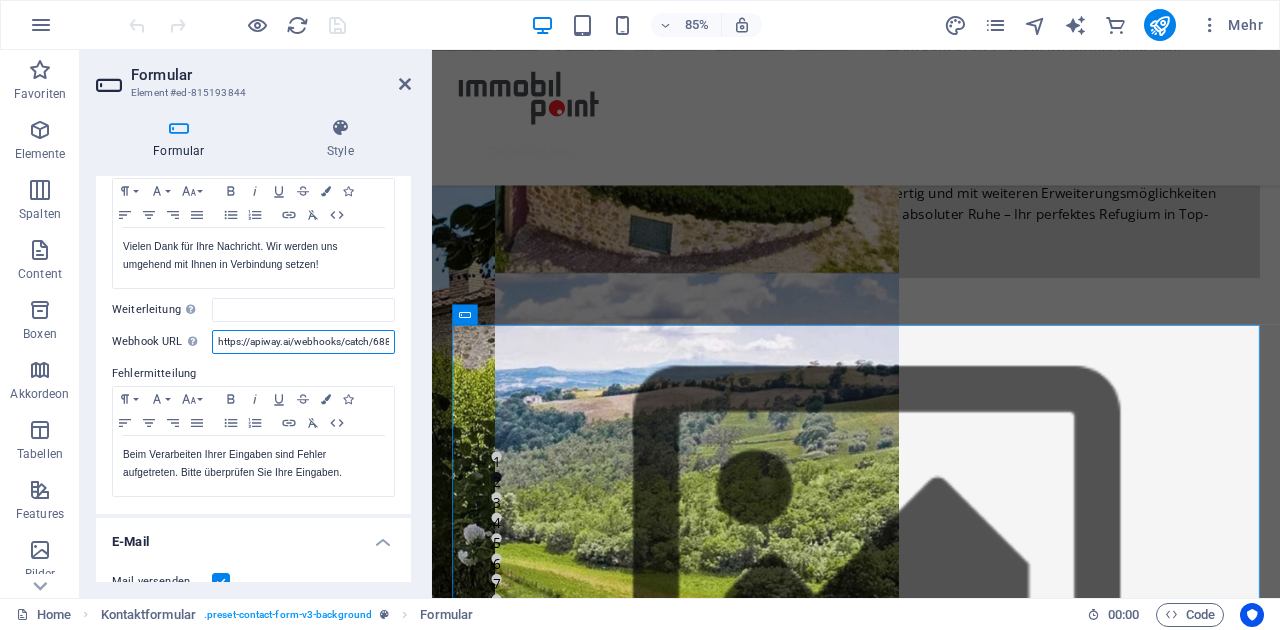 paste on "hook.eu2.make.com/d46dpg8u4tp7sokh401nj5ds27ecfsh3" 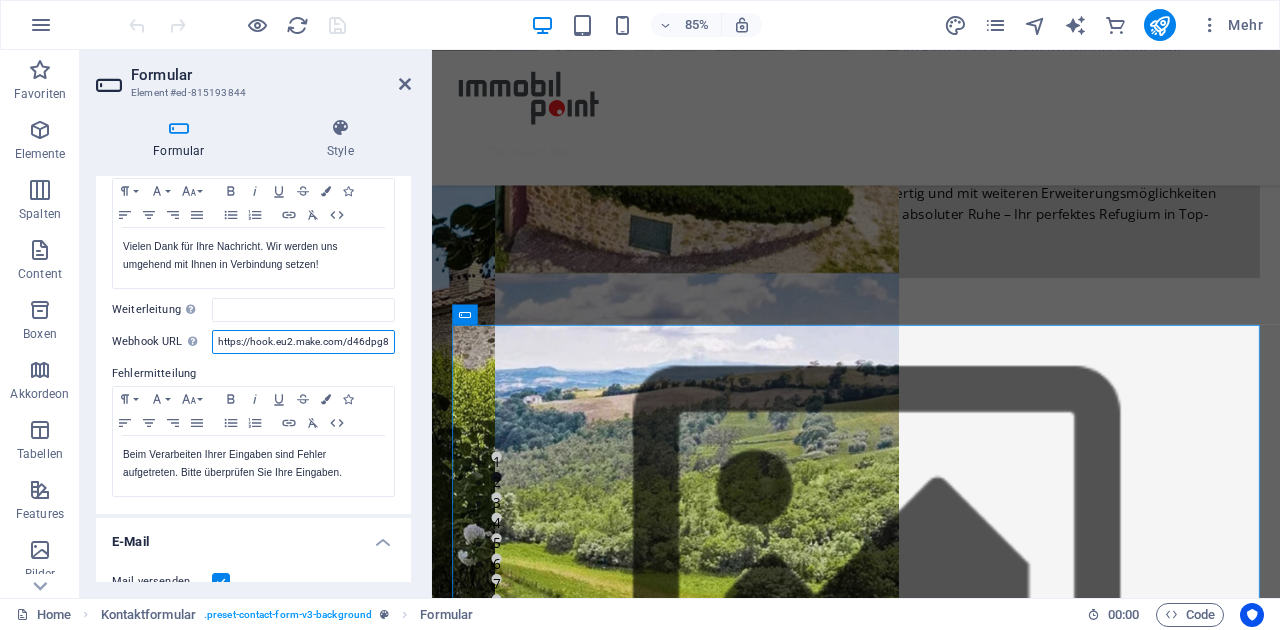 scroll, scrollTop: 0, scrollLeft: 129, axis: horizontal 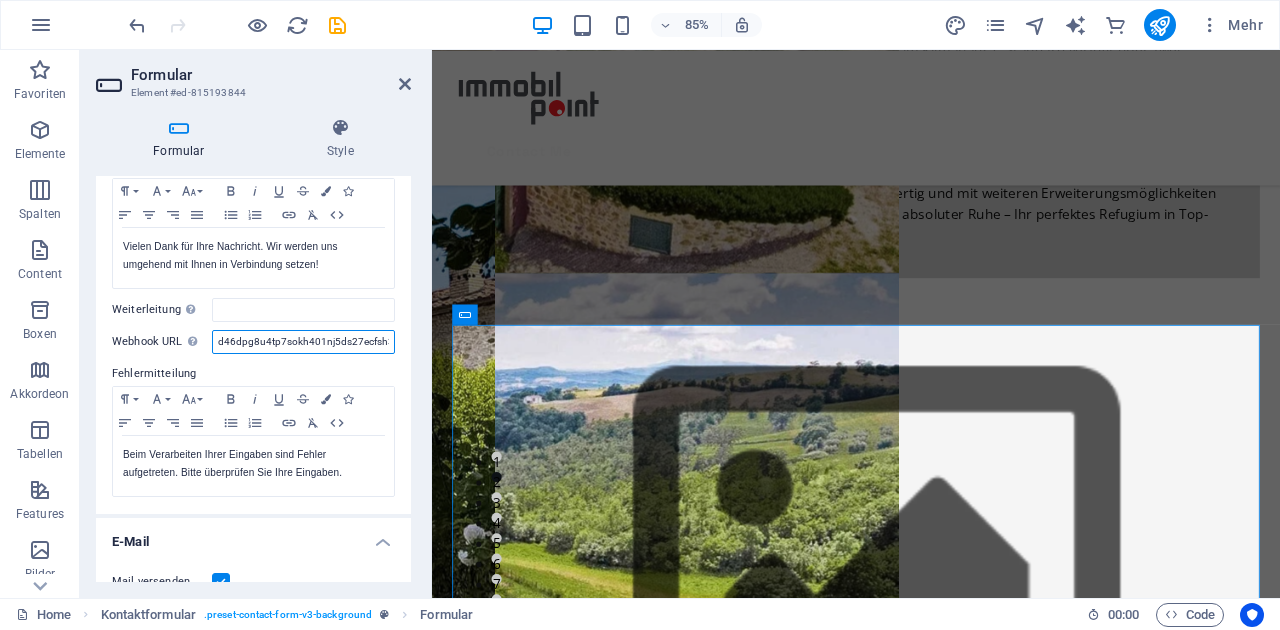 type on "https://hook.eu2.make.com/d46dpg8u4tp7sokh401nj5ds27ecfsh3" 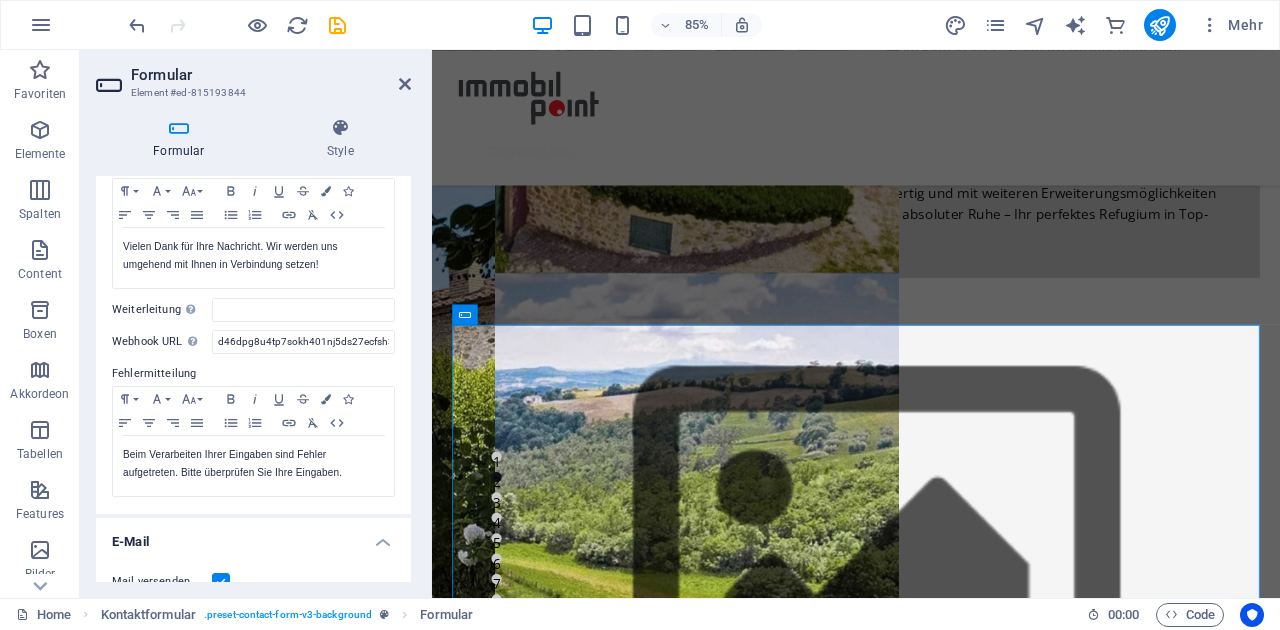 click on "Fehlermitteilung" at bounding box center [253, 374] 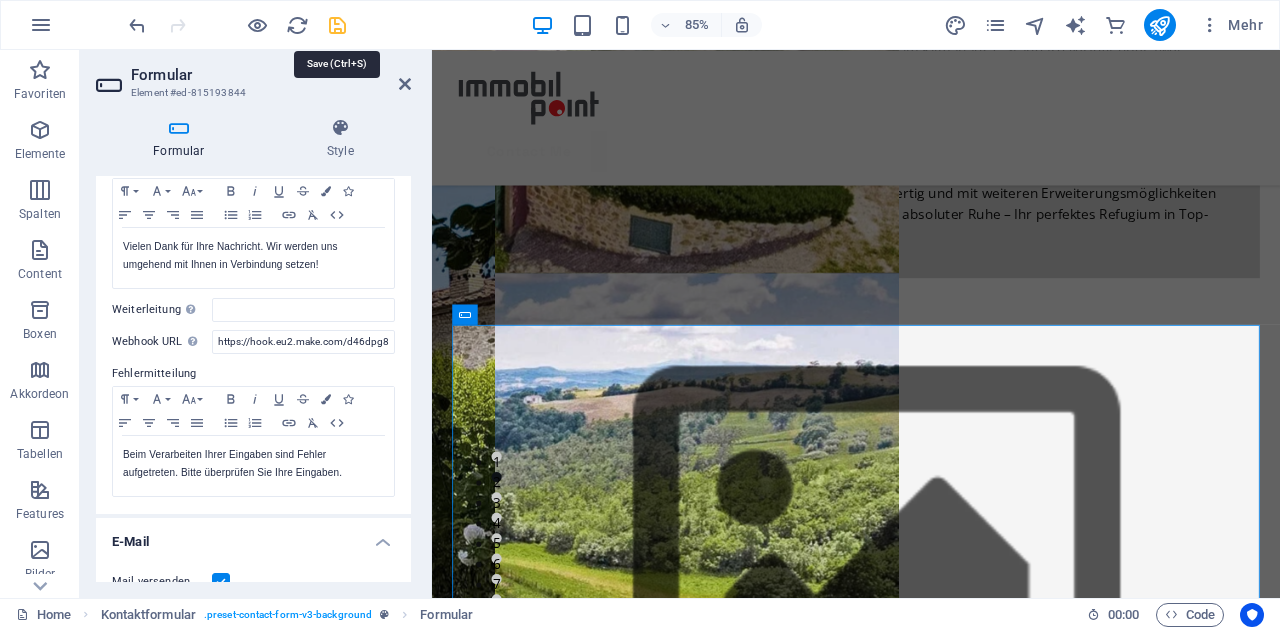 click at bounding box center (337, 25) 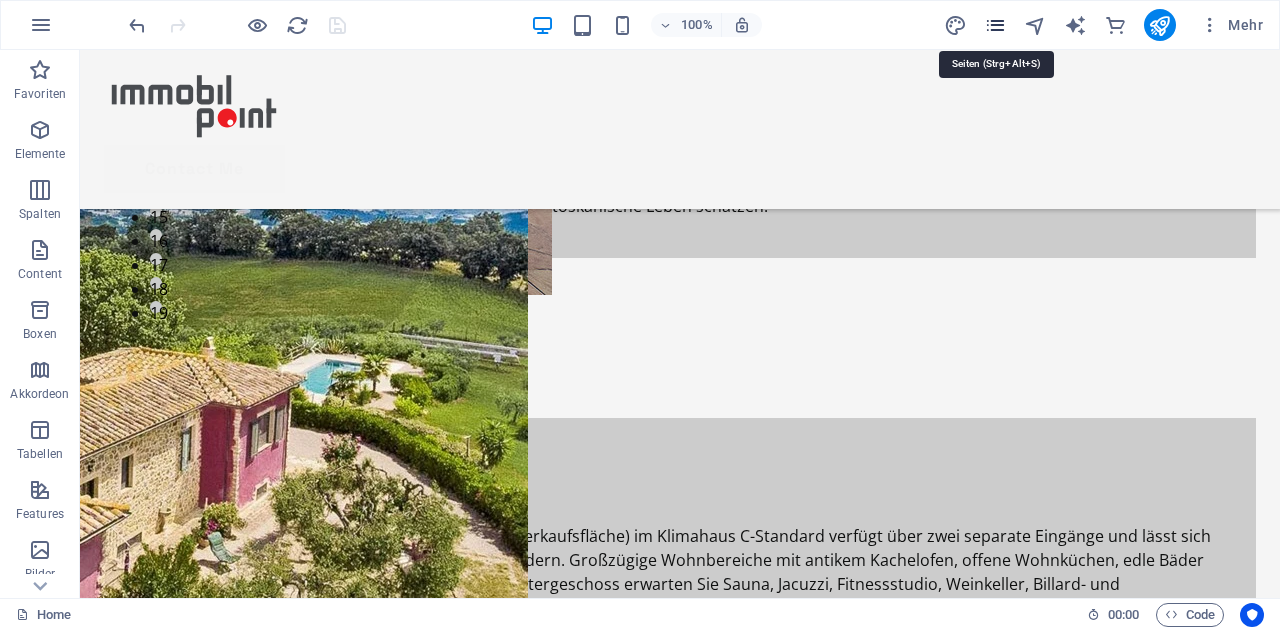 click at bounding box center (995, 25) 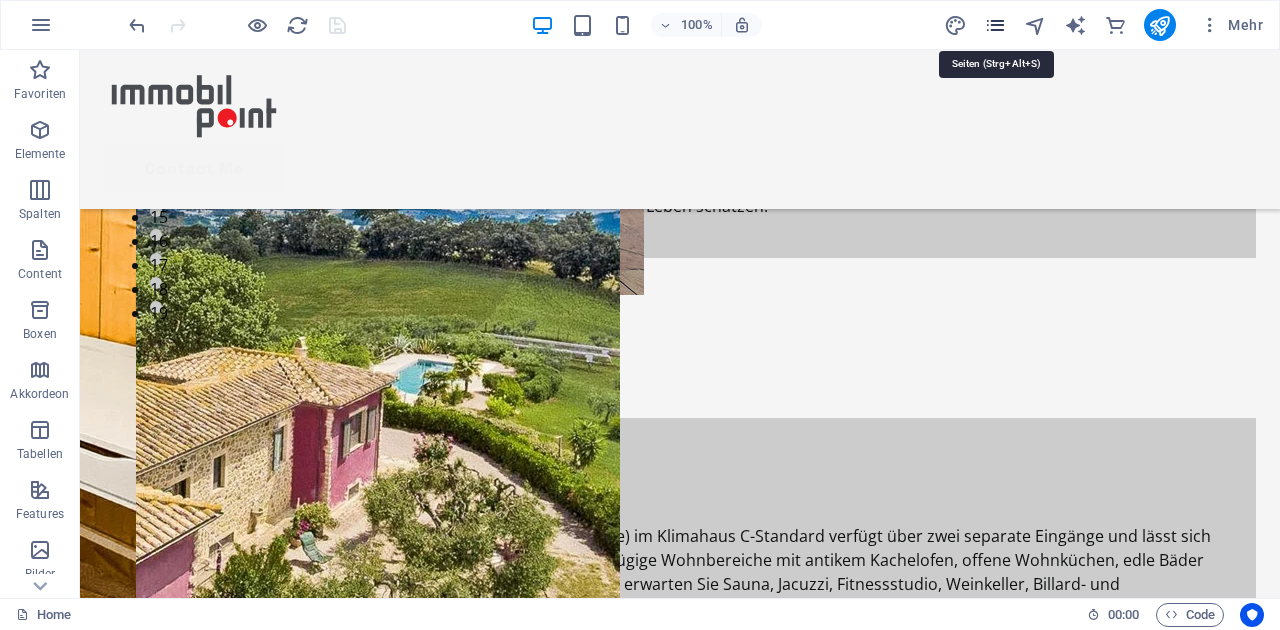 scroll, scrollTop: 6141, scrollLeft: 0, axis: vertical 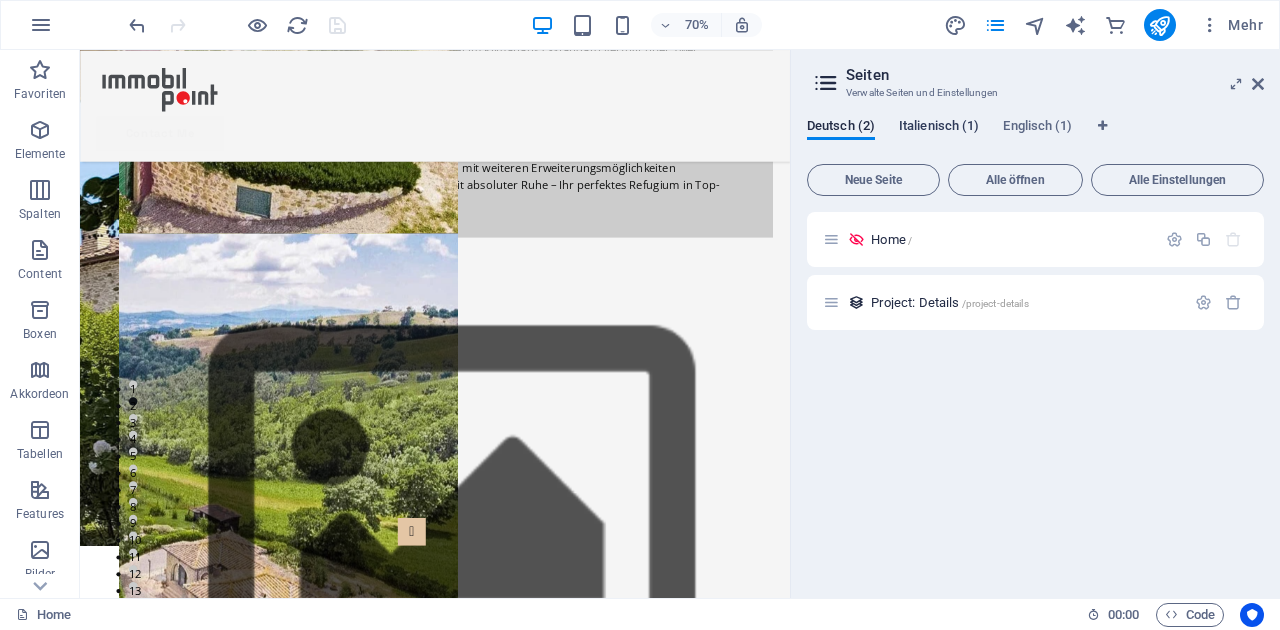 click on "Italienisch (1)" at bounding box center [939, 128] 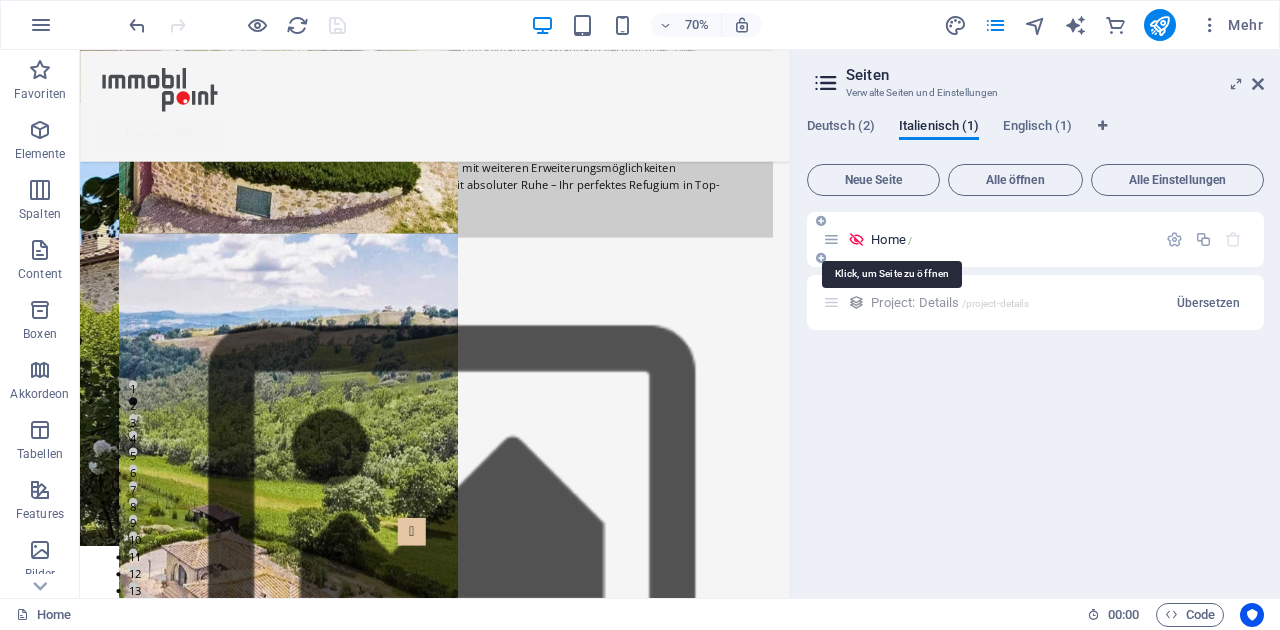 click on "Home /" at bounding box center [891, 239] 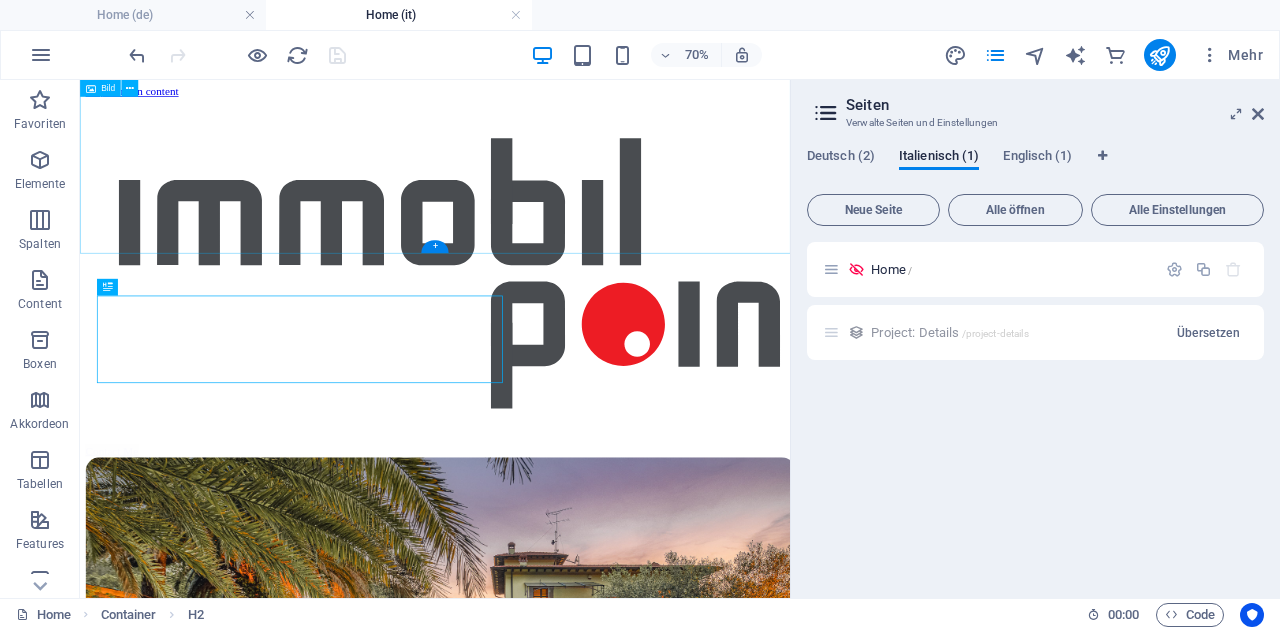 scroll, scrollTop: 434, scrollLeft: 0, axis: vertical 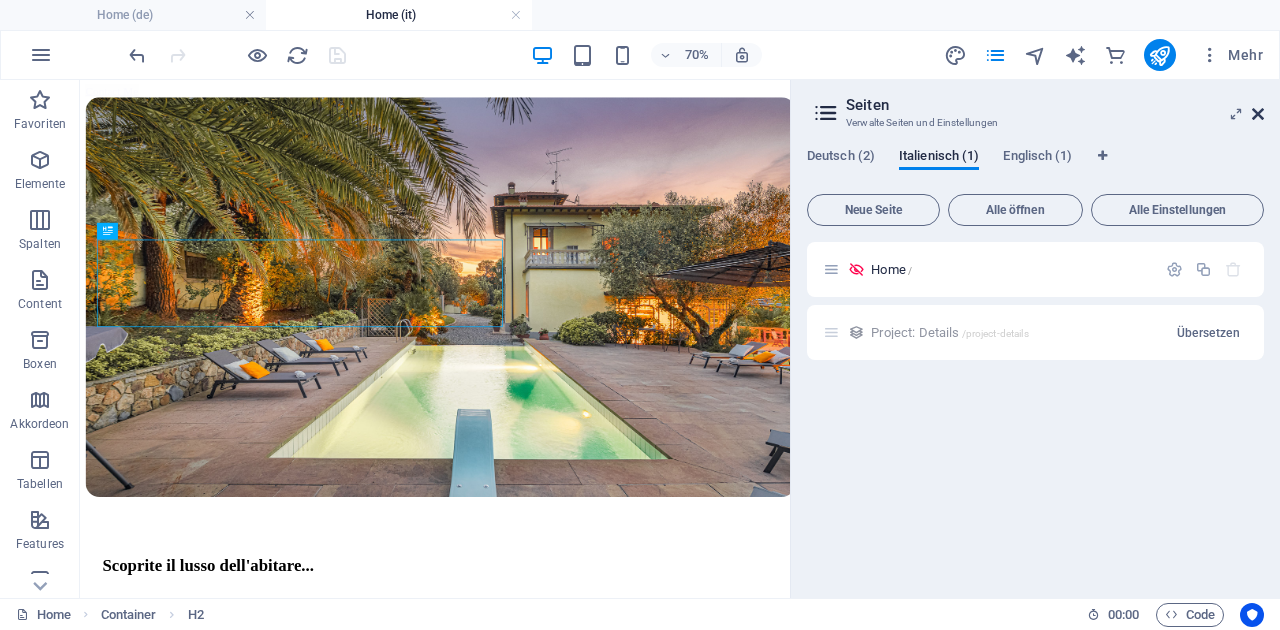 click at bounding box center [1258, 114] 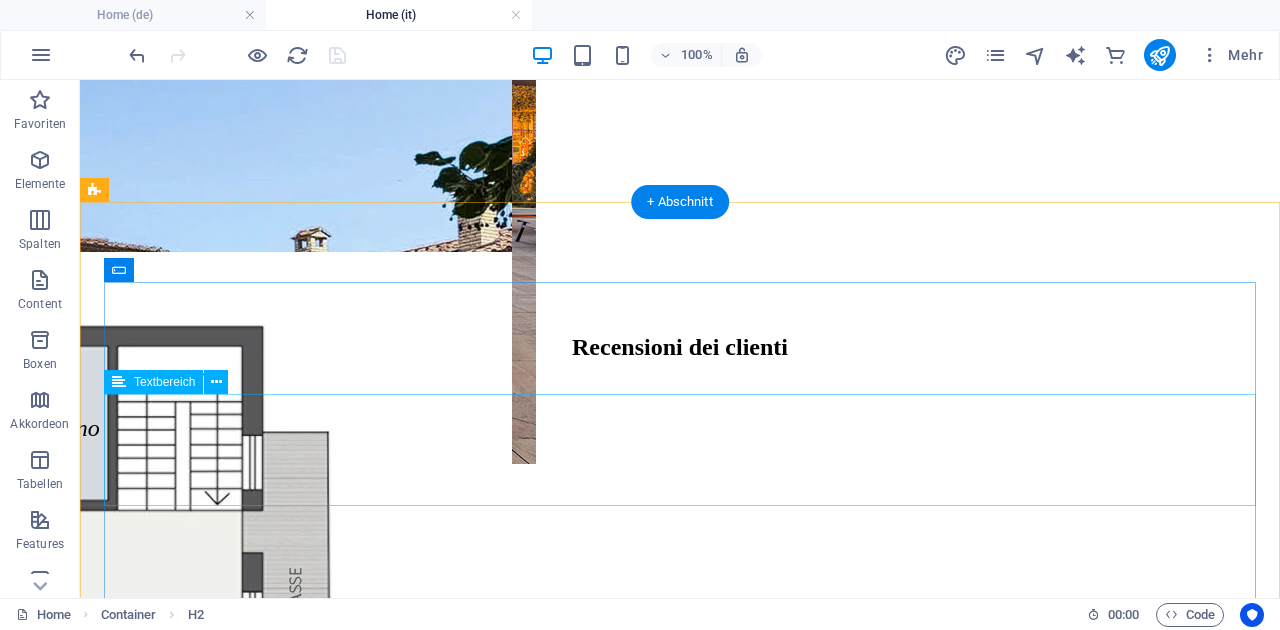 scroll, scrollTop: 5636, scrollLeft: 0, axis: vertical 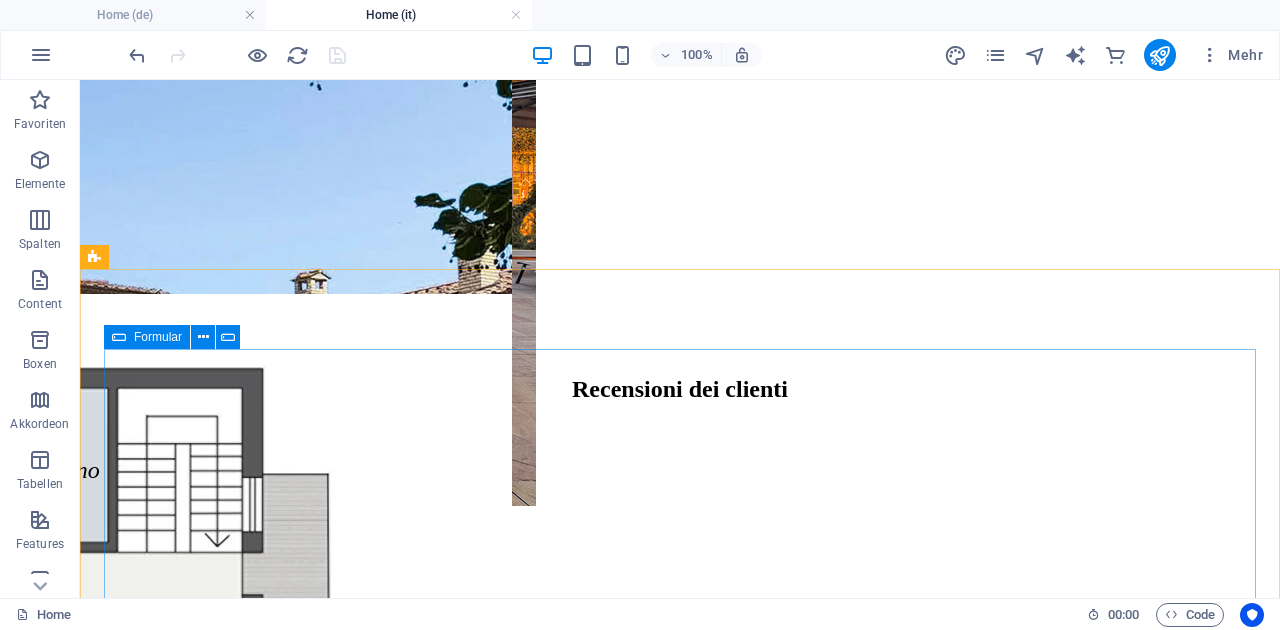 click at bounding box center (119, 337) 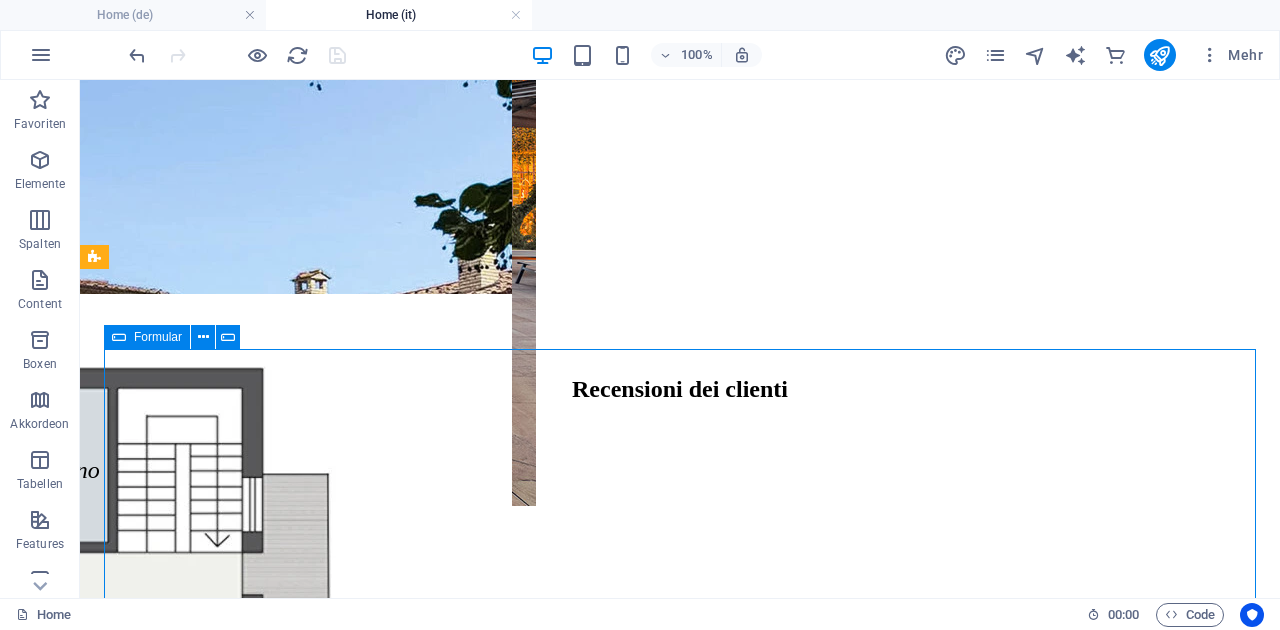 click at bounding box center (119, 337) 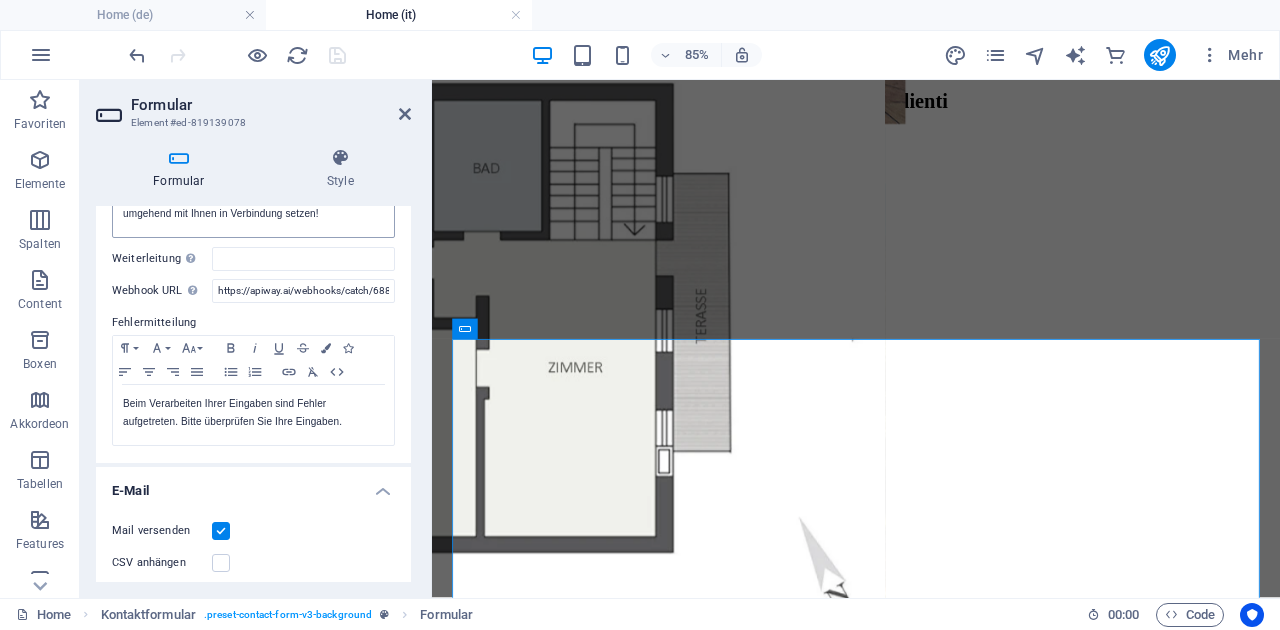 scroll, scrollTop: 231, scrollLeft: 0, axis: vertical 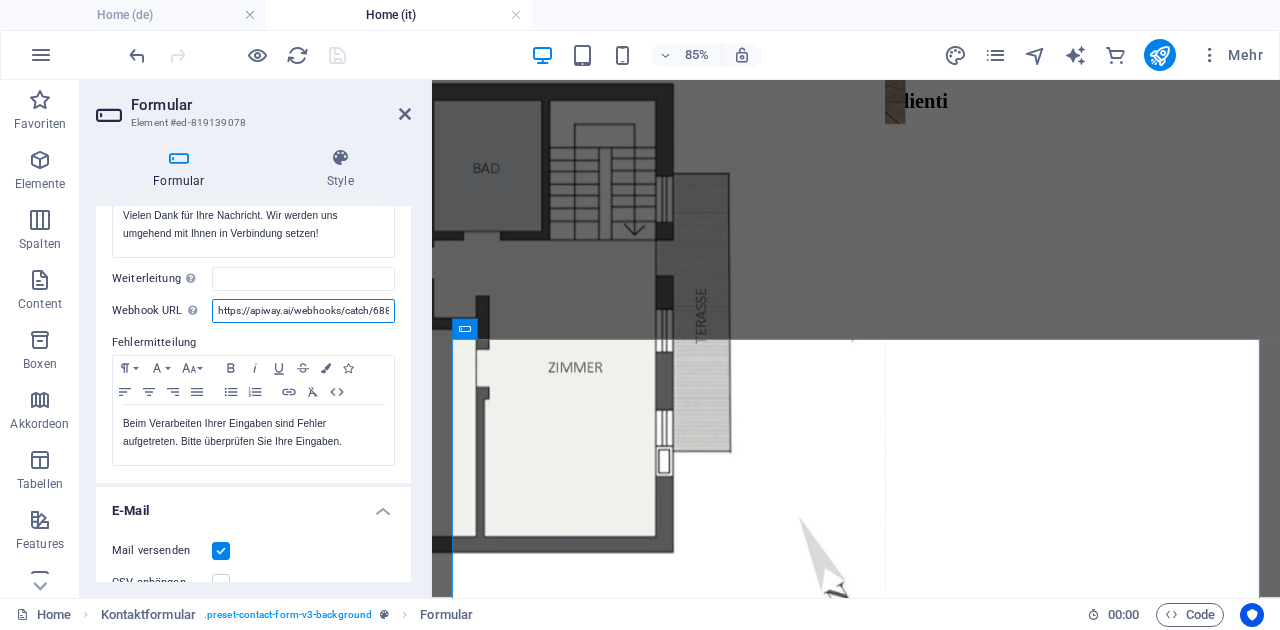 click on "https://apiway.ai/webhooks/catch/6887d7da6678a/webhooks-app" at bounding box center [303, 311] 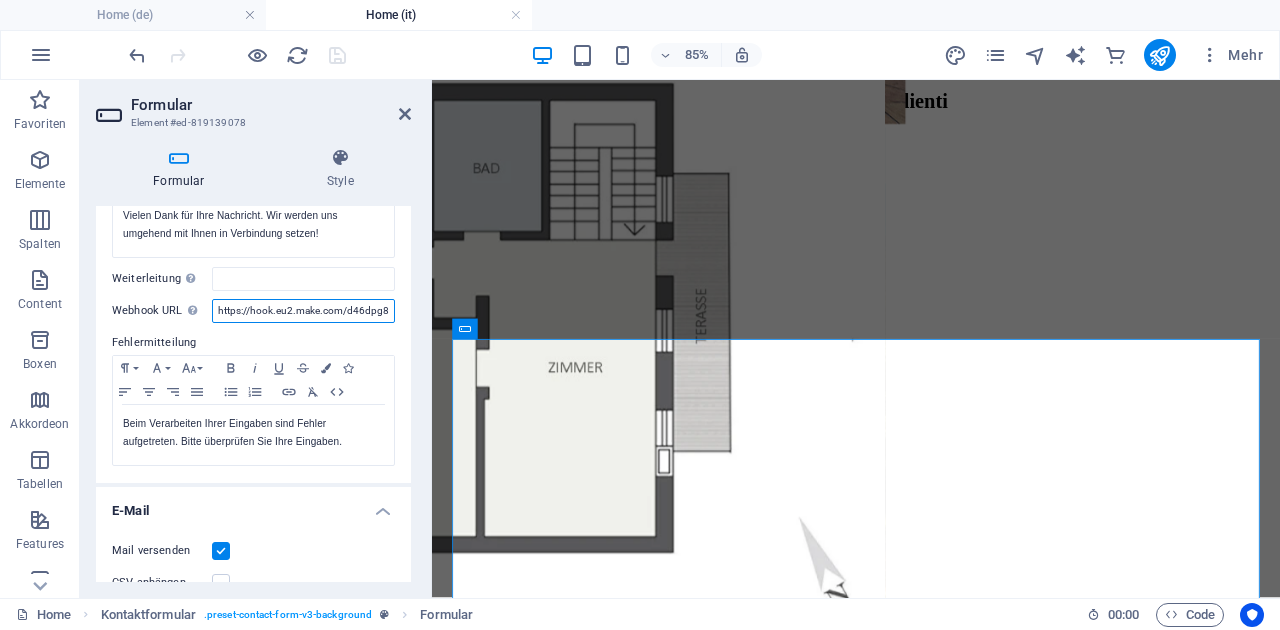 scroll, scrollTop: 0, scrollLeft: 129, axis: horizontal 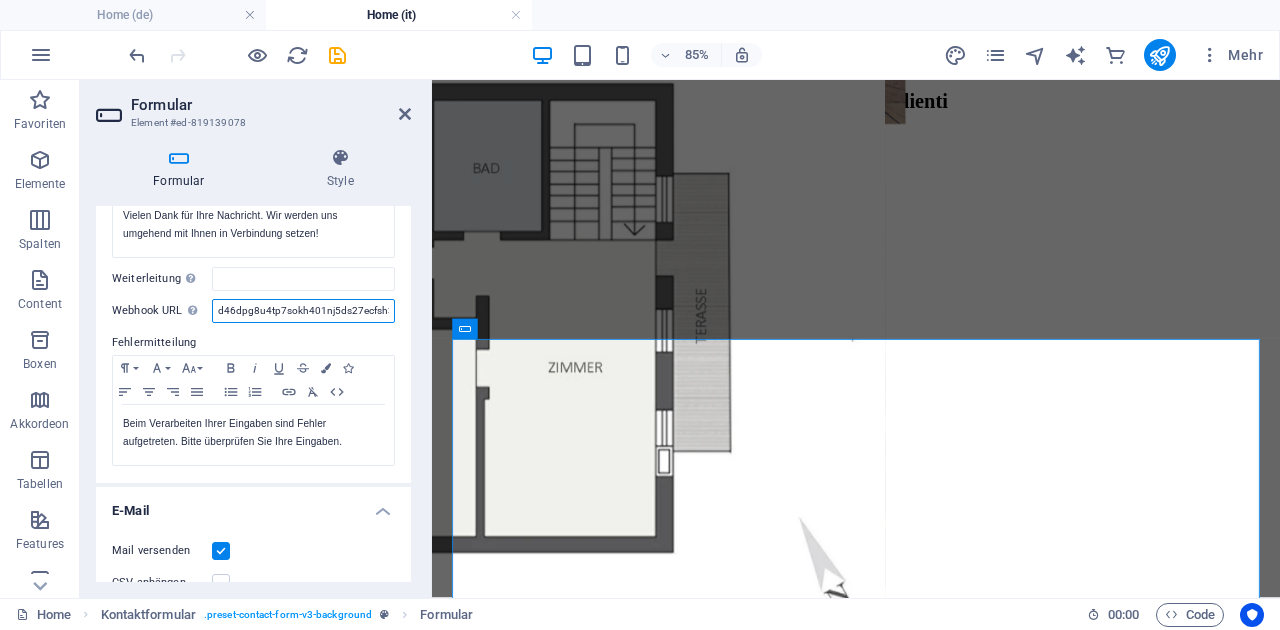 type on "https://hook.eu2.make.com/d46dpg8u4tp7sokh401nj5ds27ecfsh3" 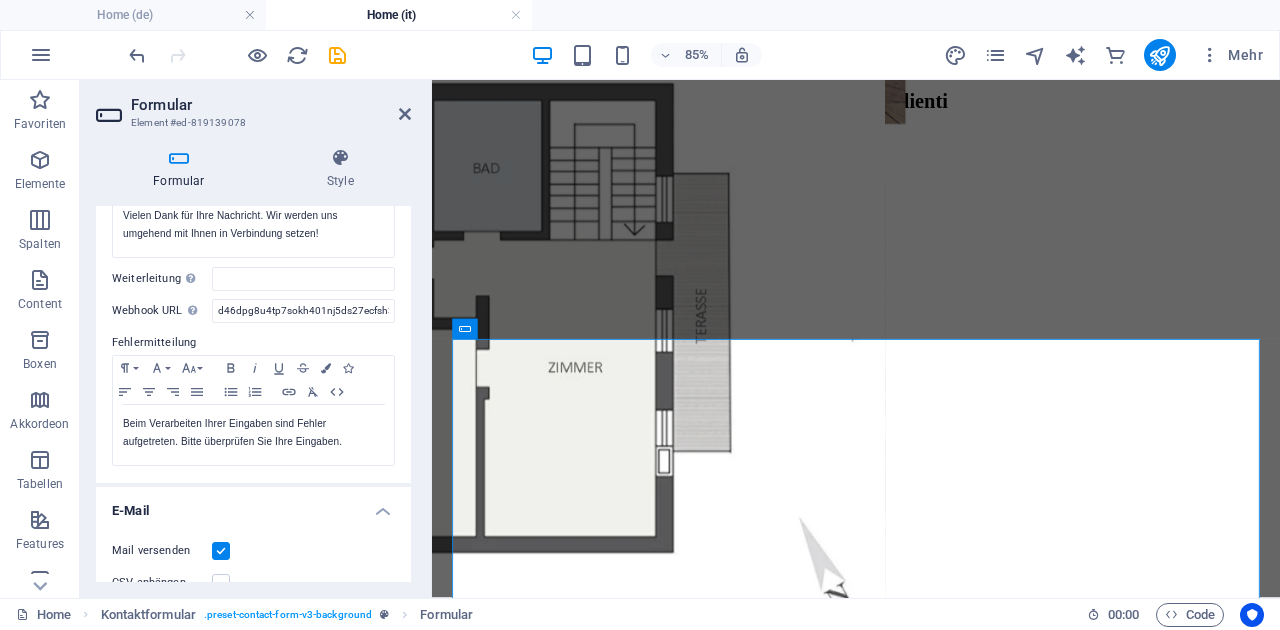 click on "Fehlermitteilung" at bounding box center [253, 343] 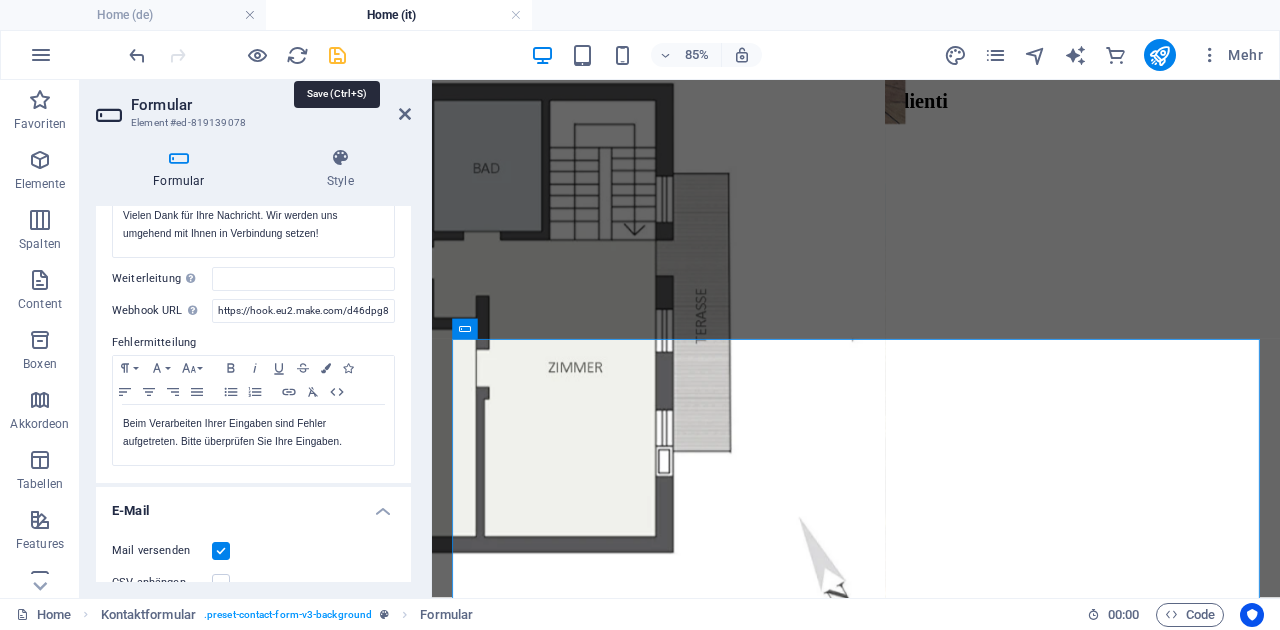 click at bounding box center (337, 55) 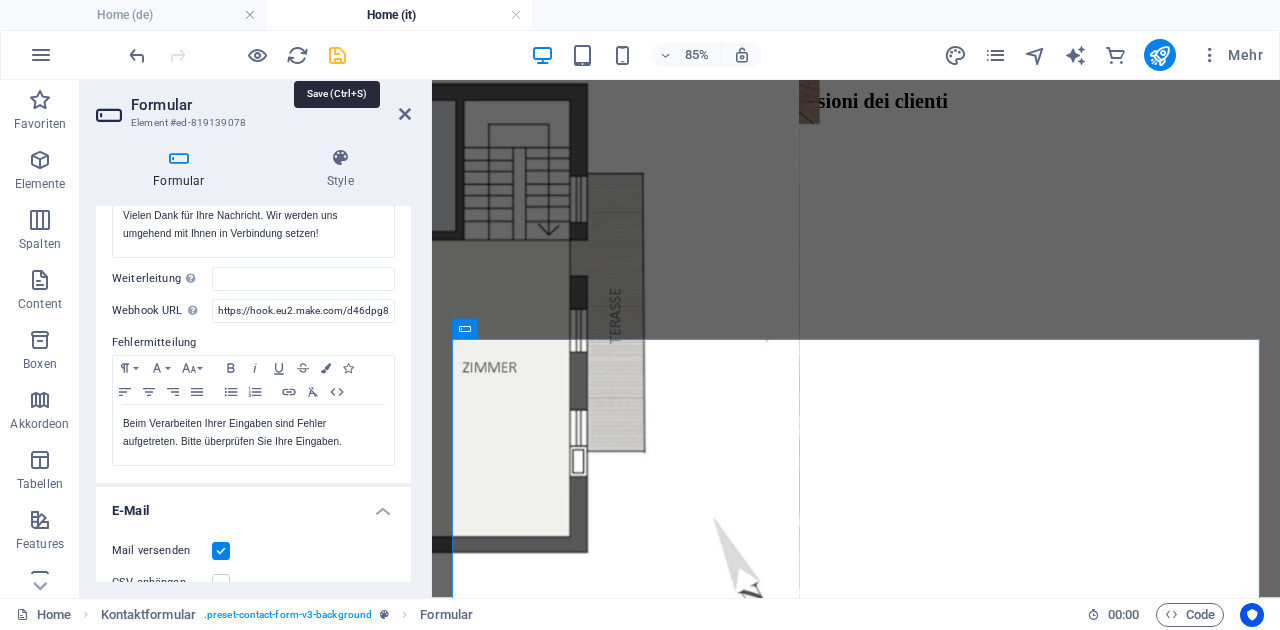 scroll, scrollTop: 5636, scrollLeft: 0, axis: vertical 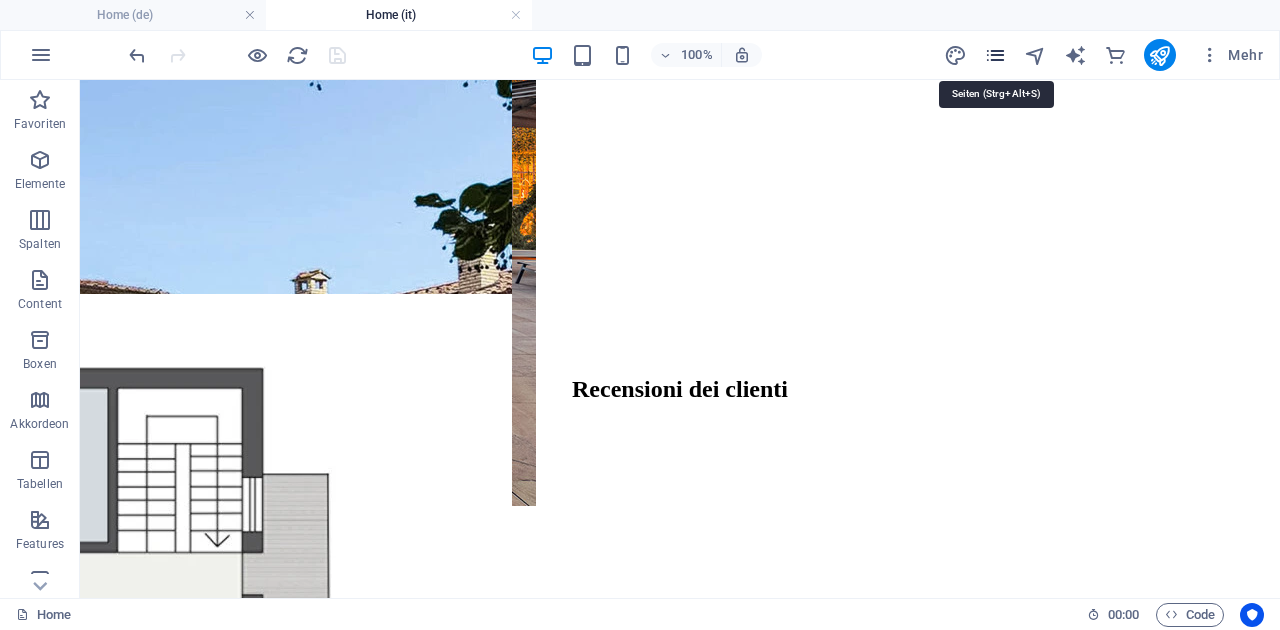 click at bounding box center [995, 55] 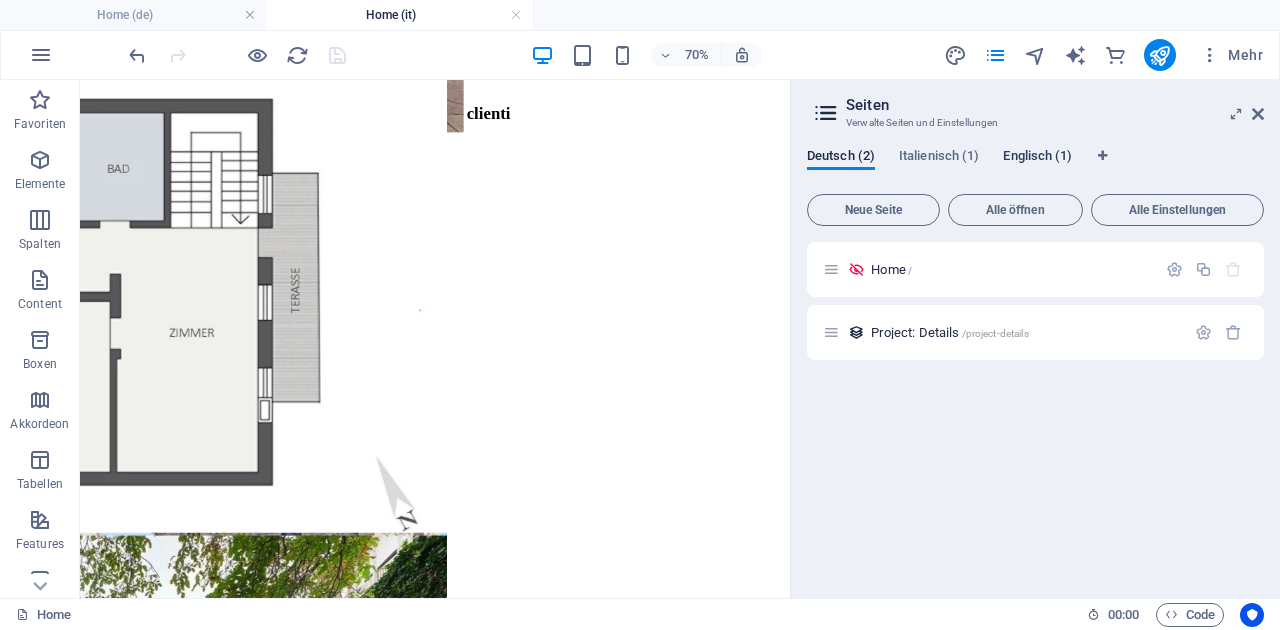 click on "Englisch (1)" at bounding box center (1037, 158) 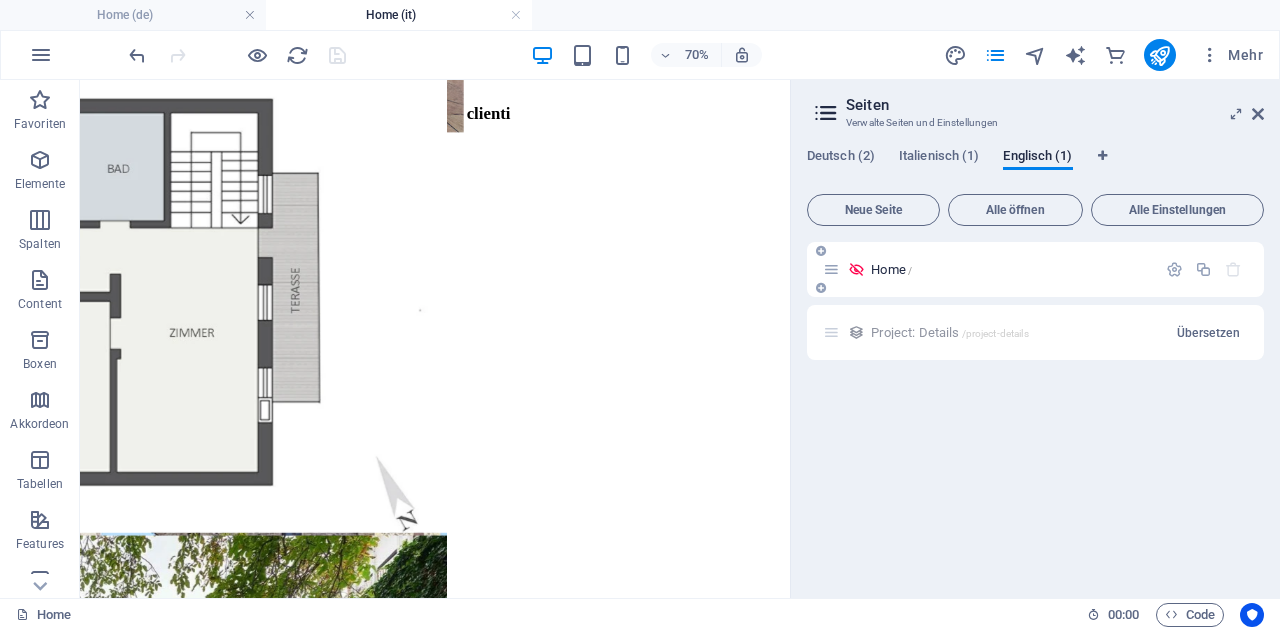 click on "Home /" at bounding box center (891, 269) 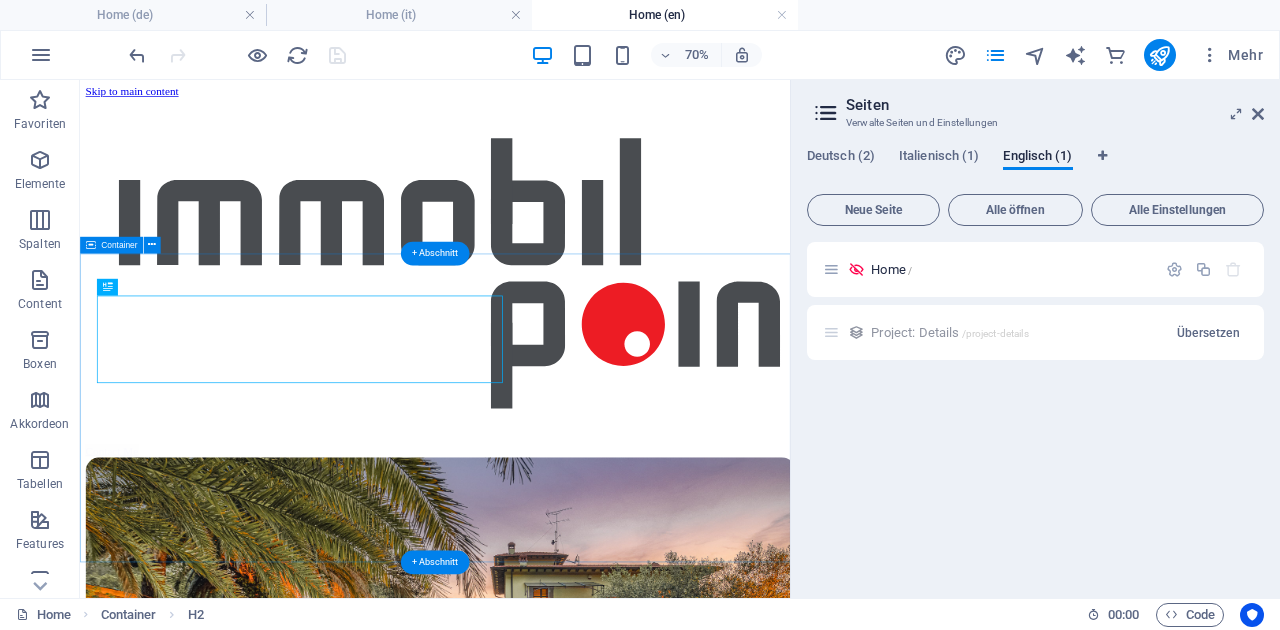 scroll, scrollTop: 434, scrollLeft: 0, axis: vertical 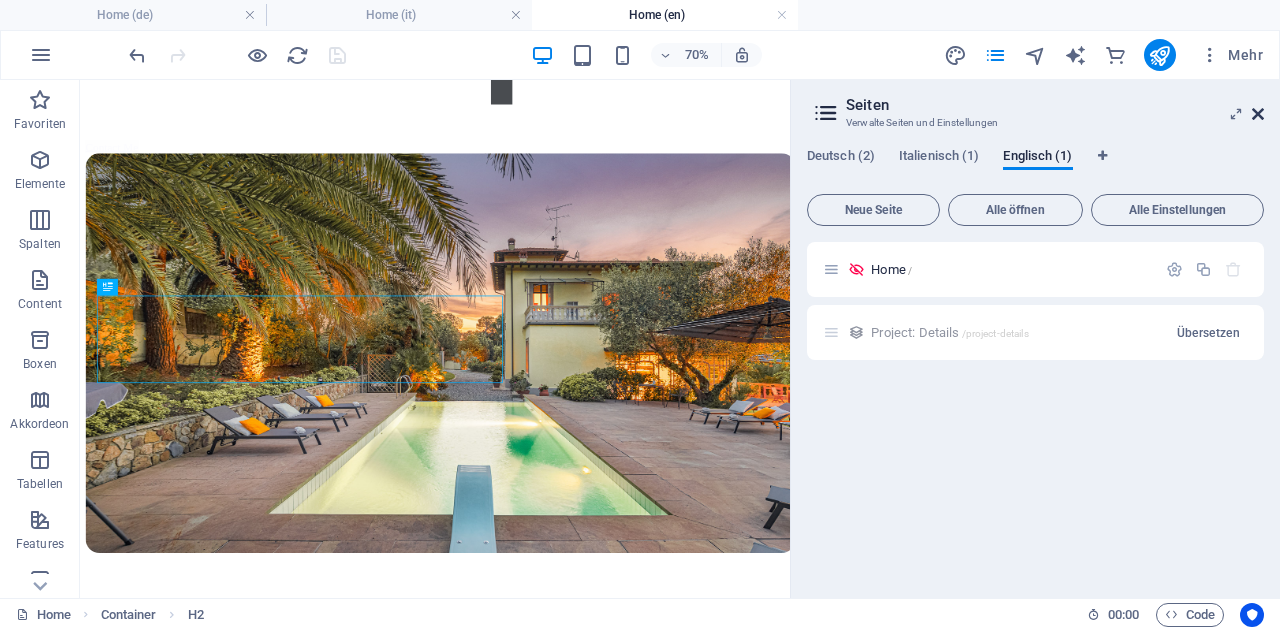 click at bounding box center (1258, 114) 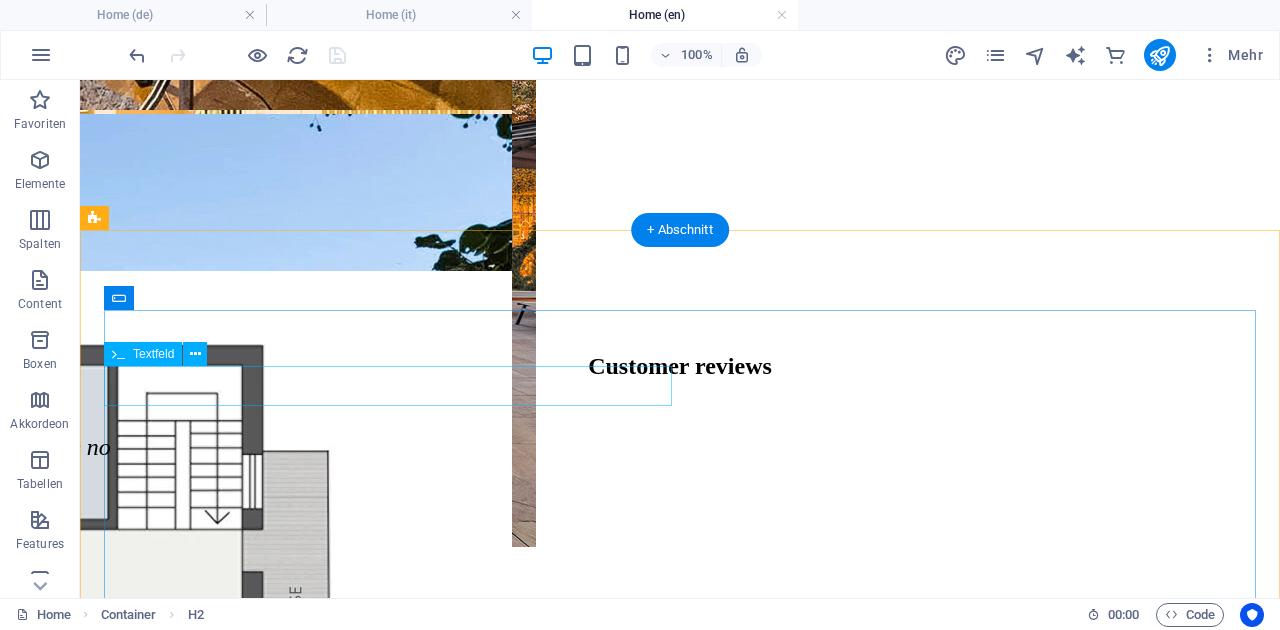 scroll, scrollTop: 5577, scrollLeft: 0, axis: vertical 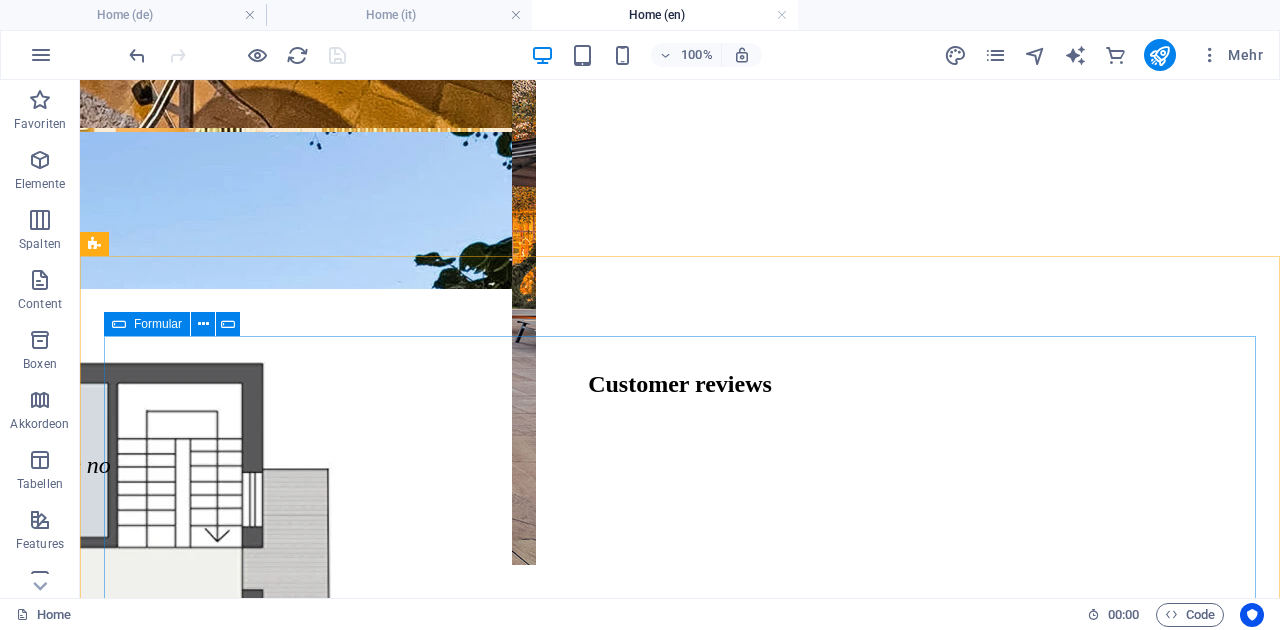 click at bounding box center [119, 324] 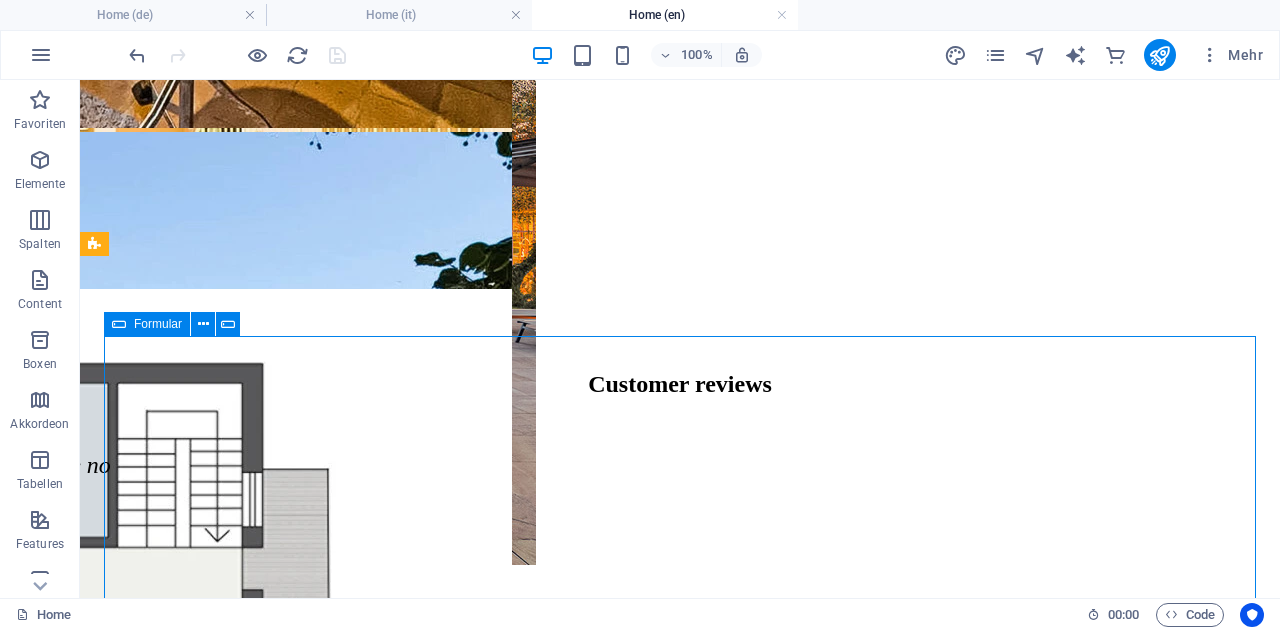 click at bounding box center (119, 324) 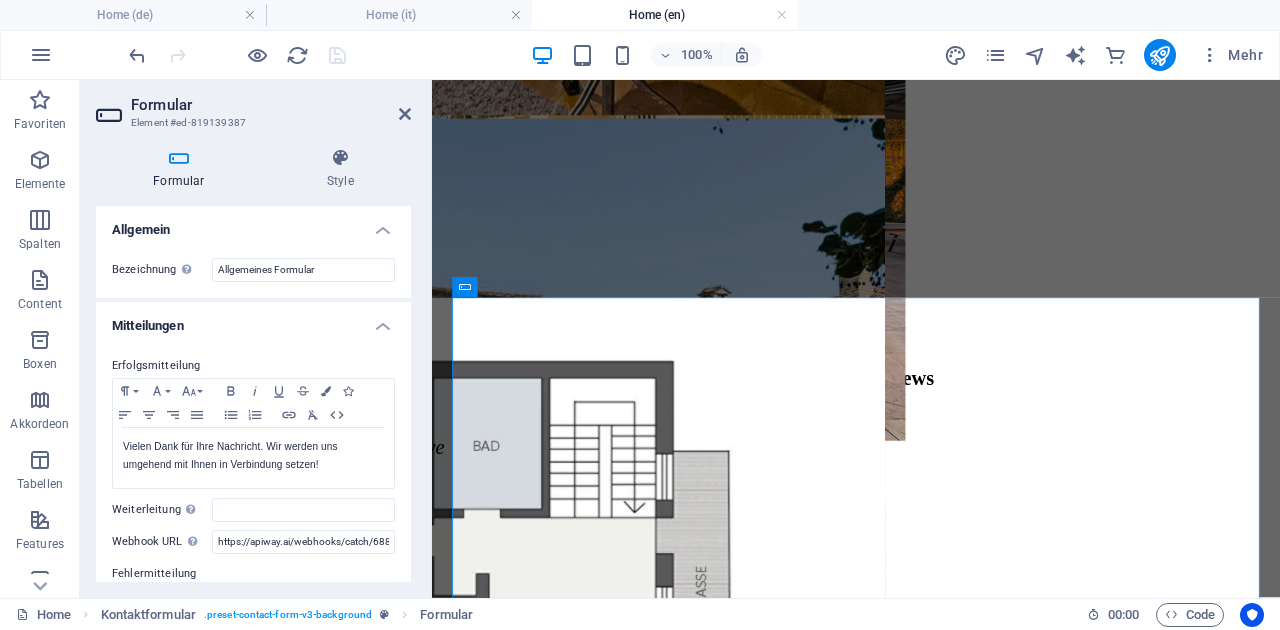 scroll, scrollTop: 6041, scrollLeft: 0, axis: vertical 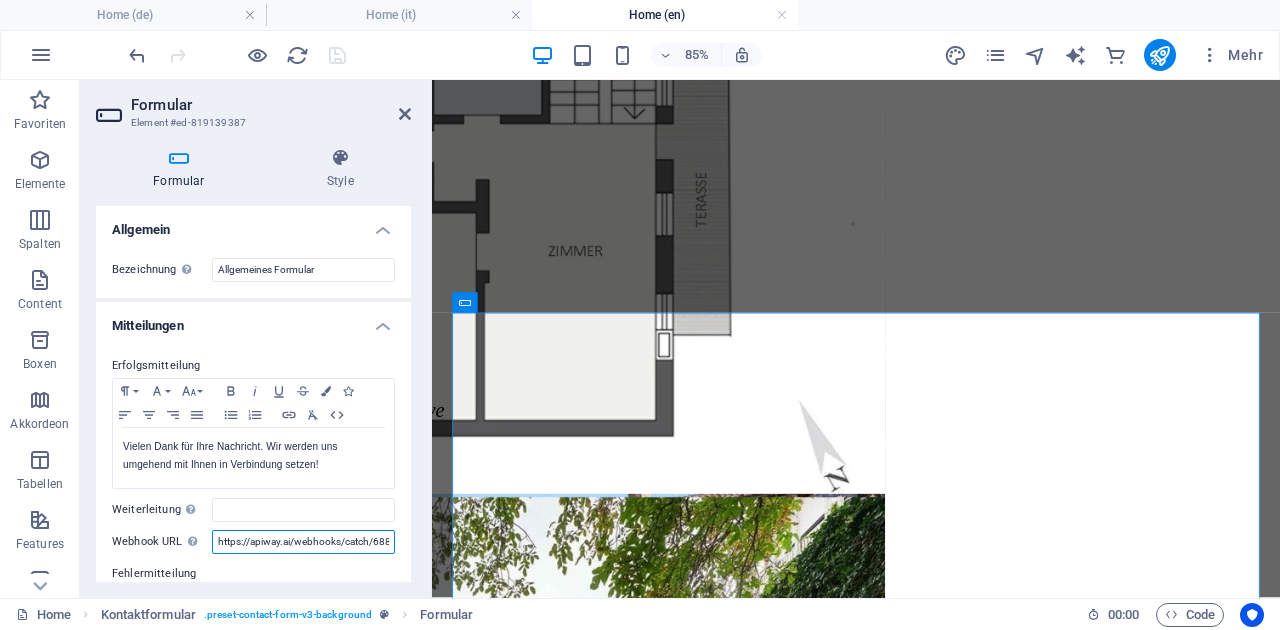 click on "https://apiway.ai/webhooks/catch/6887d7da6678a/webhooks-app" at bounding box center (303, 542) 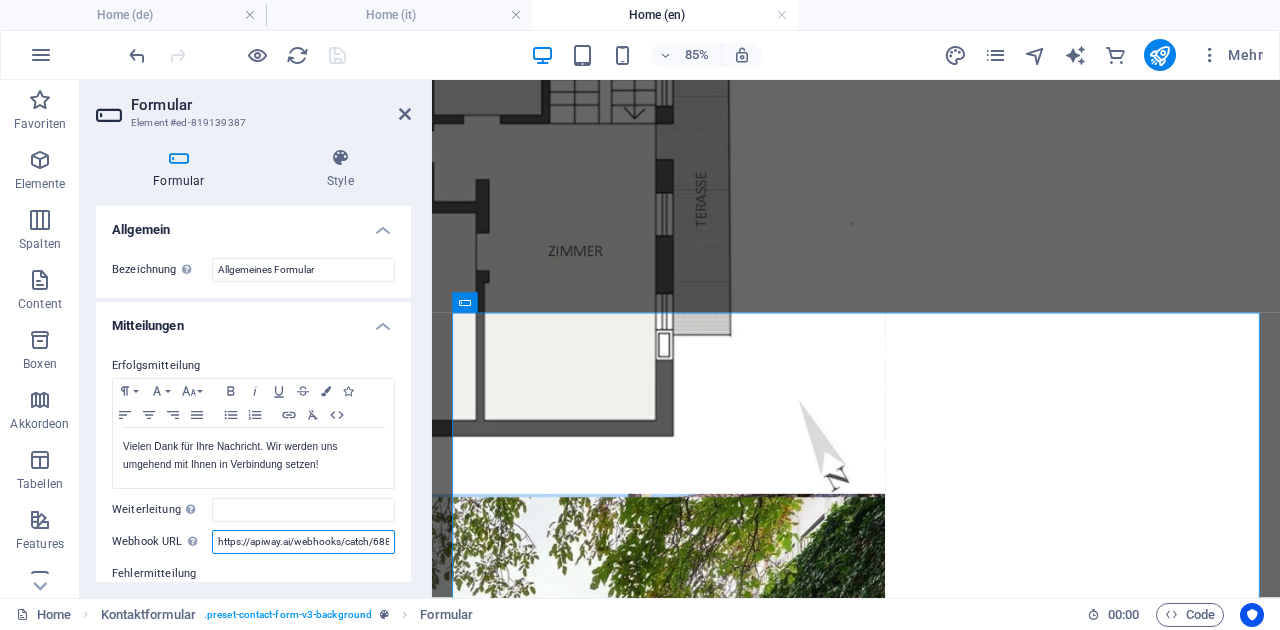 paste on "hook.eu2.make.com/d46dpg8u4tp7sokh401nj5ds27ecfsh3" 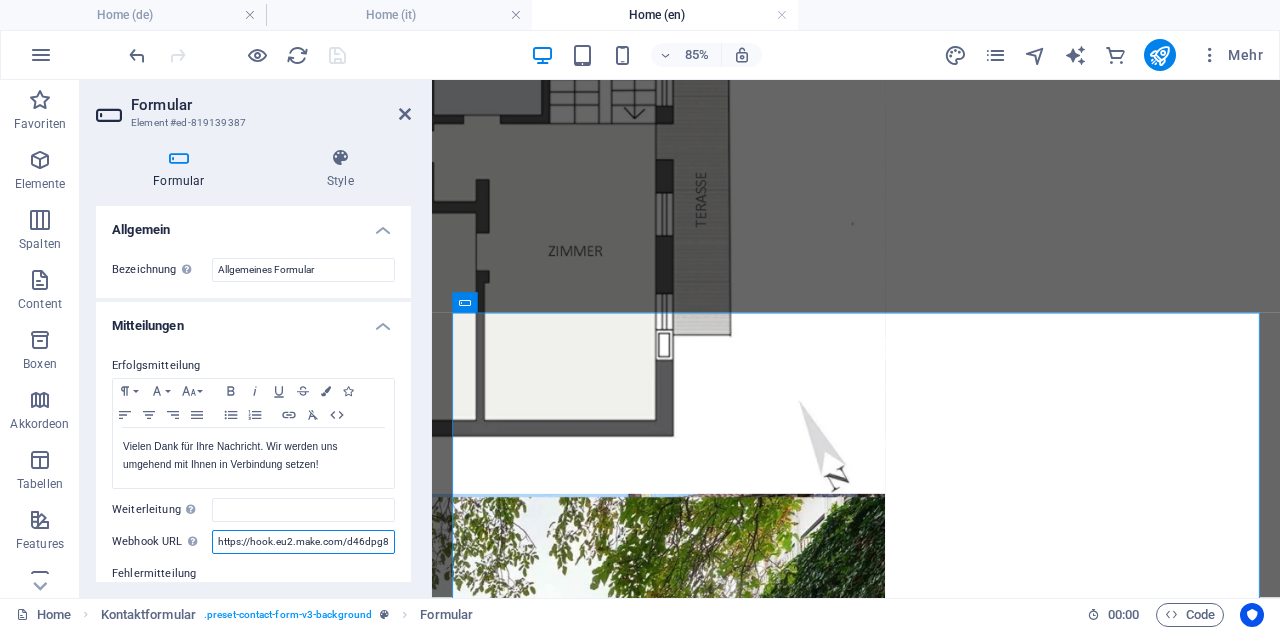 scroll, scrollTop: 0, scrollLeft: 129, axis: horizontal 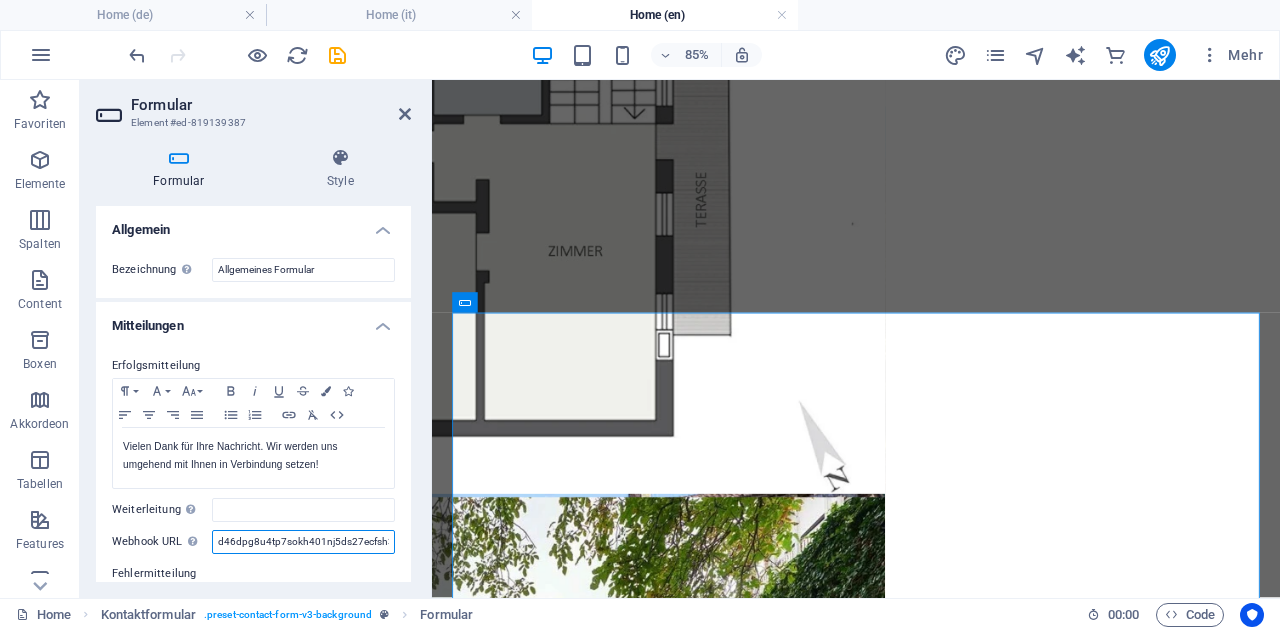 type on "https://hook.eu2.make.com/d46dpg8u4tp7sokh401nj5ds27ecfsh3" 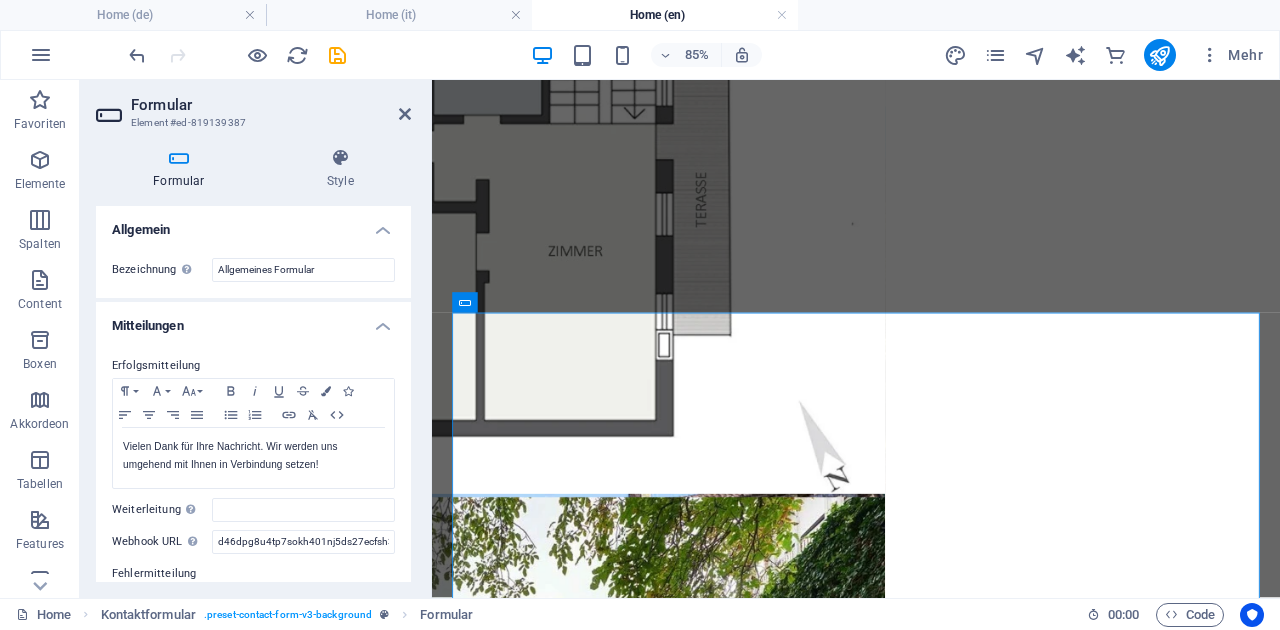 click on "Fehlermitteilung" at bounding box center [253, 574] 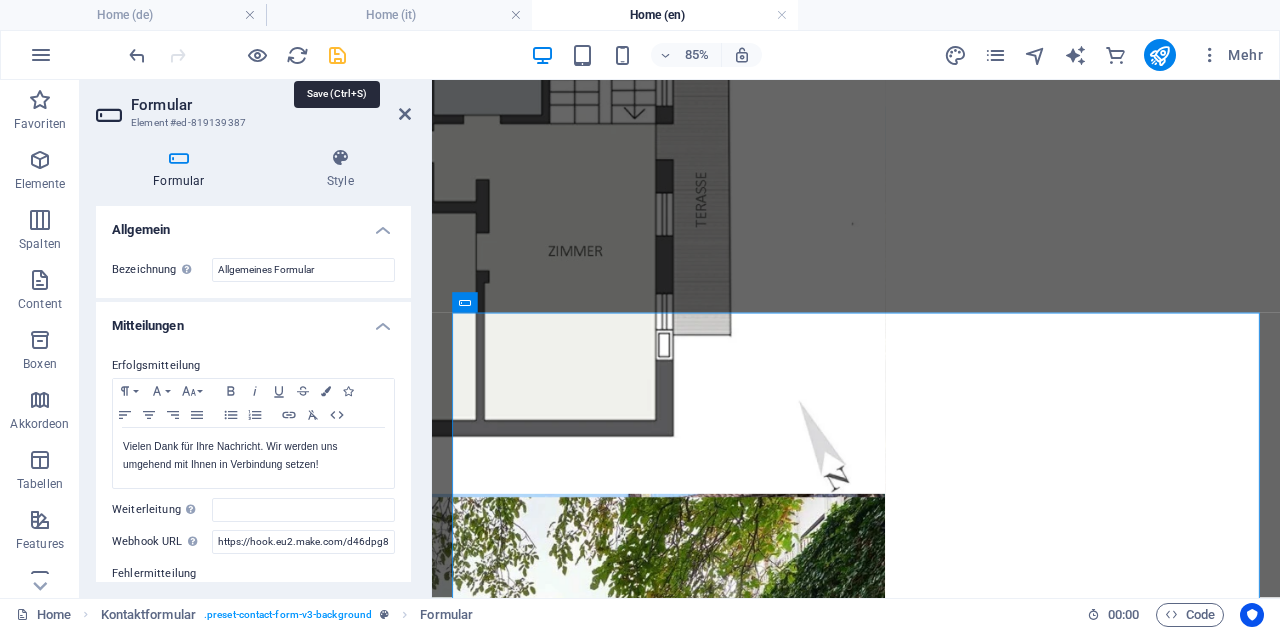 click at bounding box center [337, 55] 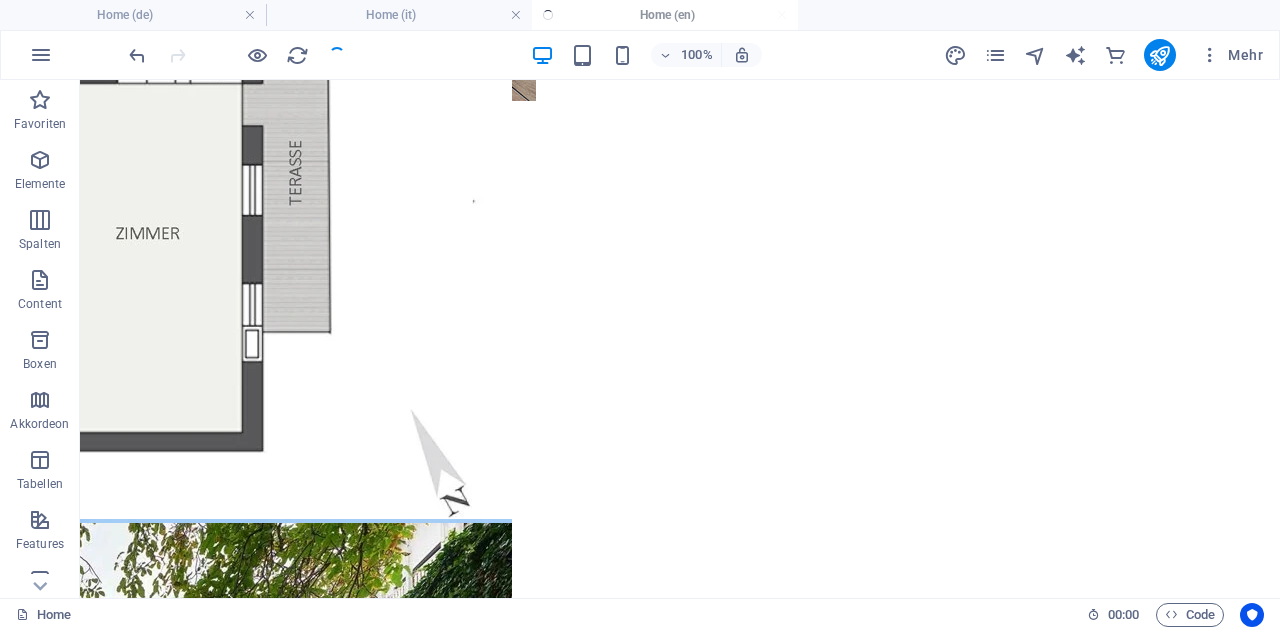 scroll, scrollTop: 5577, scrollLeft: 0, axis: vertical 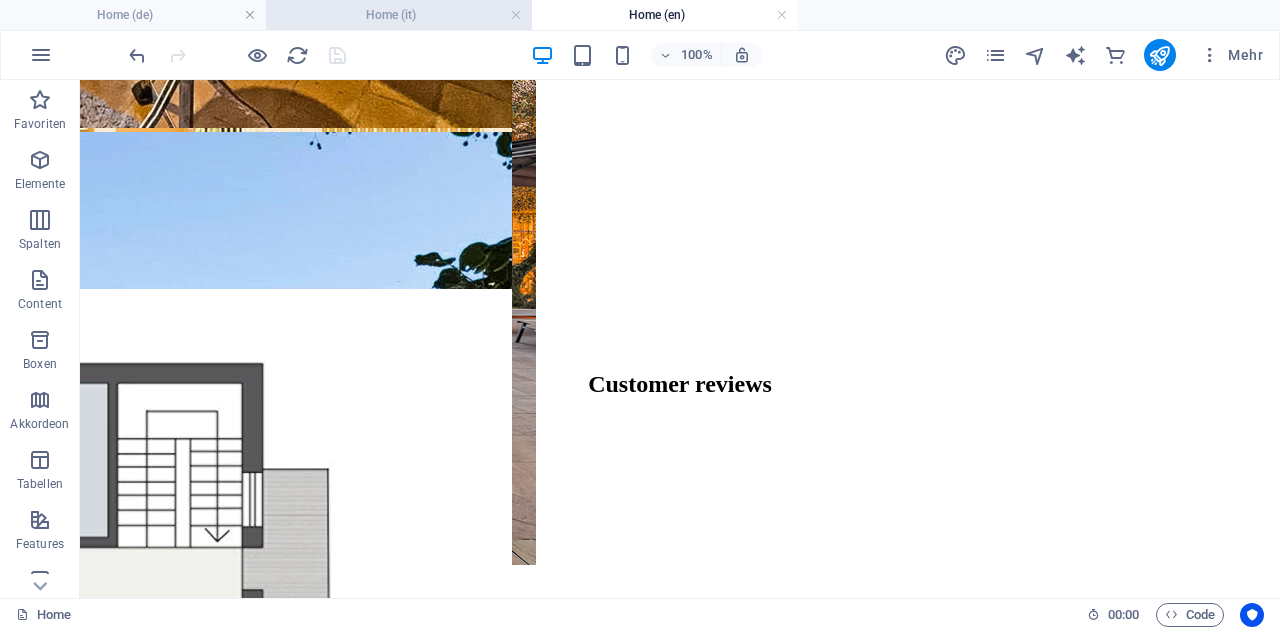 click on "Home (it)" at bounding box center (399, 15) 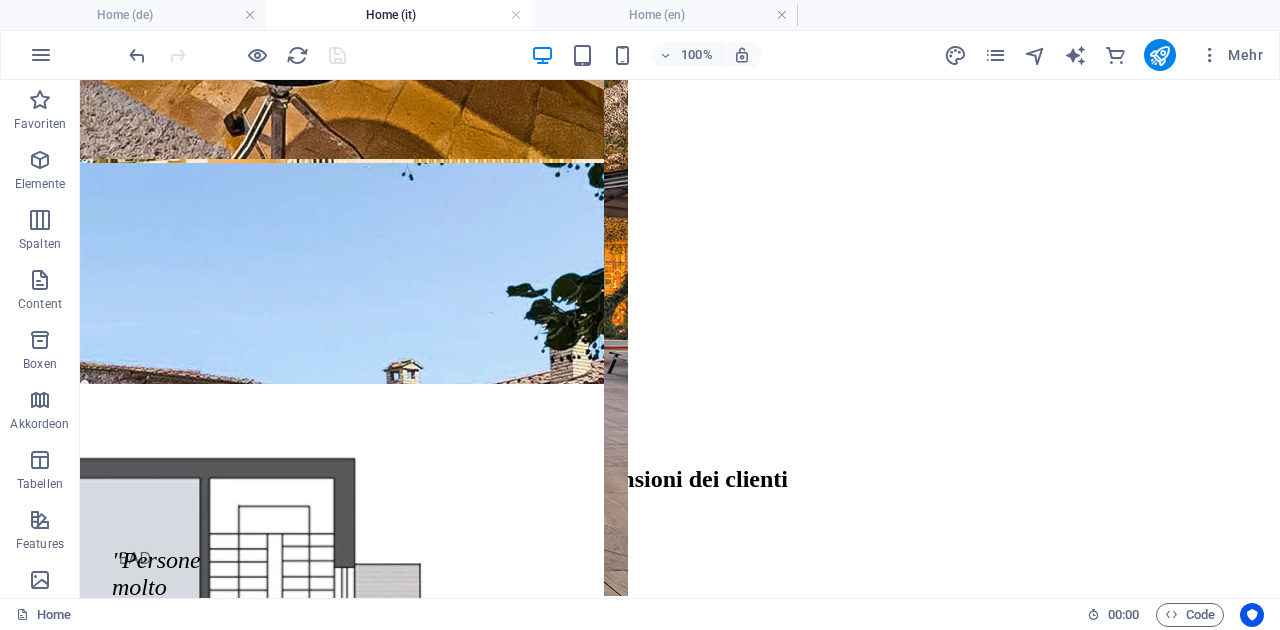 scroll, scrollTop: 0, scrollLeft: 0, axis: both 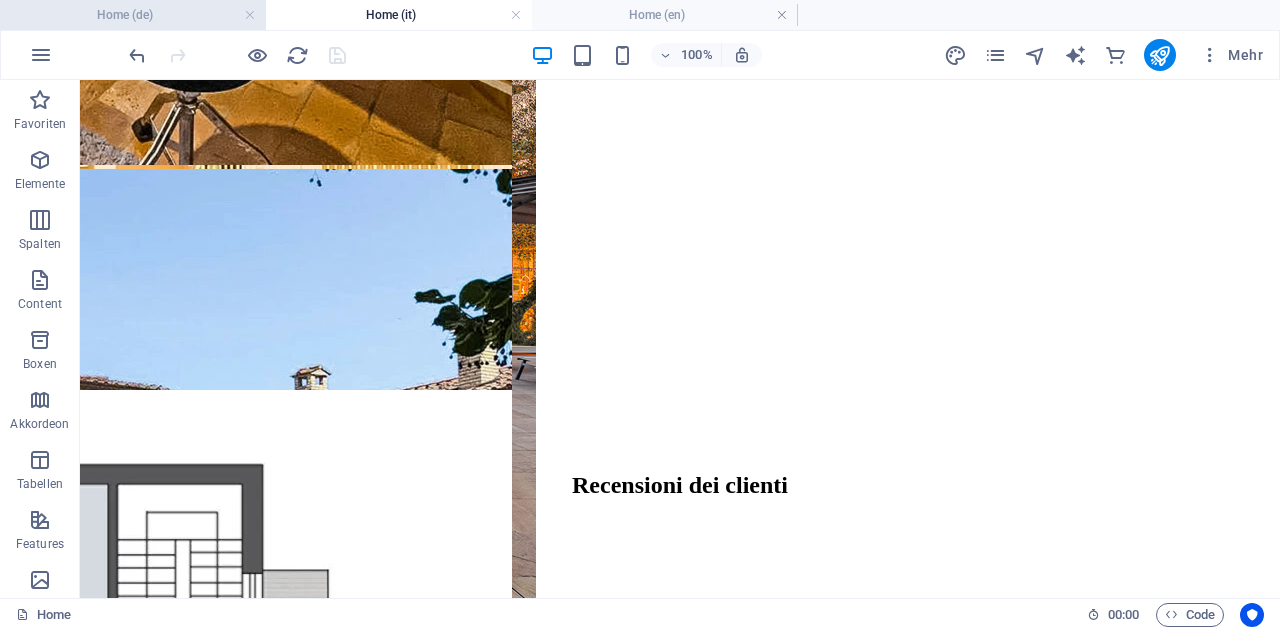 click on "Home (de)" at bounding box center (133, 15) 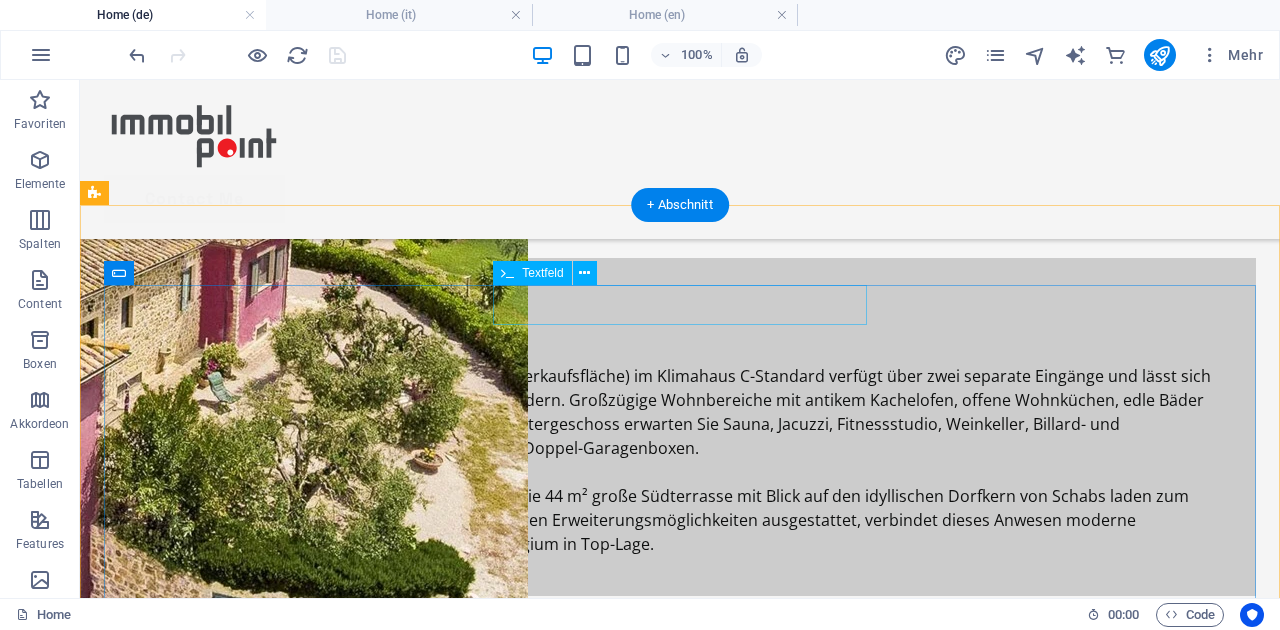 scroll, scrollTop: 5905, scrollLeft: 0, axis: vertical 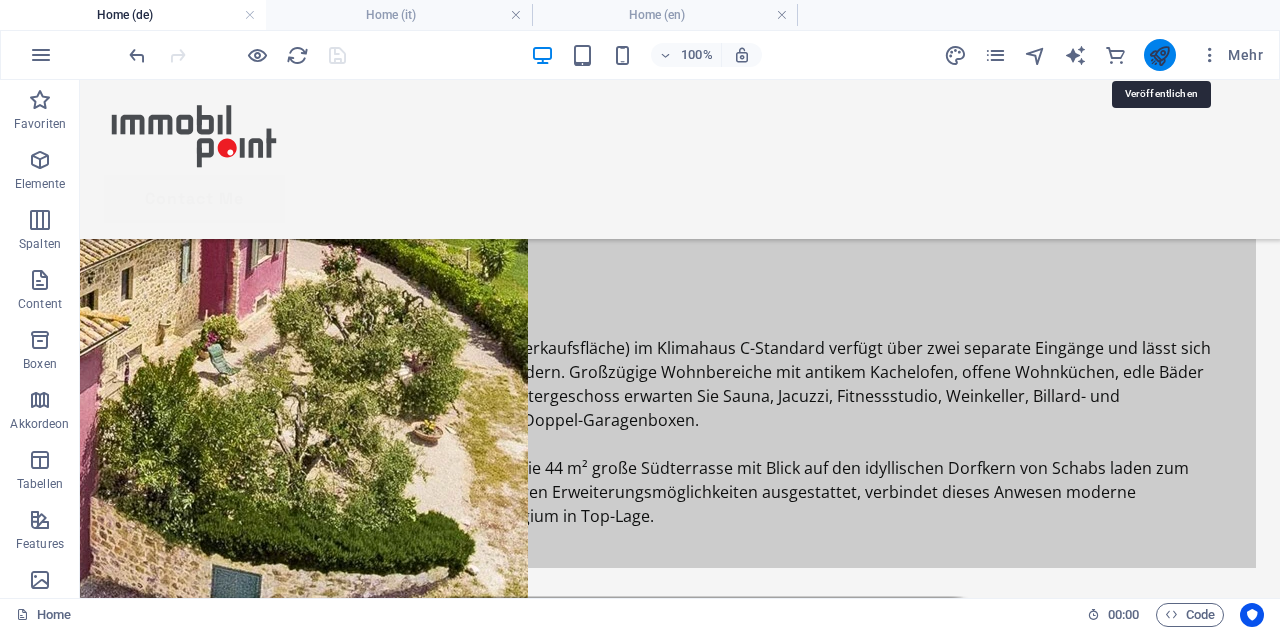 click at bounding box center (1159, 55) 